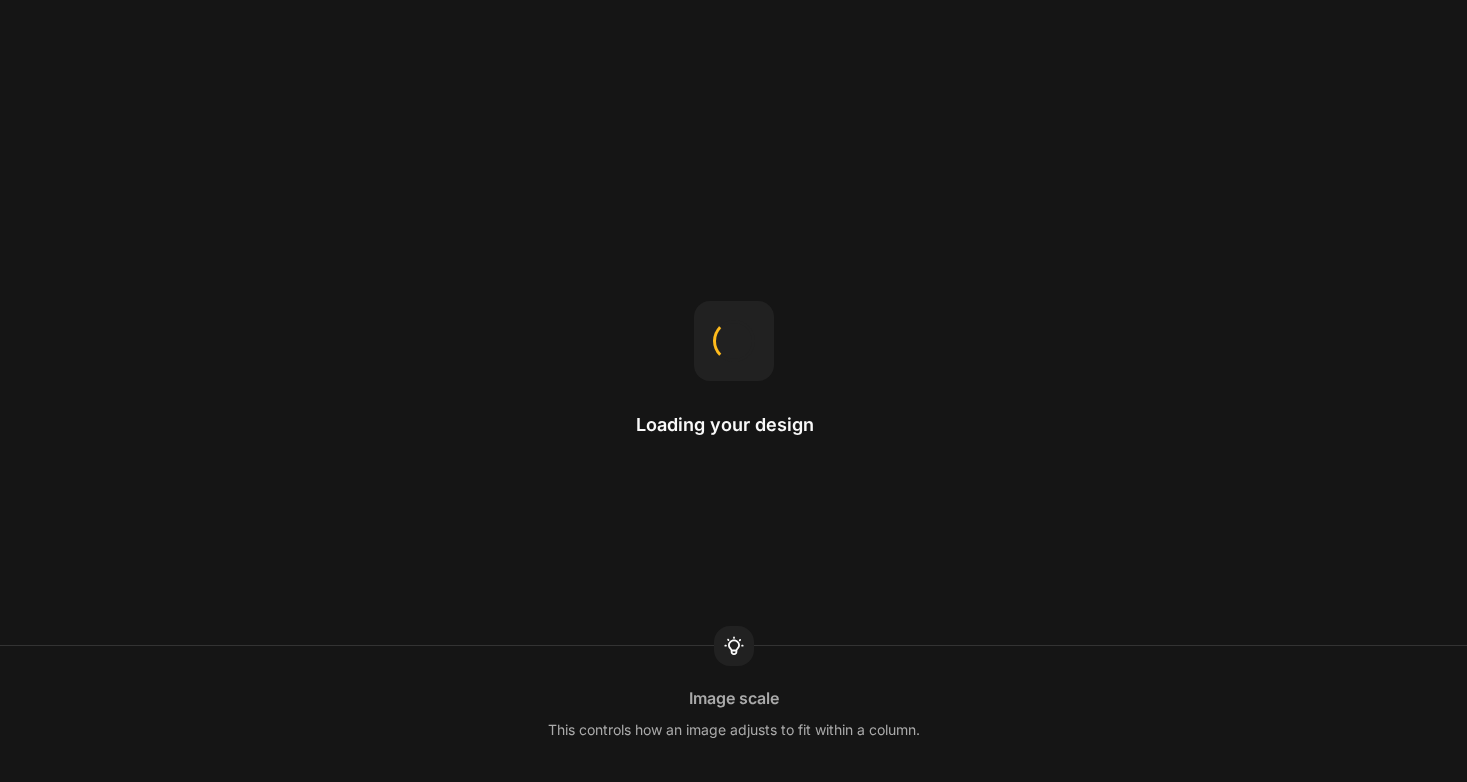 scroll, scrollTop: 0, scrollLeft: 0, axis: both 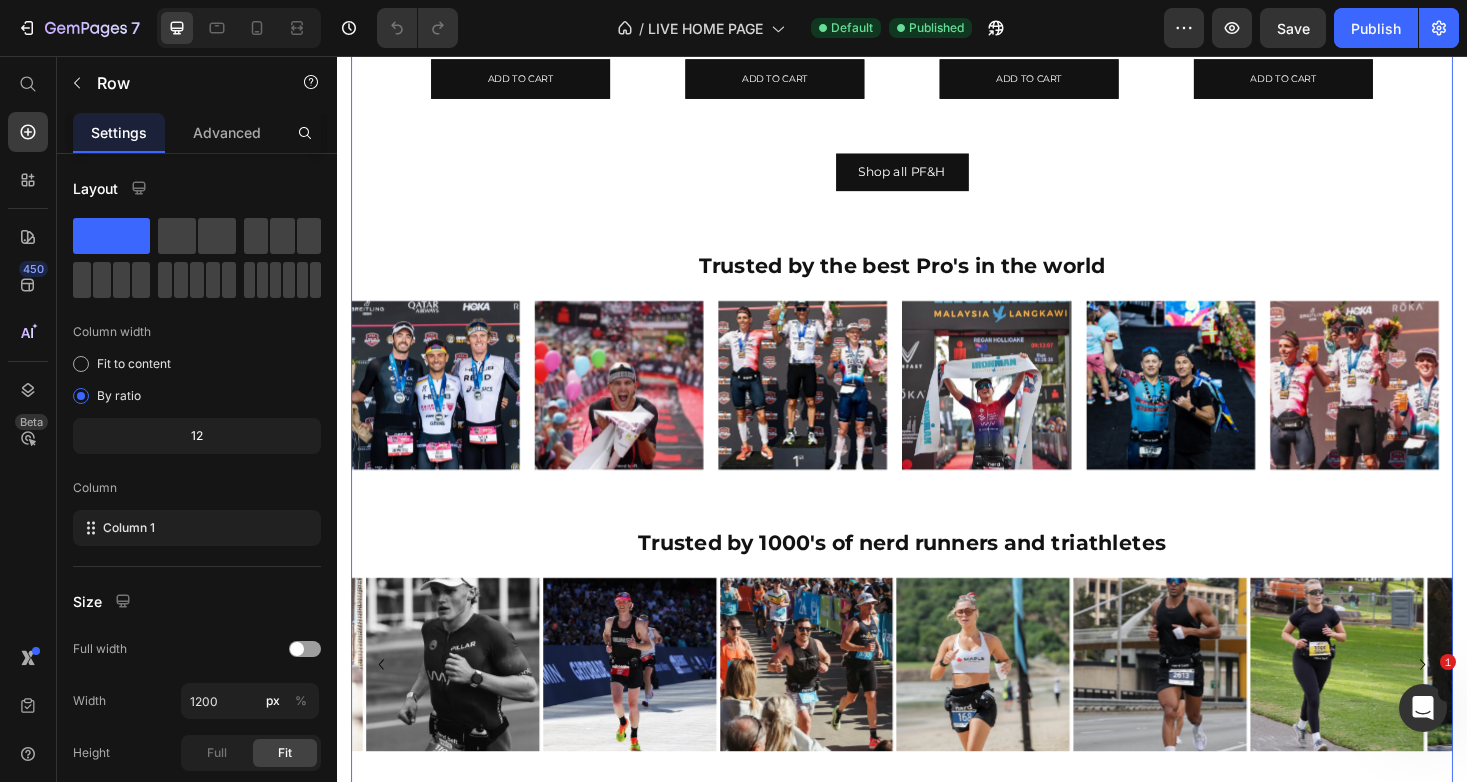 click on "(P) Images Trustoo Trustoo $60.00 (P) Price Row NB200 (P) Title ADD TO CART (P) Cart Button Row (P) Images Trustoo Trustoo $65.00 (P) Price Row NBracer & 200ml flask (P) Title ADD TO CART (P) Cart Button Row (P) Images Trustoo Trustoo $49.00 (P) Price Row Run belt (zip) (P) Title ADD TO CART (P) Cart Button Row (P) Images Trustoo Trustoo $49.00 (P) Price Row Run belt (zipless) (P) Title ADD TO CART (P) Cart Button Row (P) Images Trustoo Trustoo $45.00 (P) Price Row HH300 (P) Title ADD TO CART (P) Cart Button Row (P) Images Trustoo Trustoo $85.00 (P) Price Row NB400 (4 x 200ml bottles) (P) Title ADD TO CART (P) Cart Button Row (P) Images Trustoo Trustoo $90.00 (P) Price Row NB600 (4 x 300ml bottles) (P) Title ADD TO CART (P) Cart Button Row (P) Images Trustoo Trustoo $95.00 (P) Price Row NB600 Groove (4 x 300ml bottles) (P) Title ADD TO CART (P) Cart Button Row Product List (P) Images $60.00 (P) Price Row NB200 (P) Title ADD TO CART (P) Cart Button Row (P) Images $65.00 (P) Price Row NBracer & 200ml flask Row" at bounding box center [937, -588] 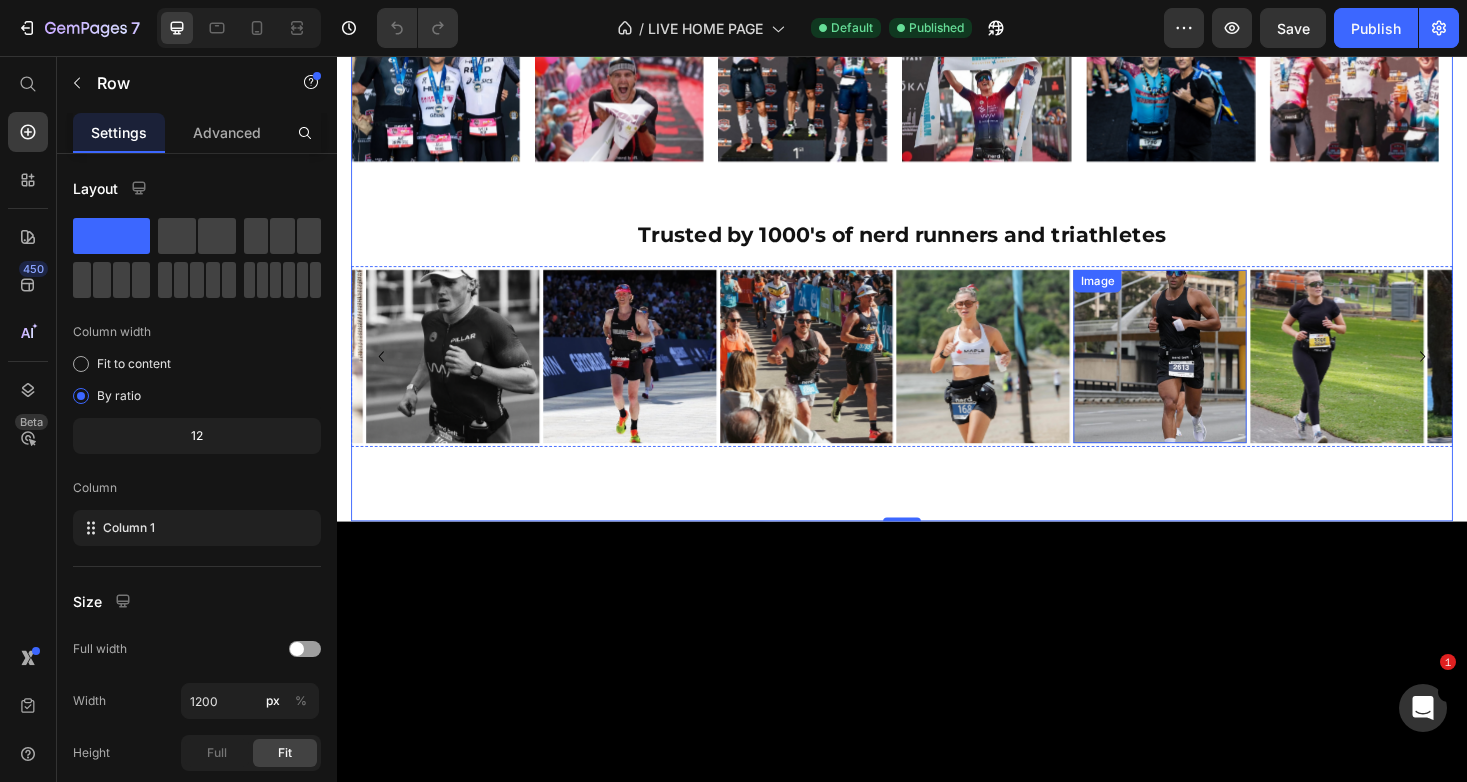 scroll, scrollTop: 3288, scrollLeft: 0, axis: vertical 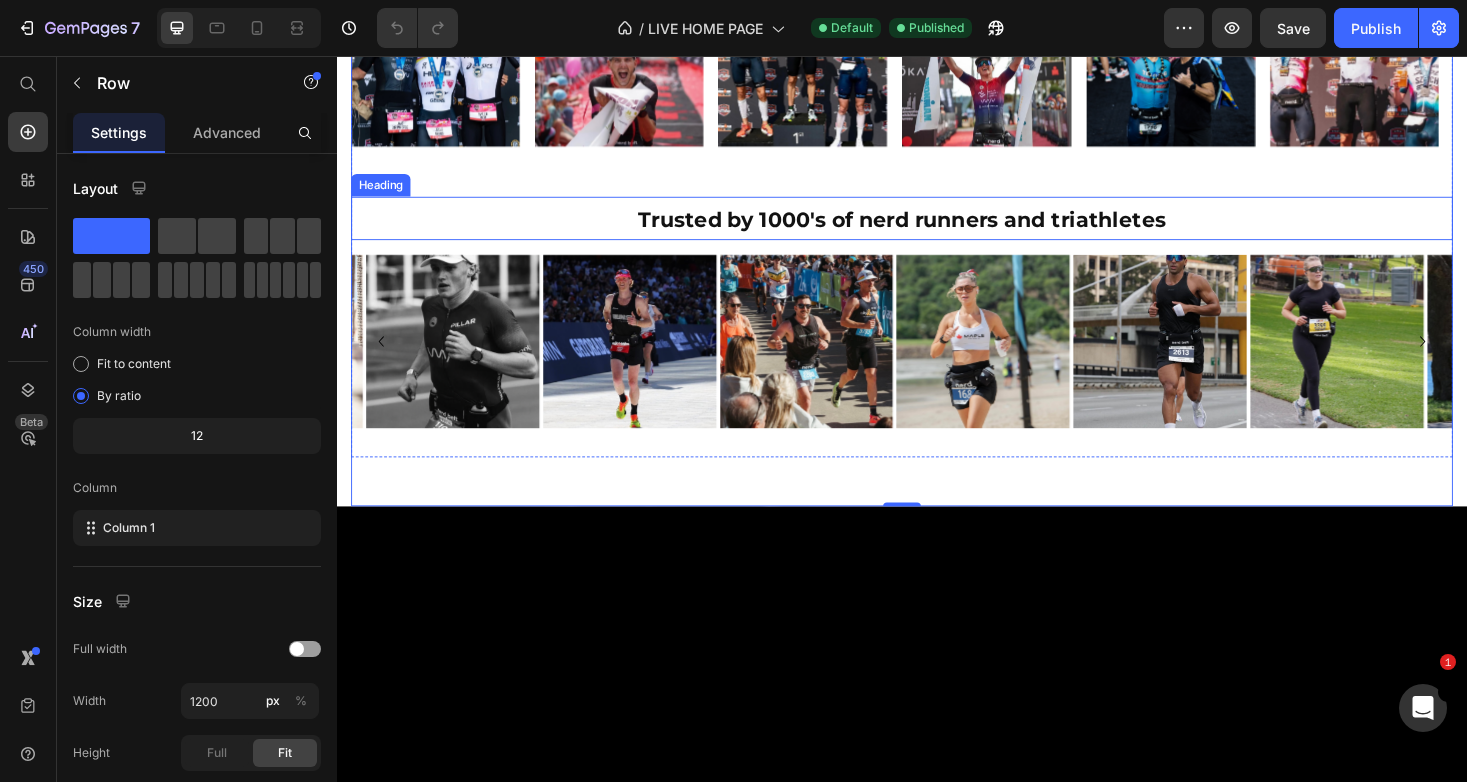click on "Trusted by 1000's of nerd runners and triathletes" at bounding box center (937, 228) 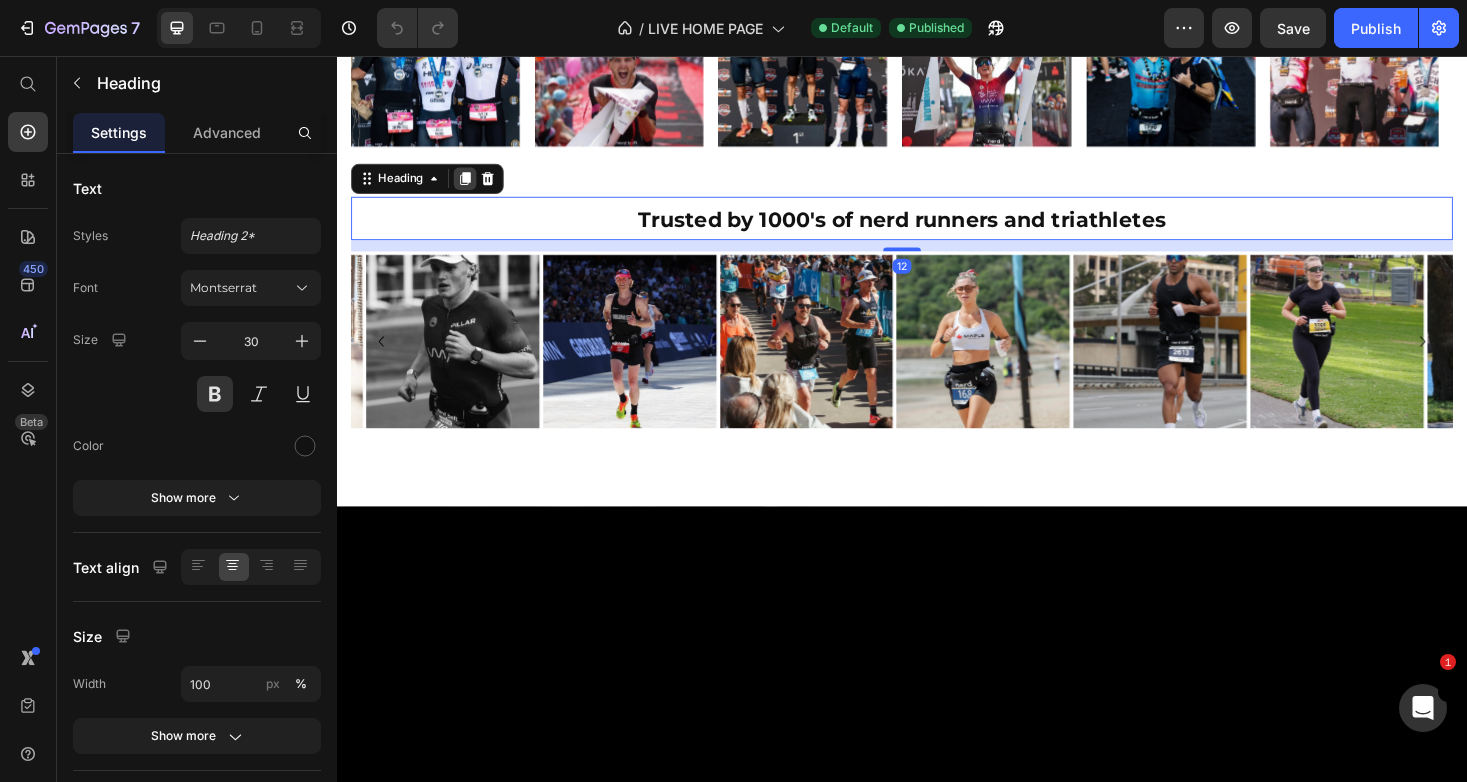 click 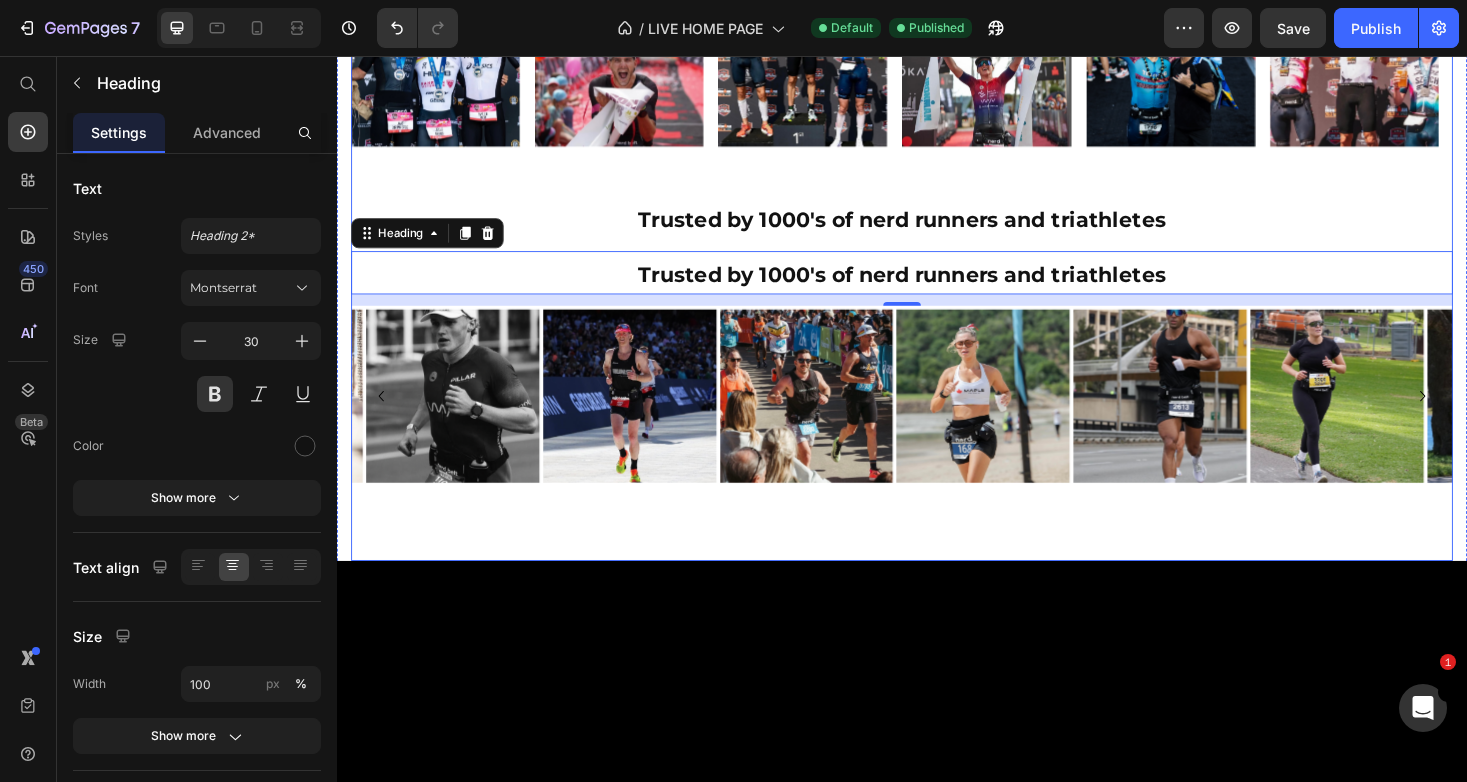 drag, startPoint x: 477, startPoint y: 237, endPoint x: 483, endPoint y: 562, distance: 325.0554 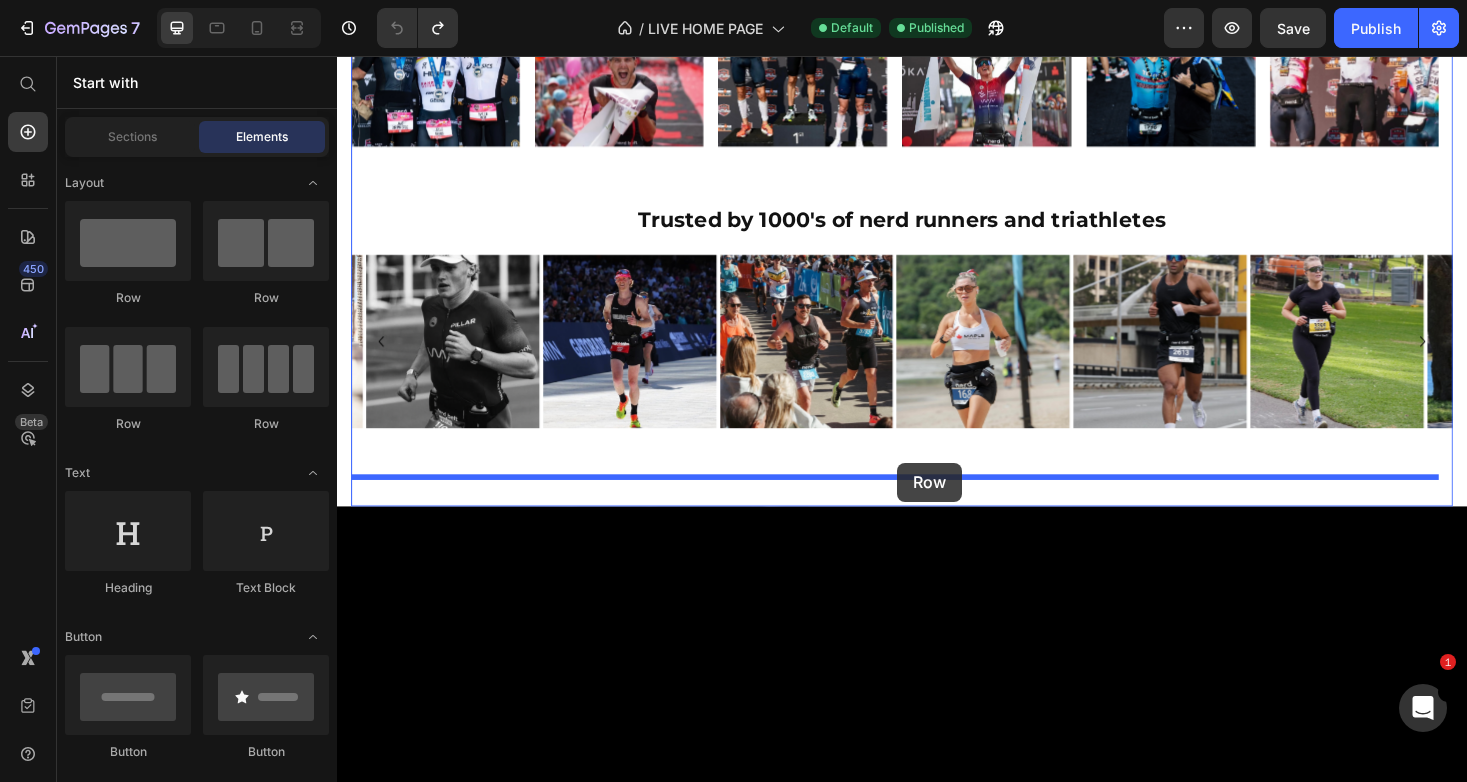 drag, startPoint x: 492, startPoint y: 300, endPoint x: 932, endPoint y: 488, distance: 478.48093 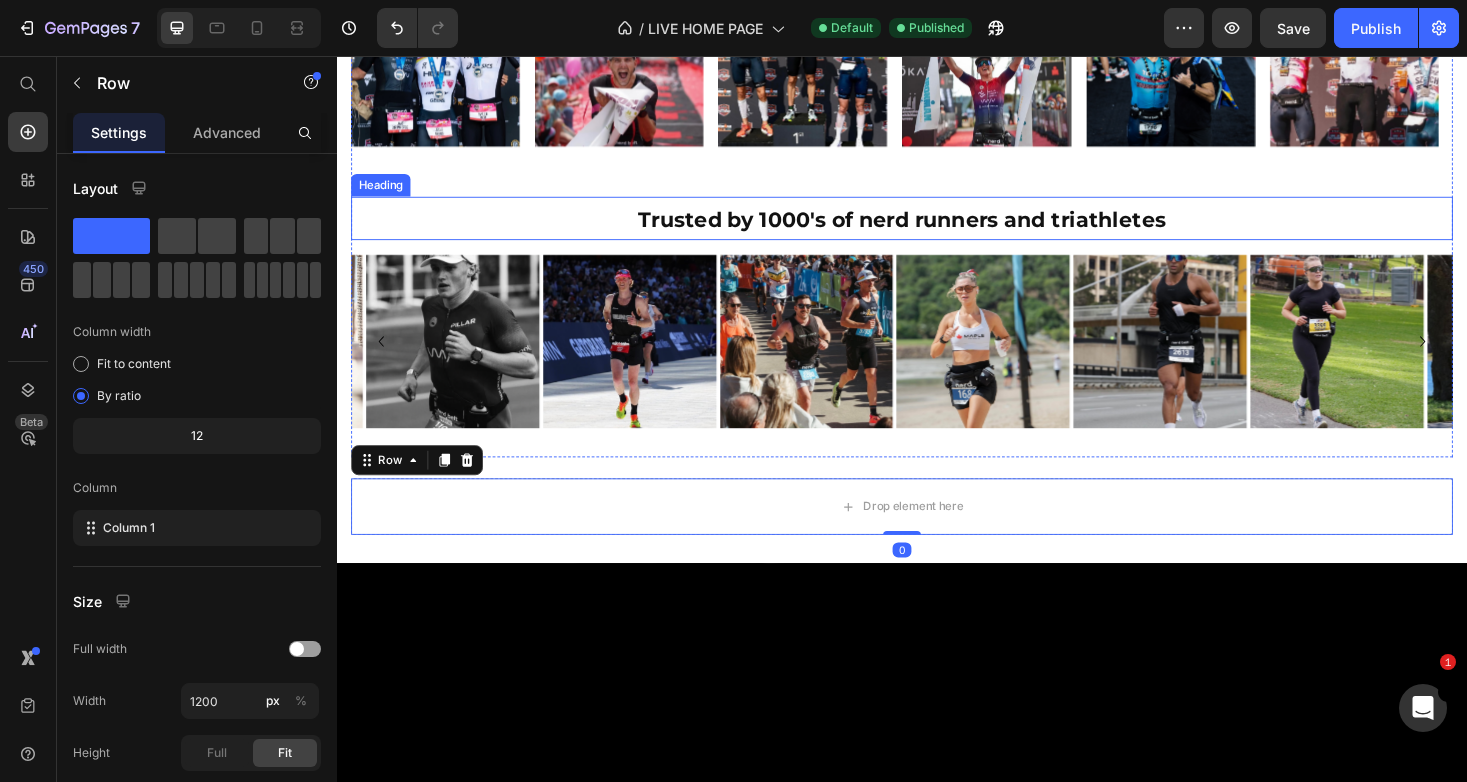 click on "Image Image Image Image Image Image Image Image Image Carousel" at bounding box center (937, 87) 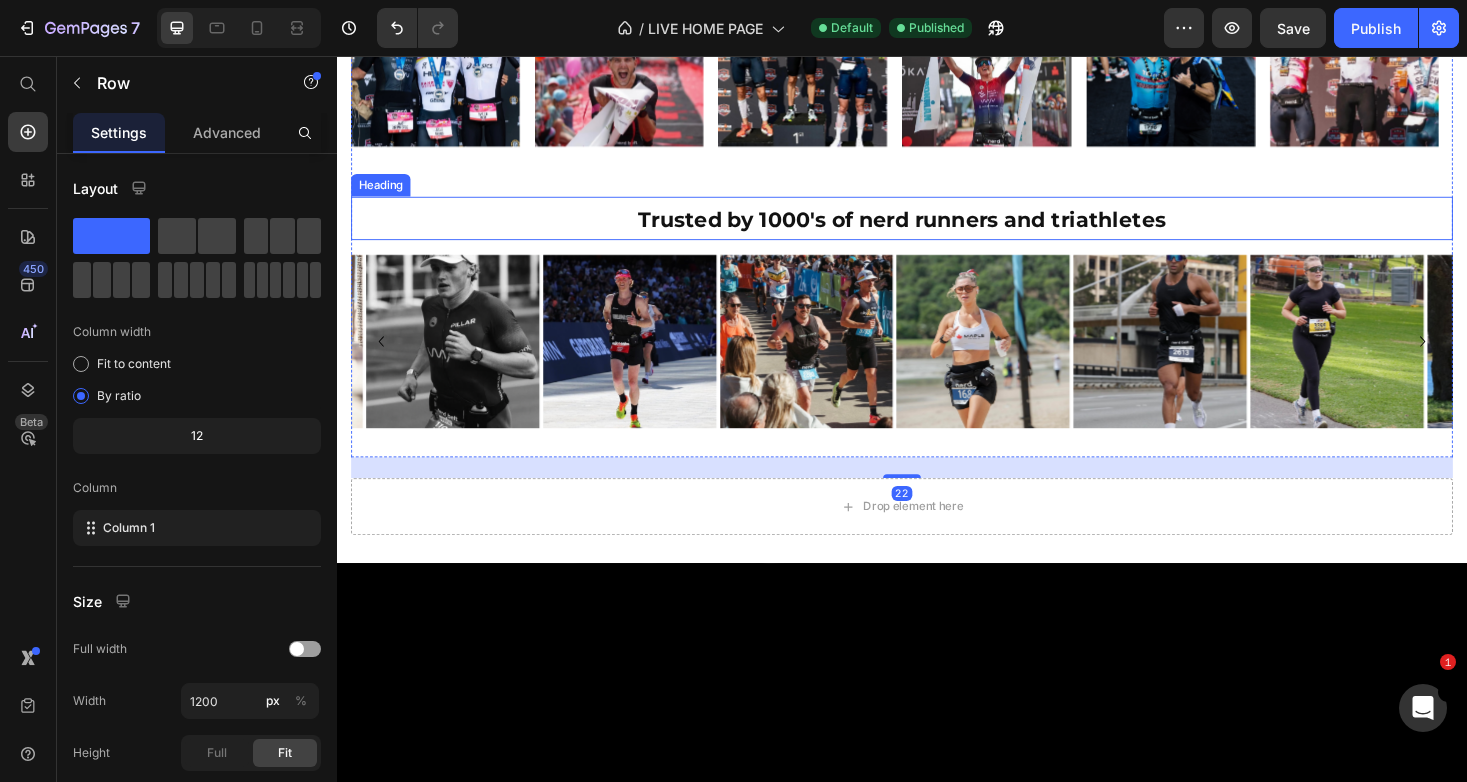 click on "Trusted by 1000's of nerd runners and triathletes" at bounding box center (937, 229) 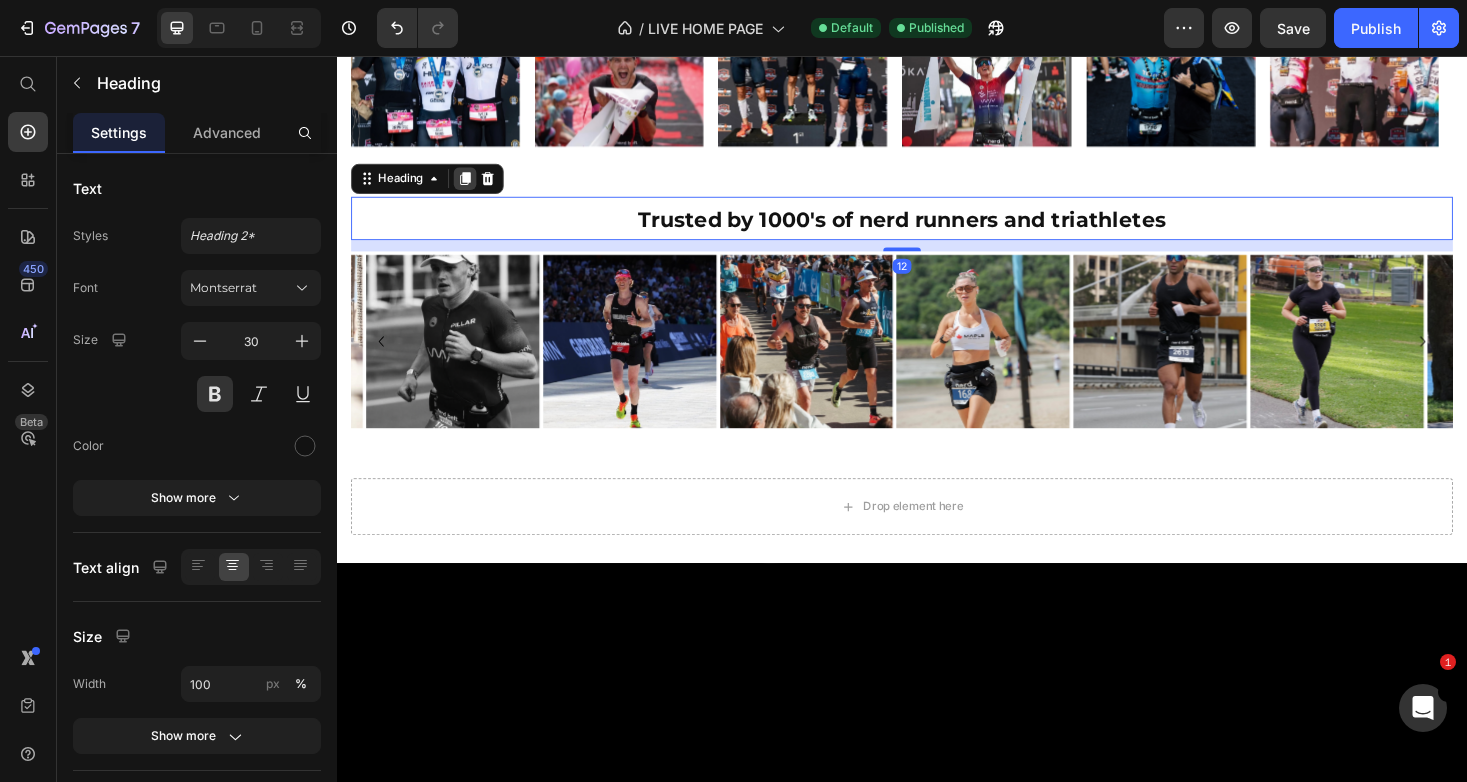 click 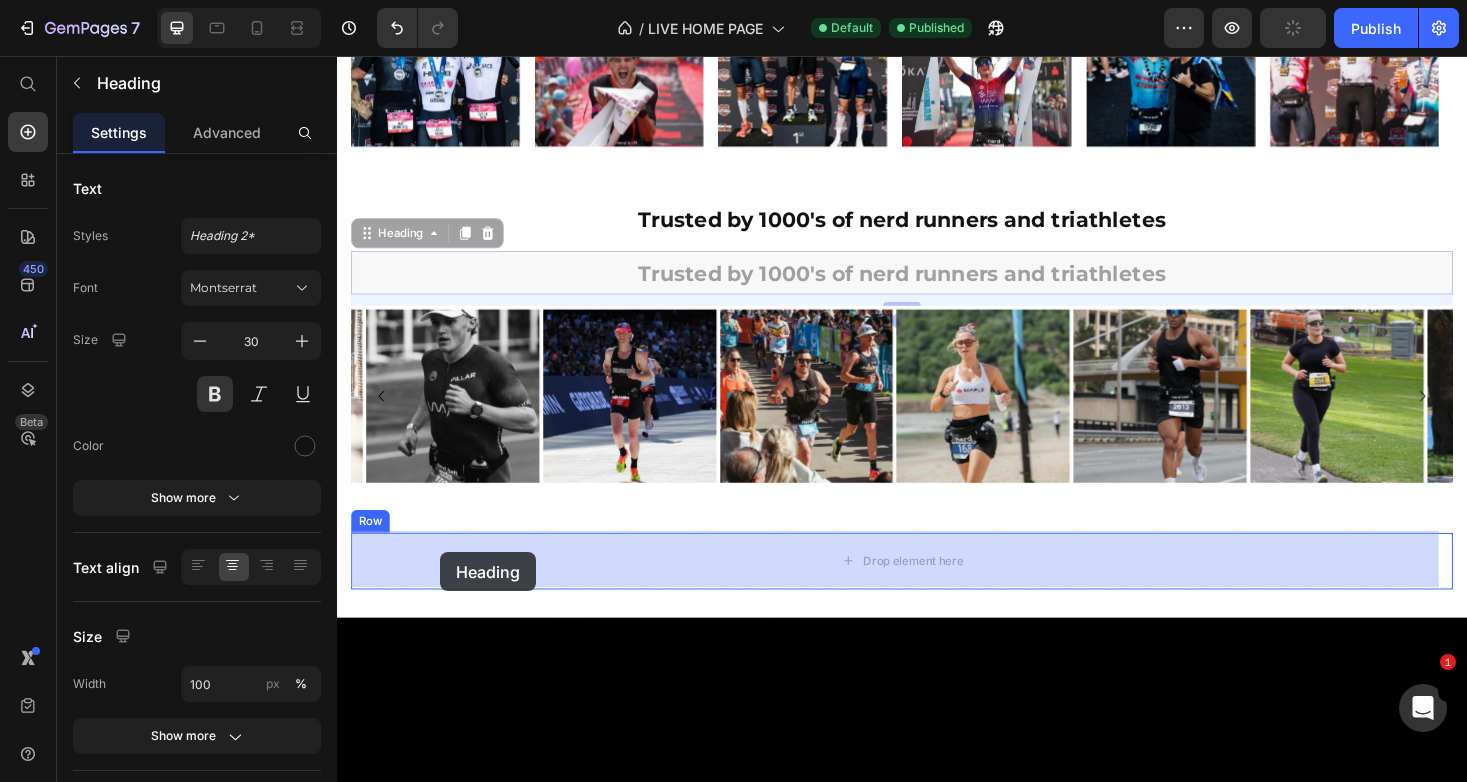 drag, startPoint x: 408, startPoint y: 246, endPoint x: 446, endPoint y: 583, distance: 339.13568 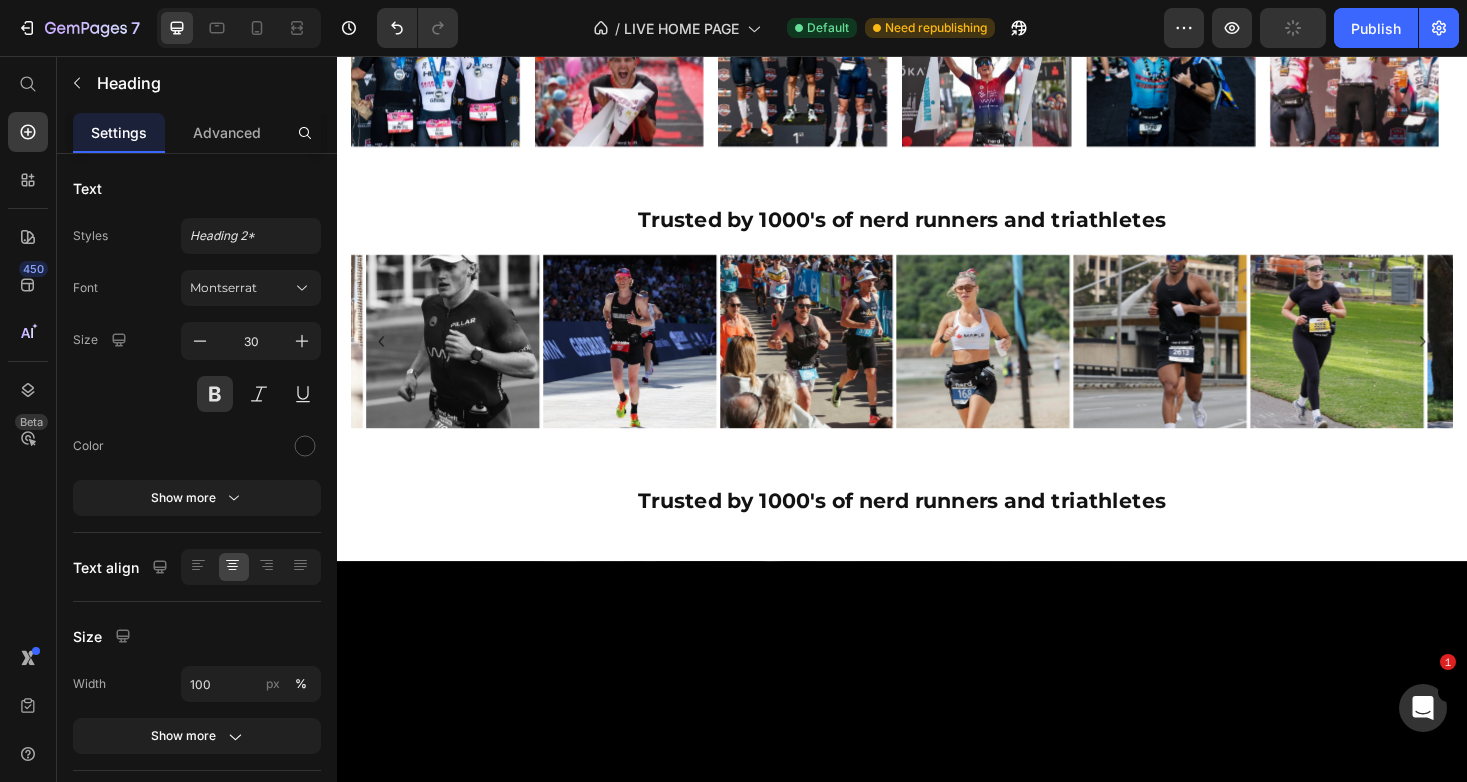 click on "Trusted by 1000's of nerd runners and triathletes" at bounding box center [937, 527] 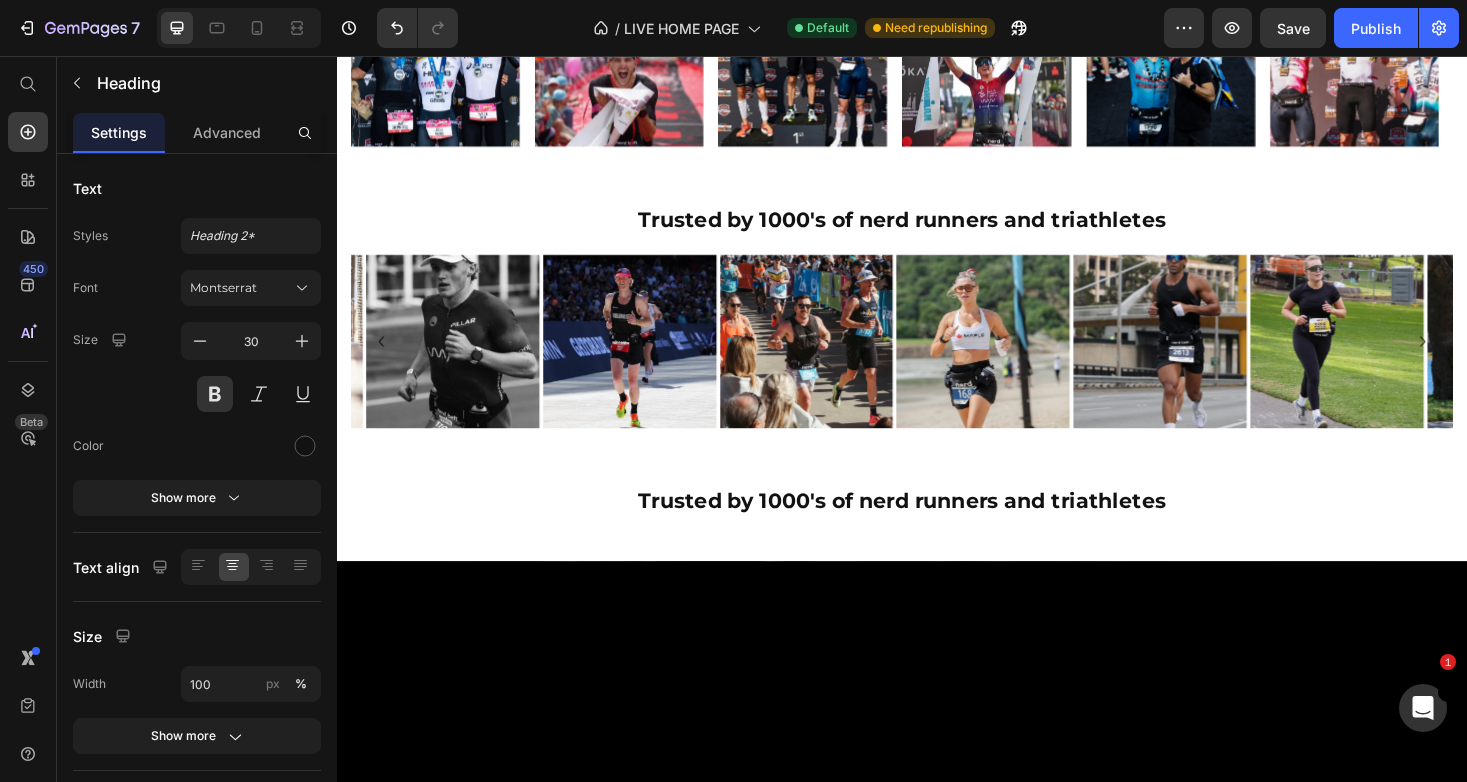 click on "Trusted by 1000's of nerd runners and triathletes" at bounding box center (937, 528) 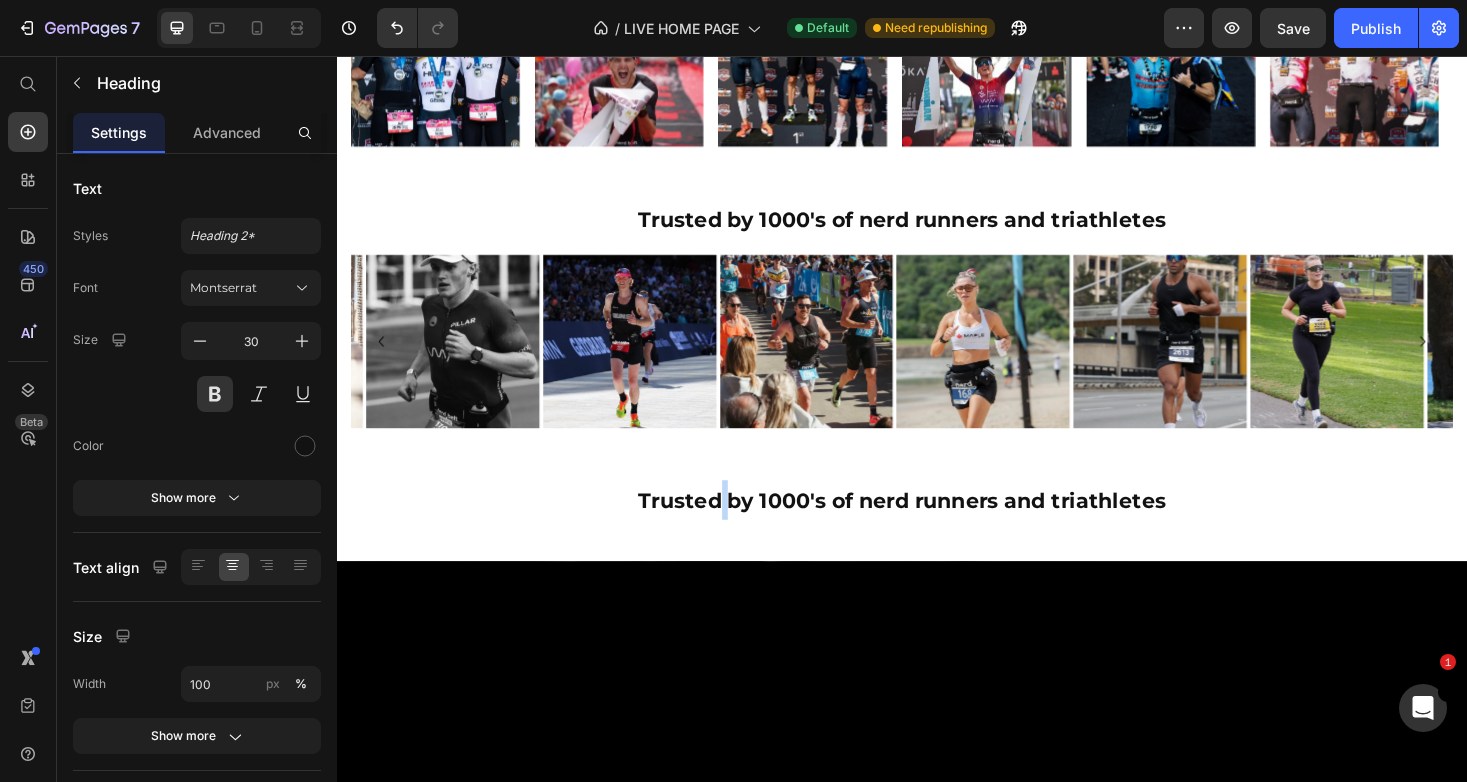click on "Trusted by 1000's of nerd runners and triathletes" at bounding box center (937, 528) 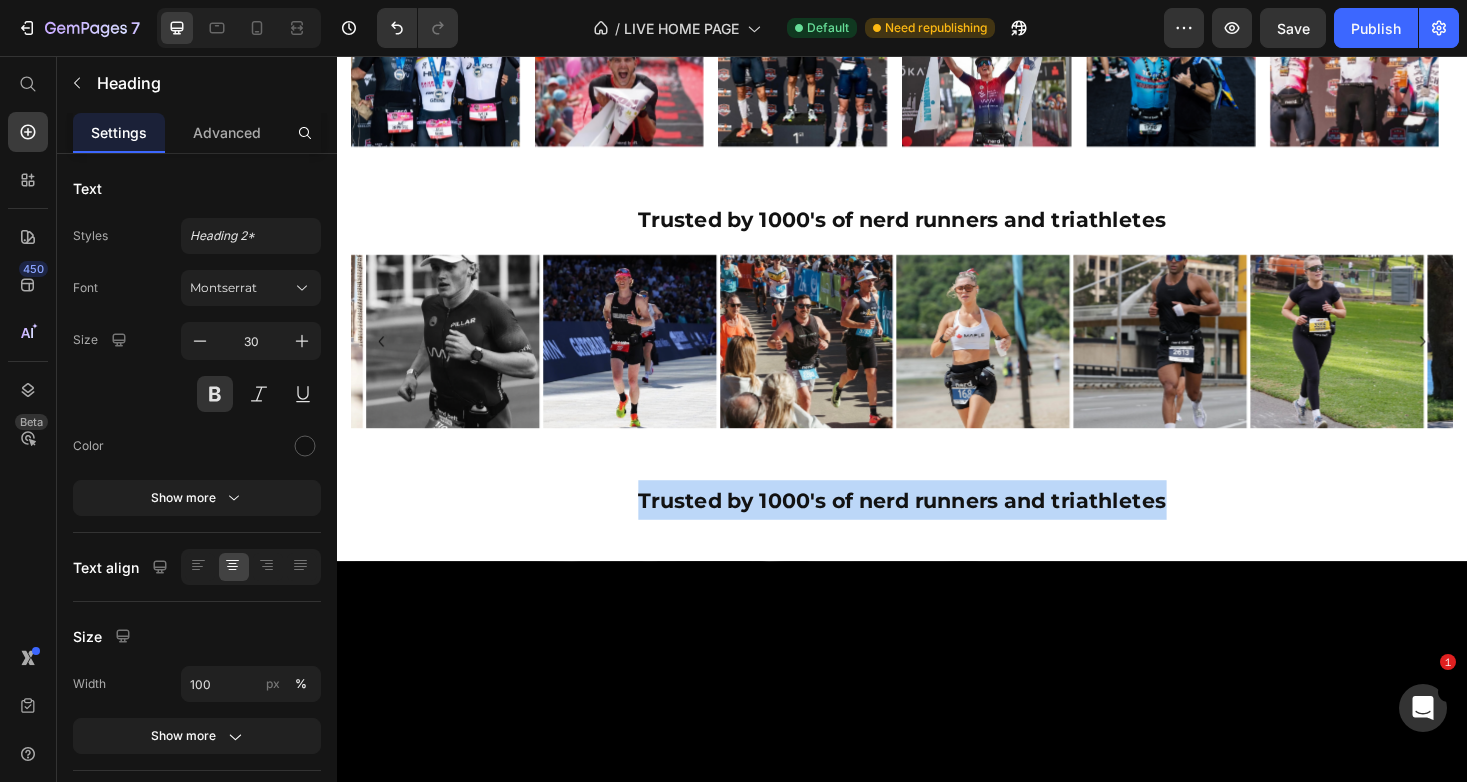 click on "Trusted by 1000's of nerd runners and triathletes" at bounding box center [937, 528] 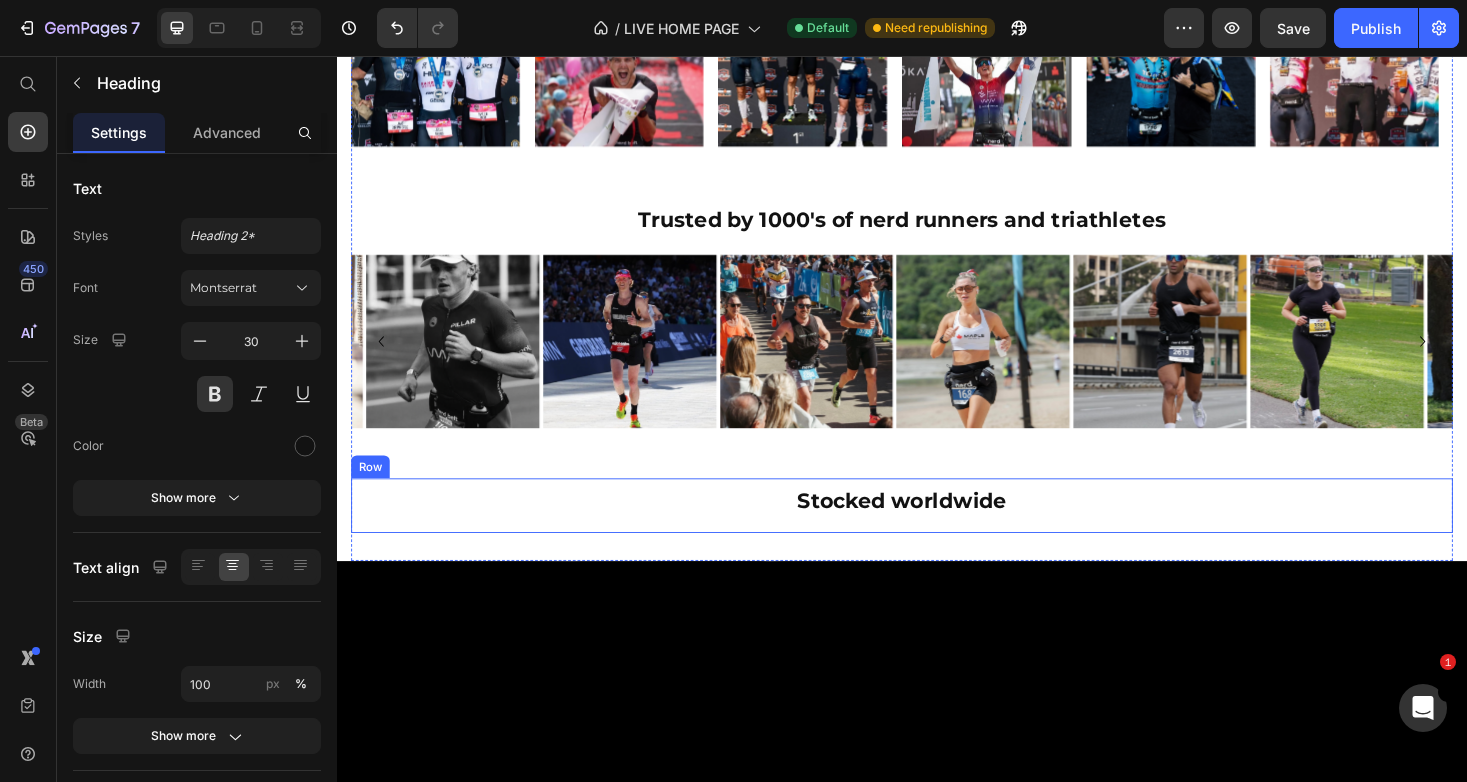 click on "Stocked worldwide Heading   0" at bounding box center [937, 533] 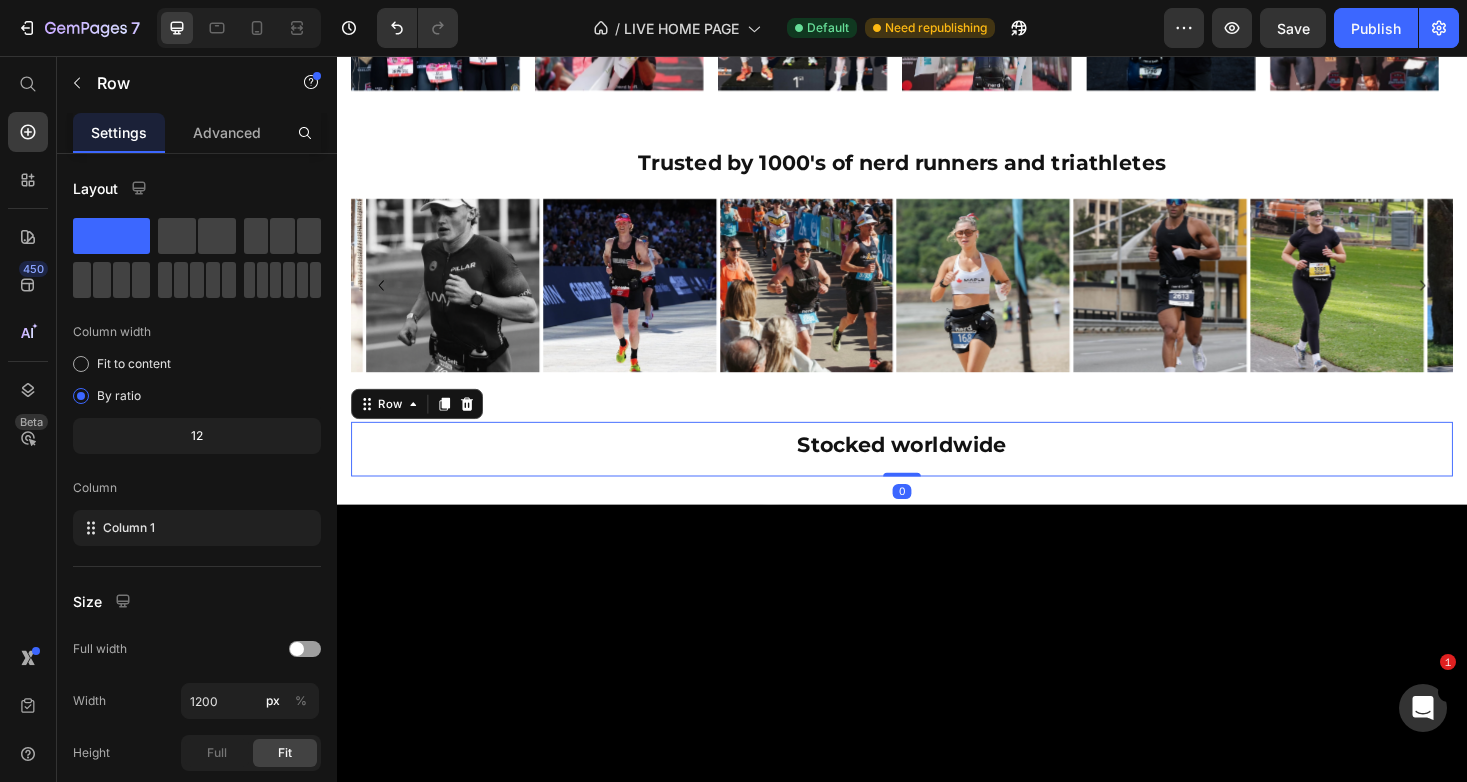 scroll, scrollTop: 3356, scrollLeft: 0, axis: vertical 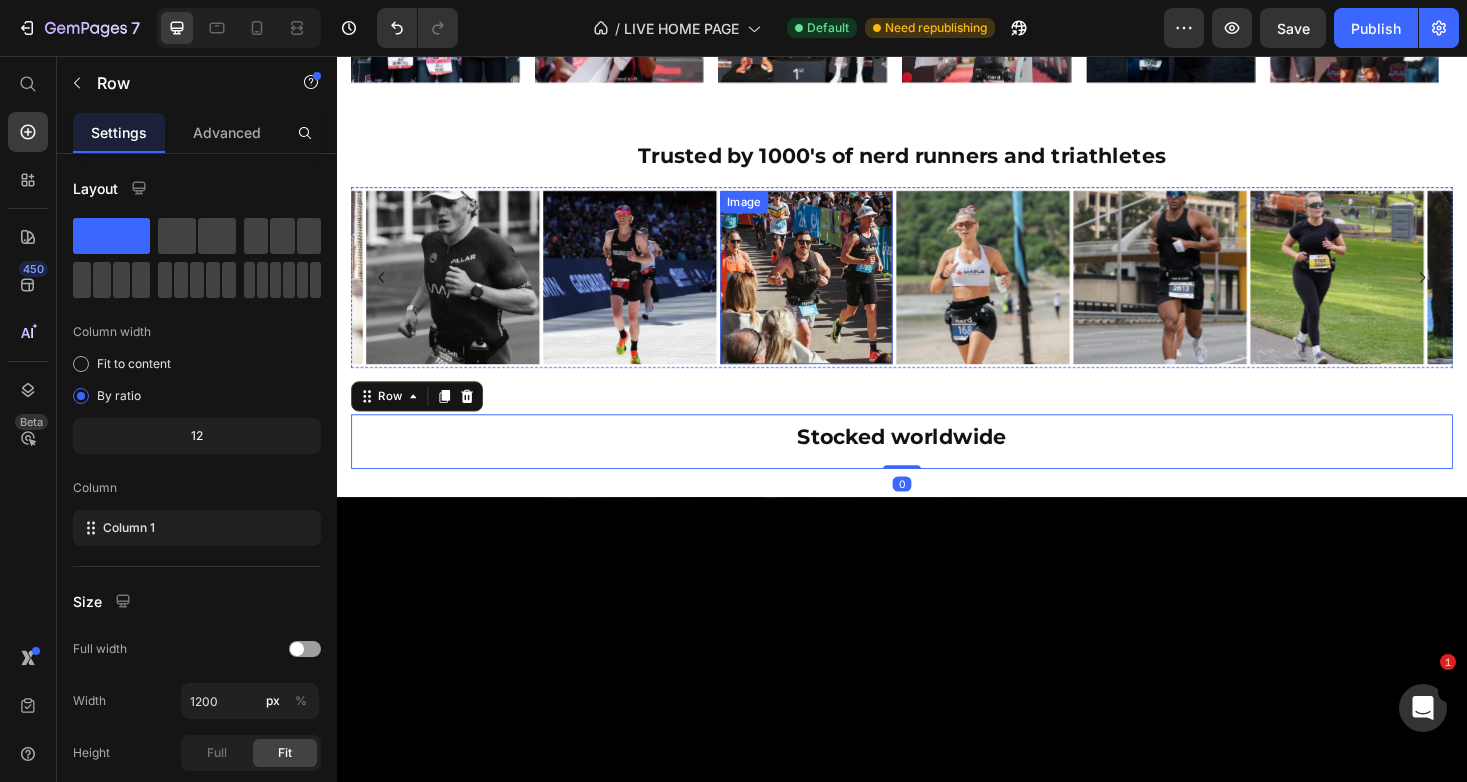 click at bounding box center (836, 291) 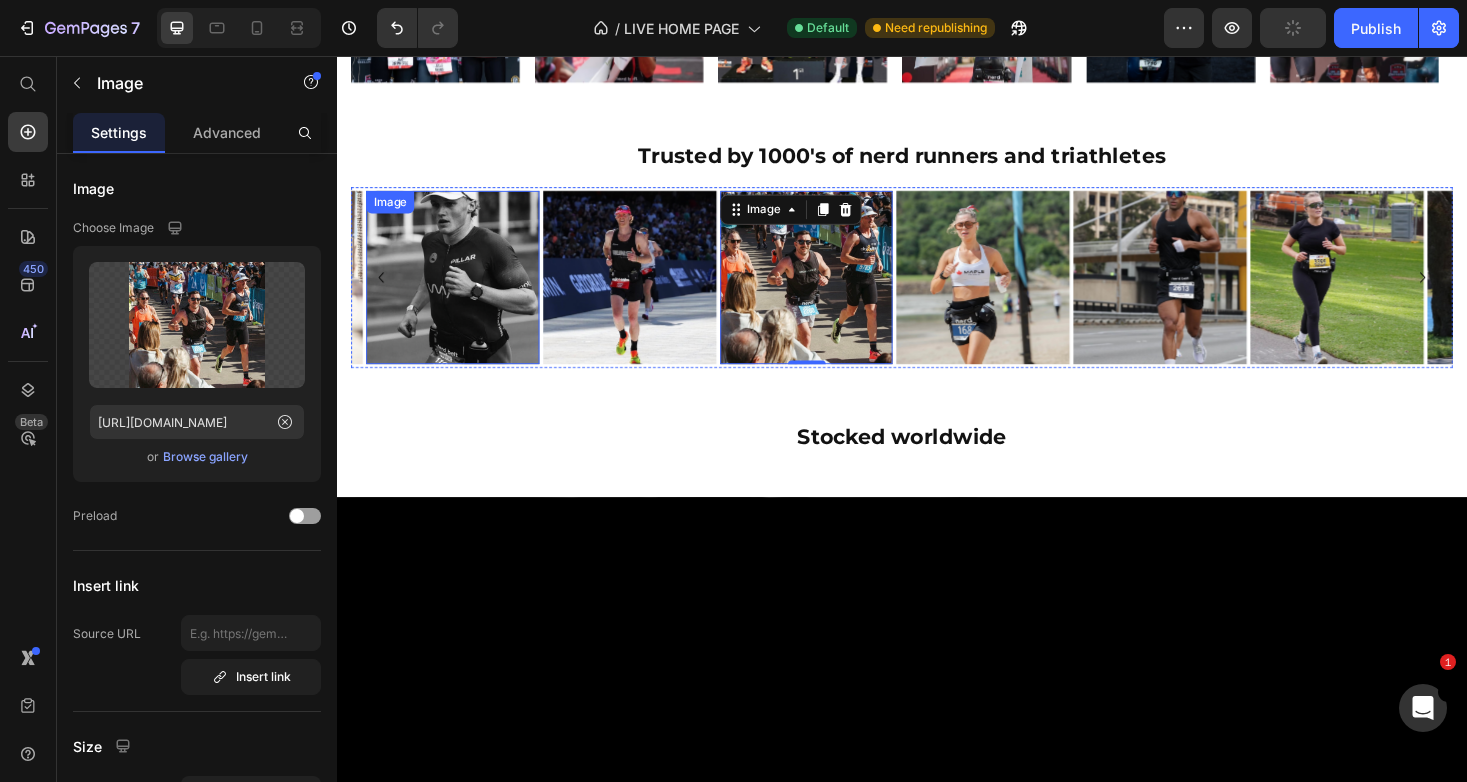 click on "Image" at bounding box center [460, 291] 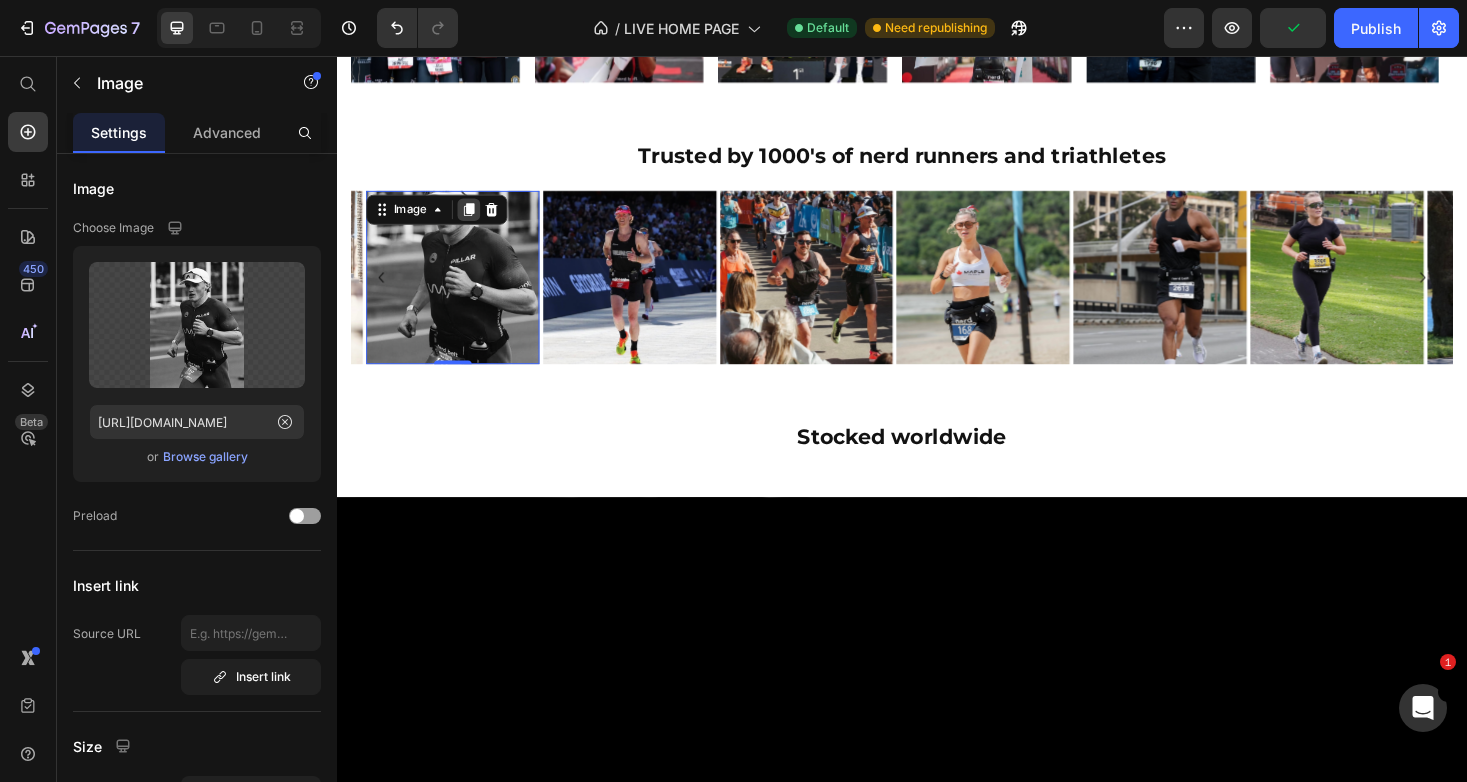 click 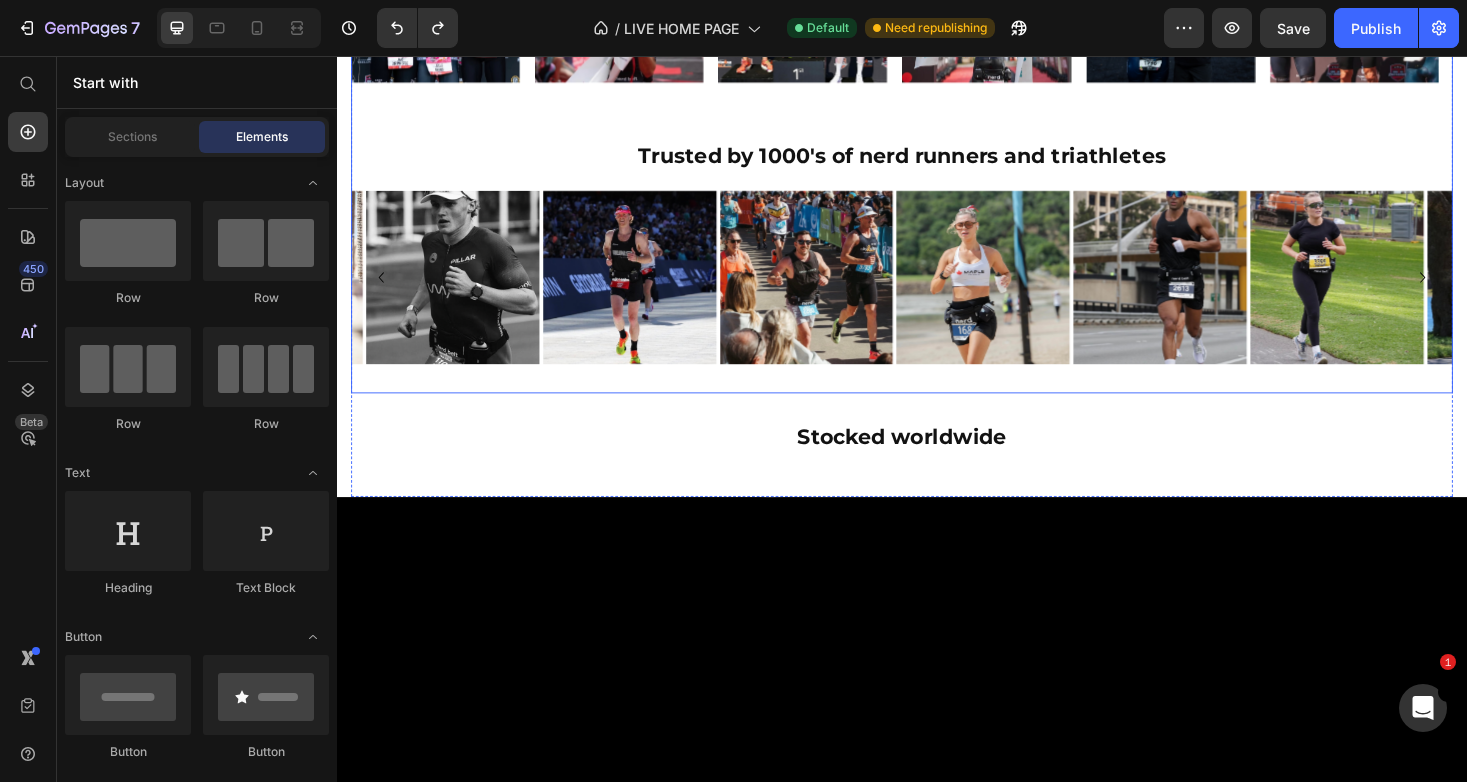 click on "Image Image Image Image Image Image Image Image Image Image Image Image Image Image
[GEOGRAPHIC_DATA]" at bounding box center [937, 304] 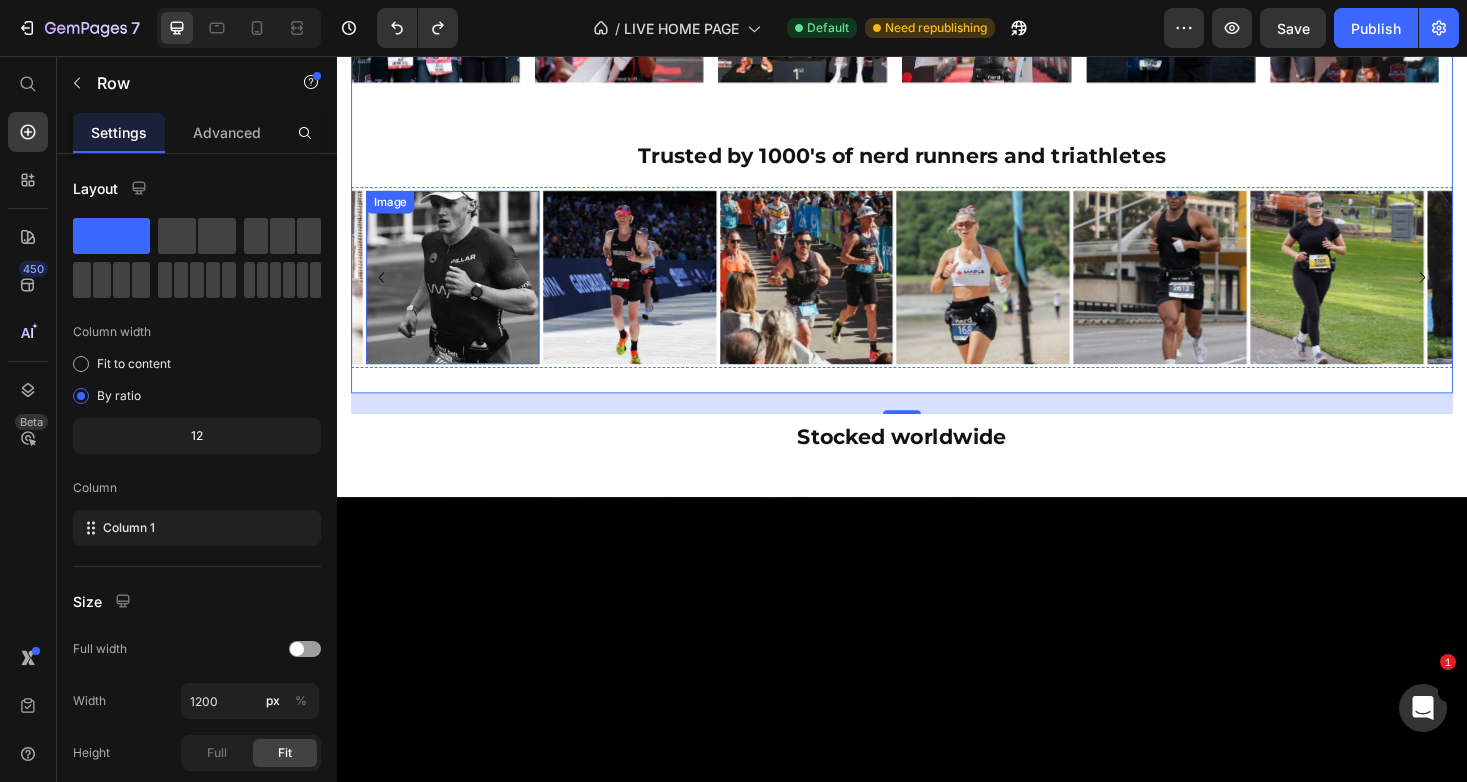 click on "Image" at bounding box center [460, 291] 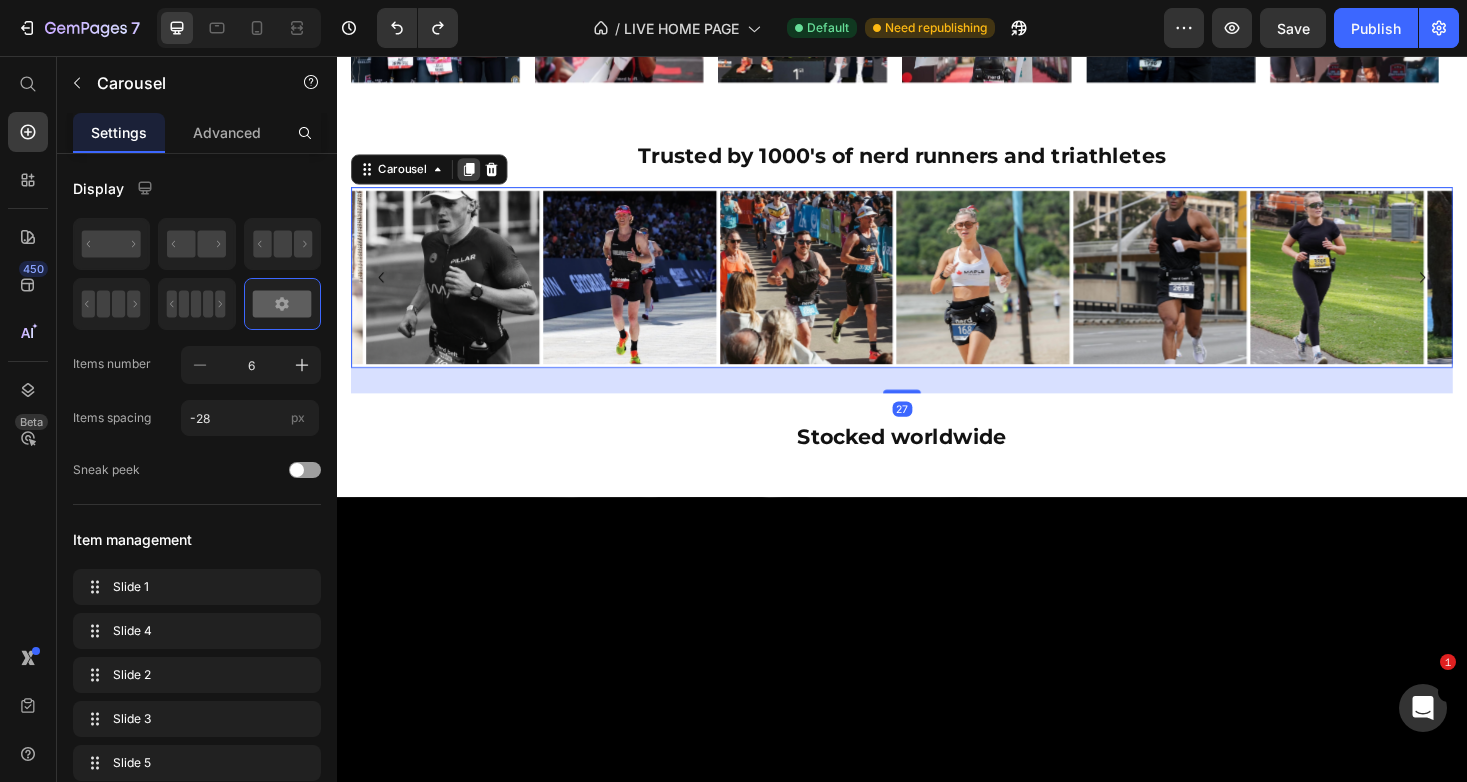 click 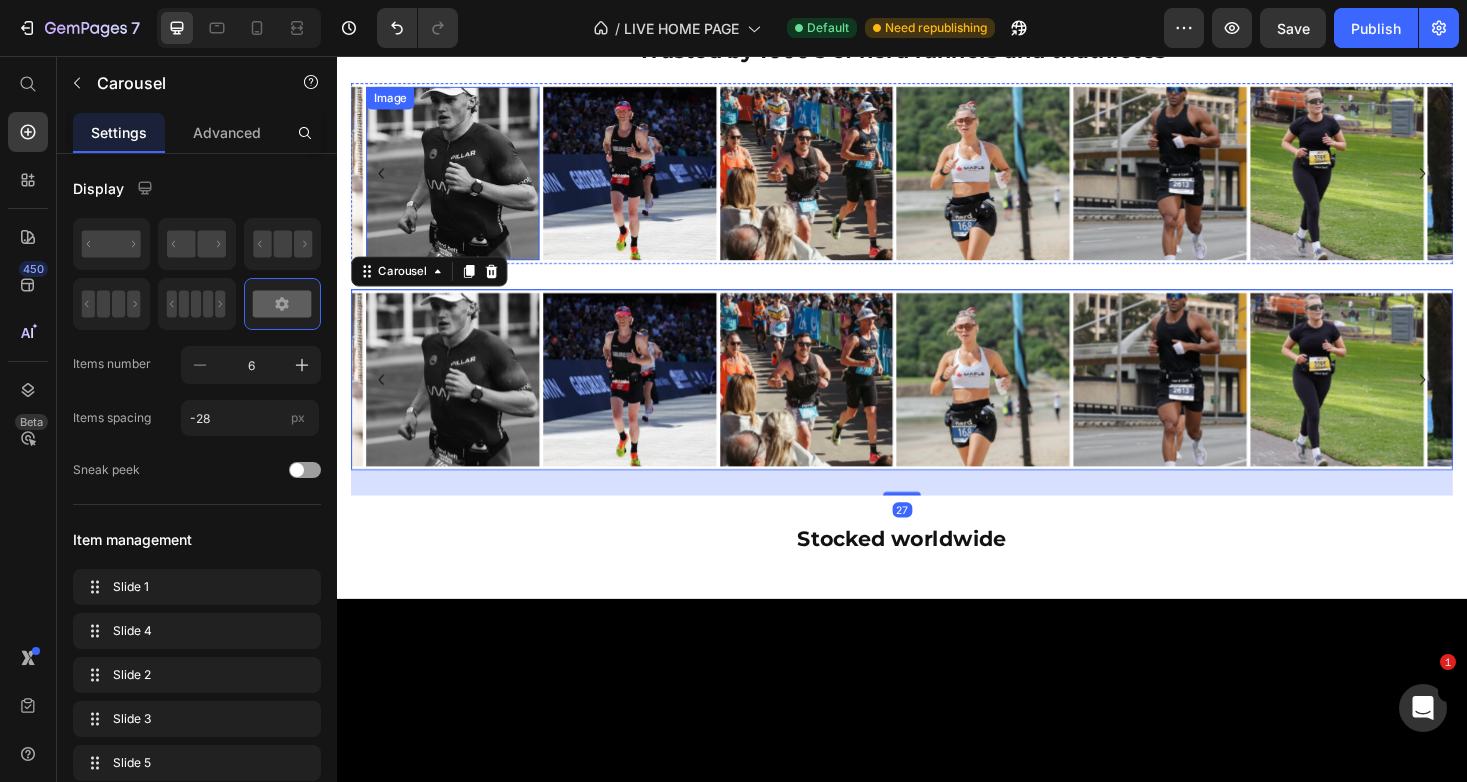 scroll, scrollTop: 3482, scrollLeft: 0, axis: vertical 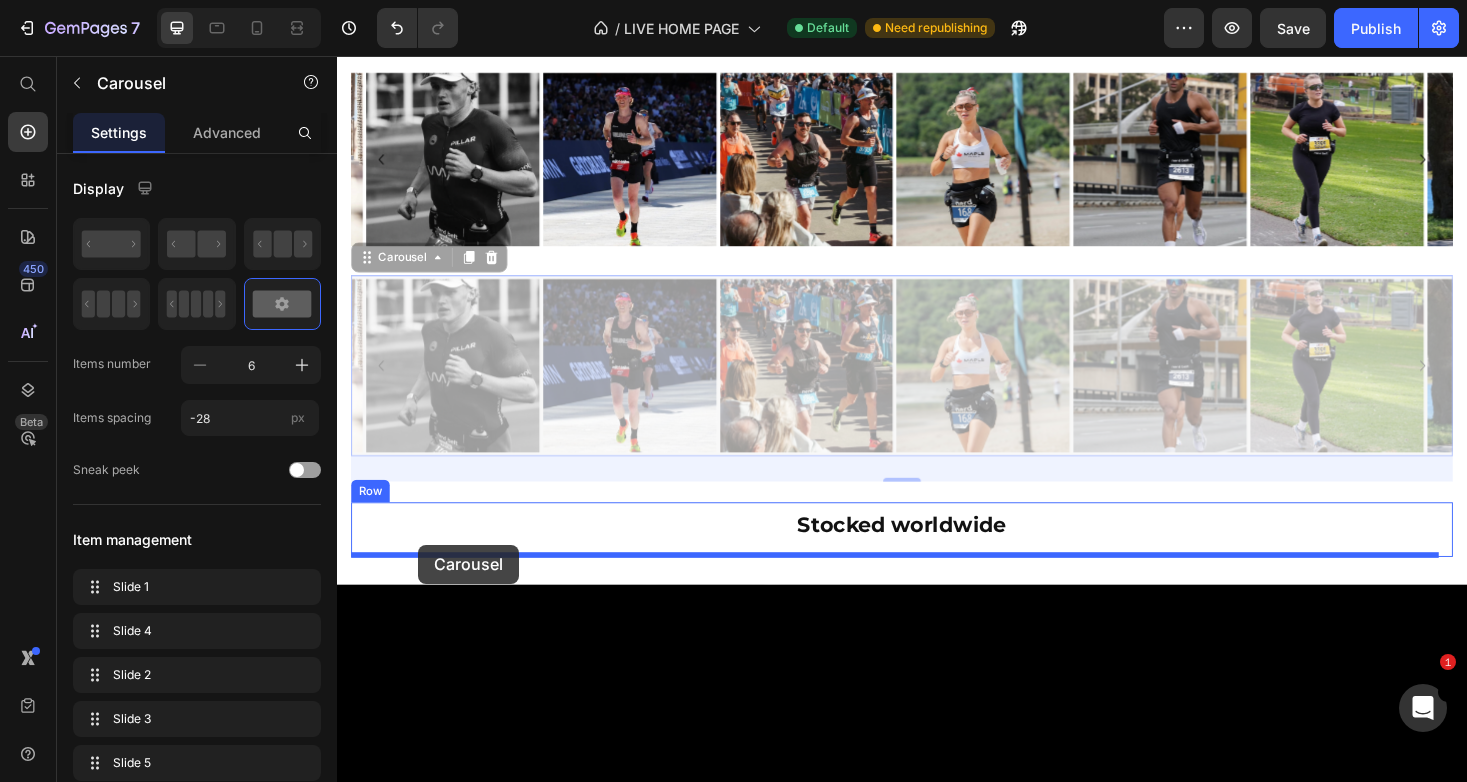 drag, startPoint x: 389, startPoint y: 271, endPoint x: 423, endPoint y: 575, distance: 305.89542 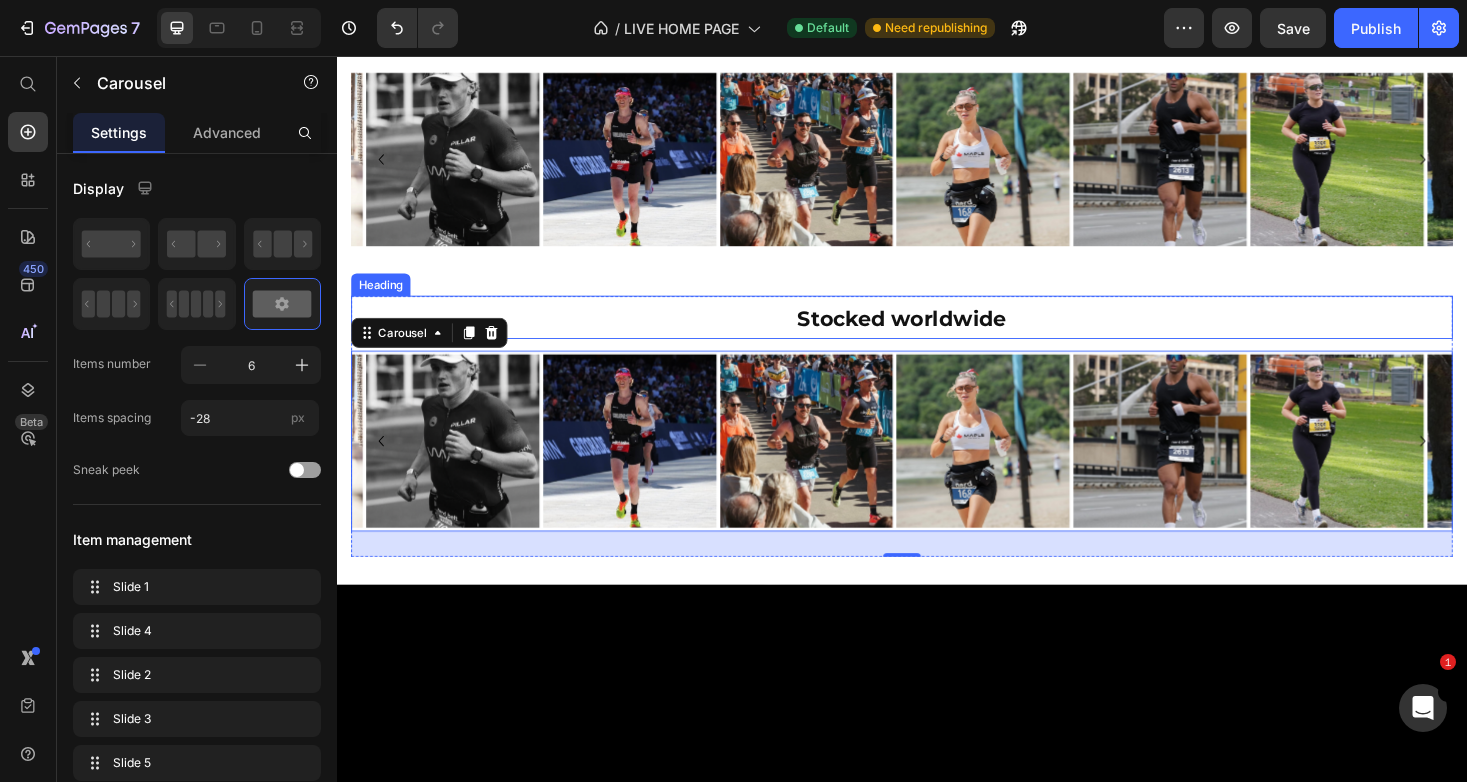 click at bounding box center [460, 464] 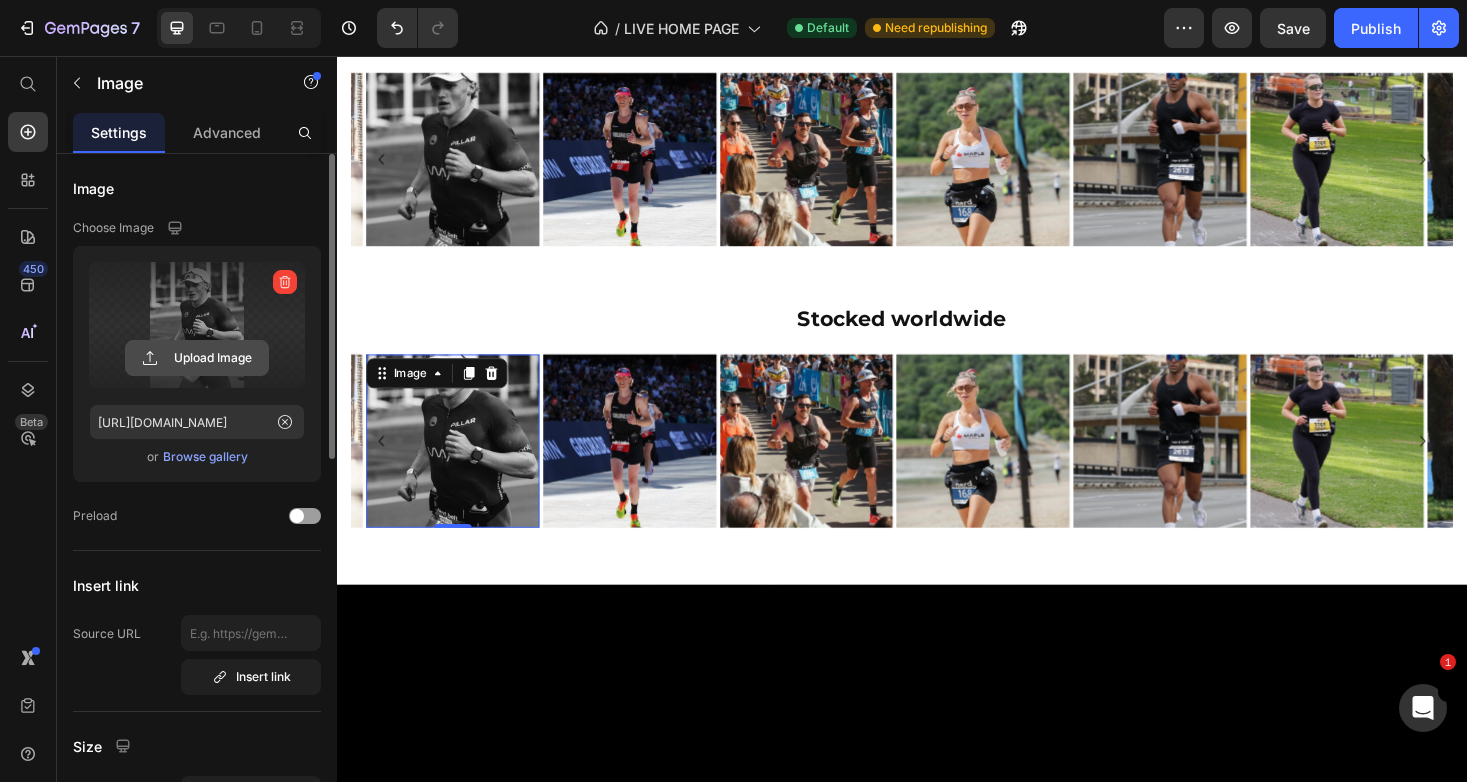click 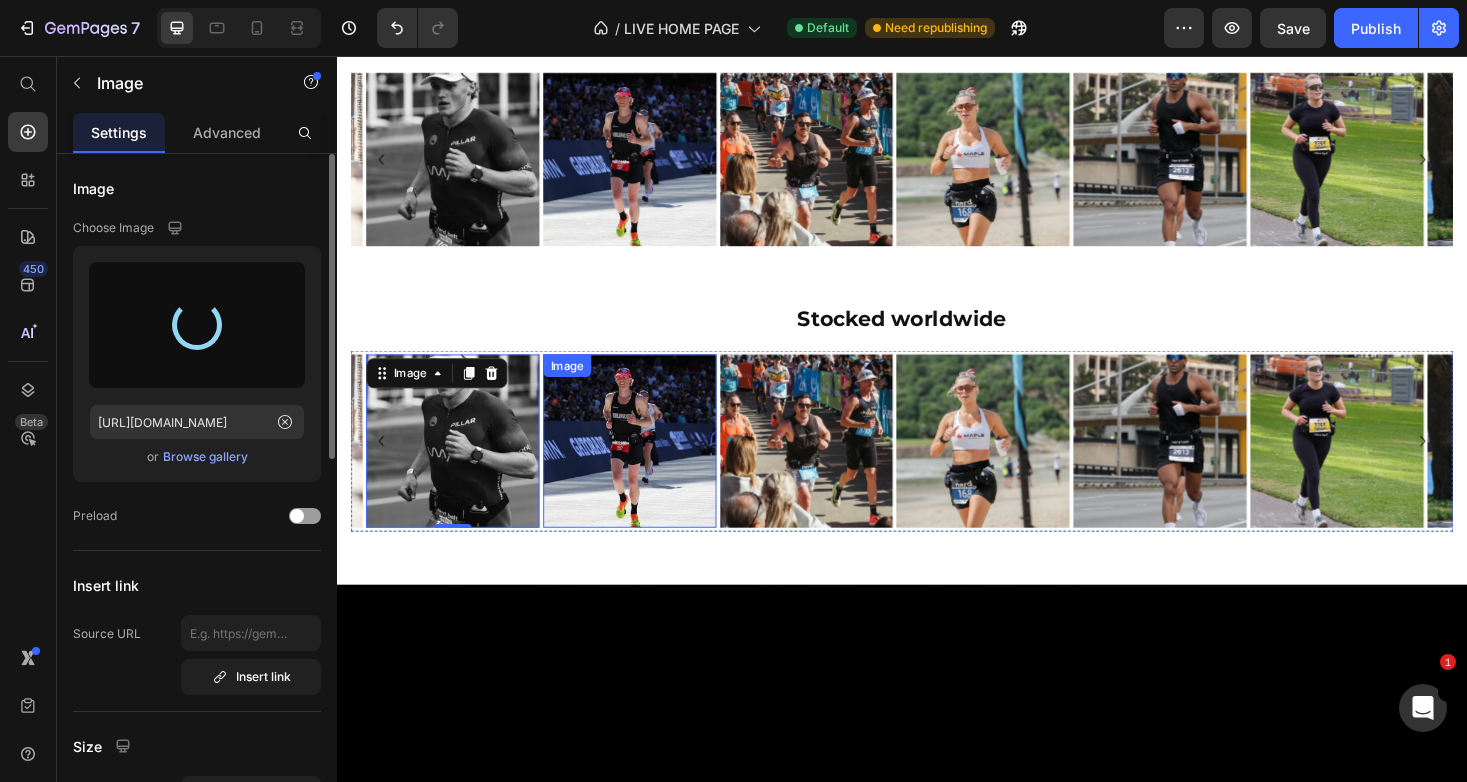 type on "[URL][DOMAIN_NAME]" 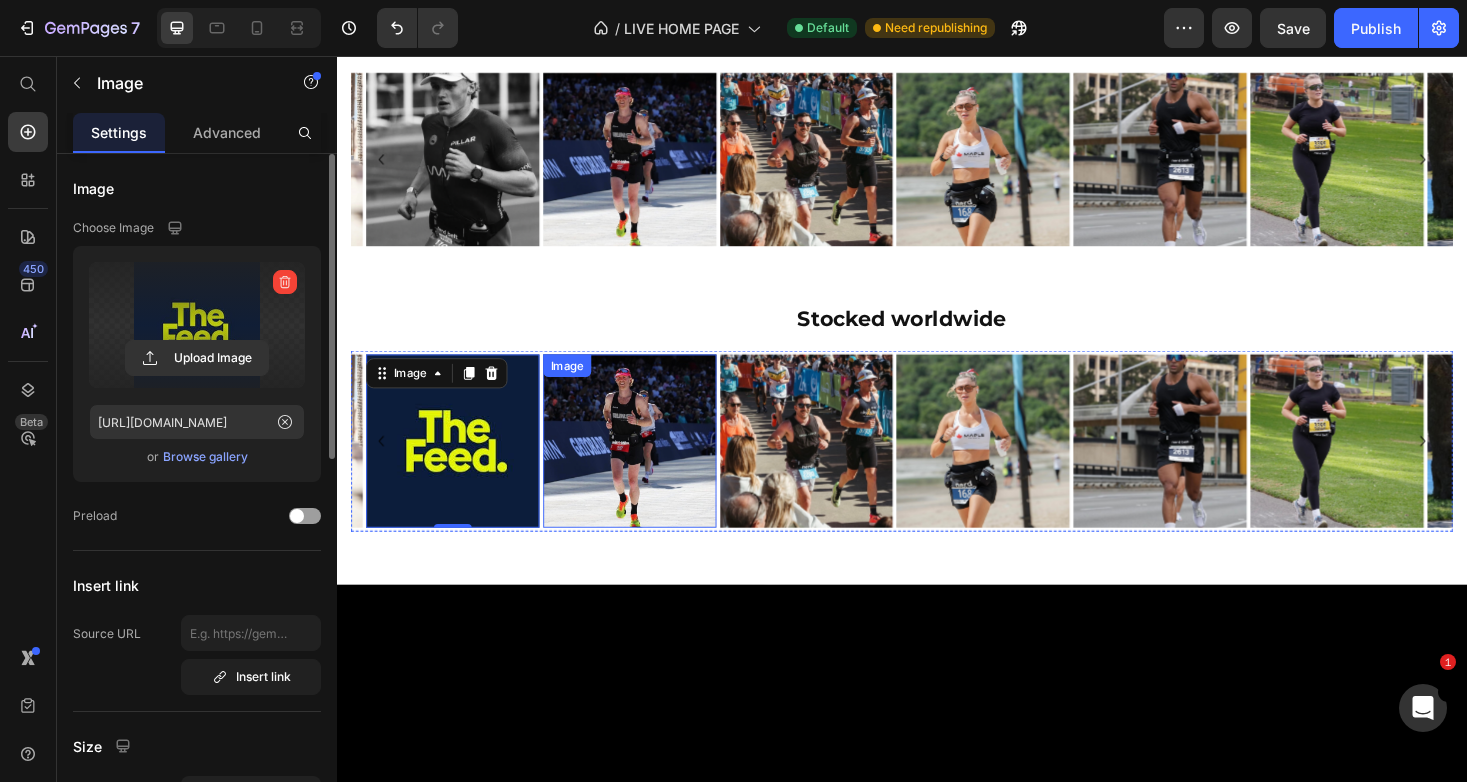 click at bounding box center [648, 464] 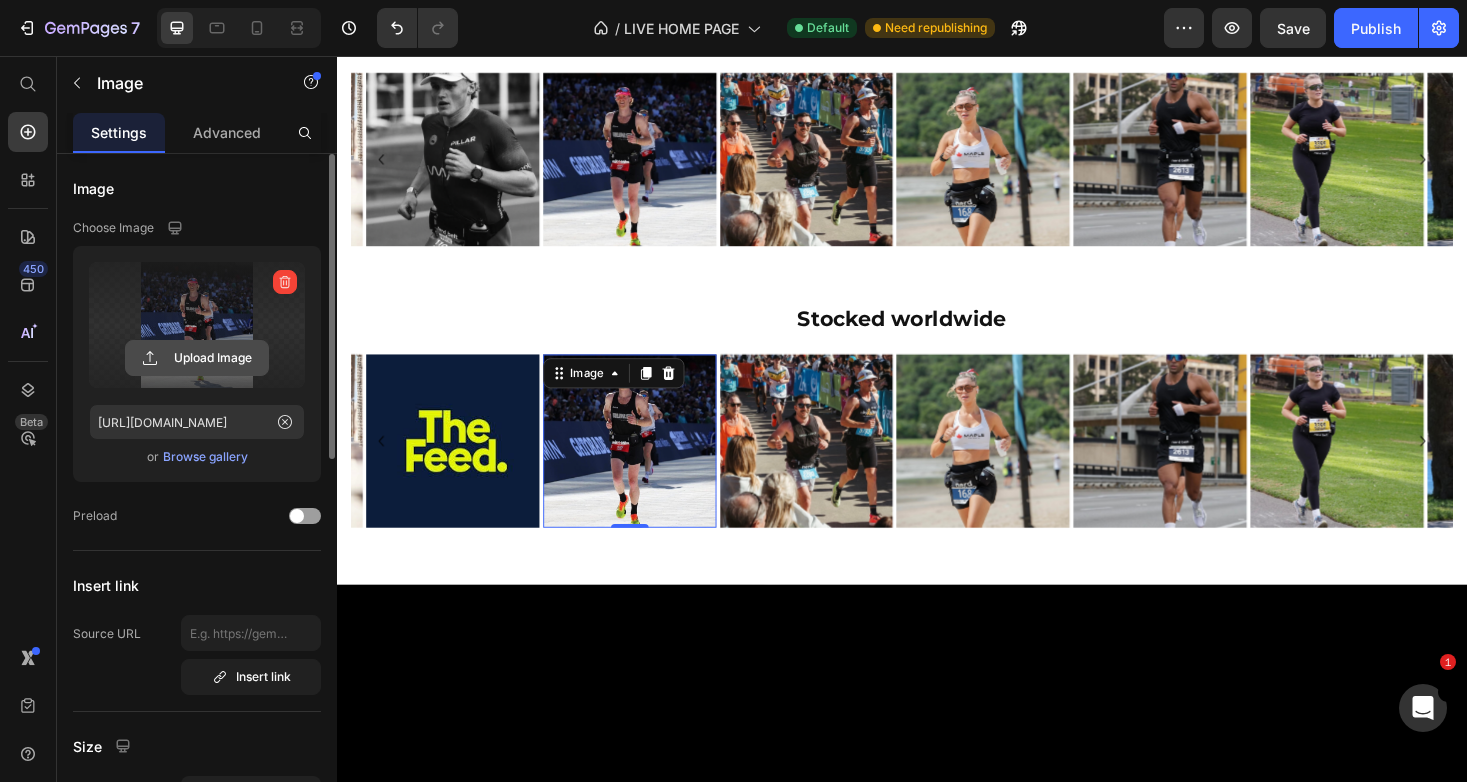 click 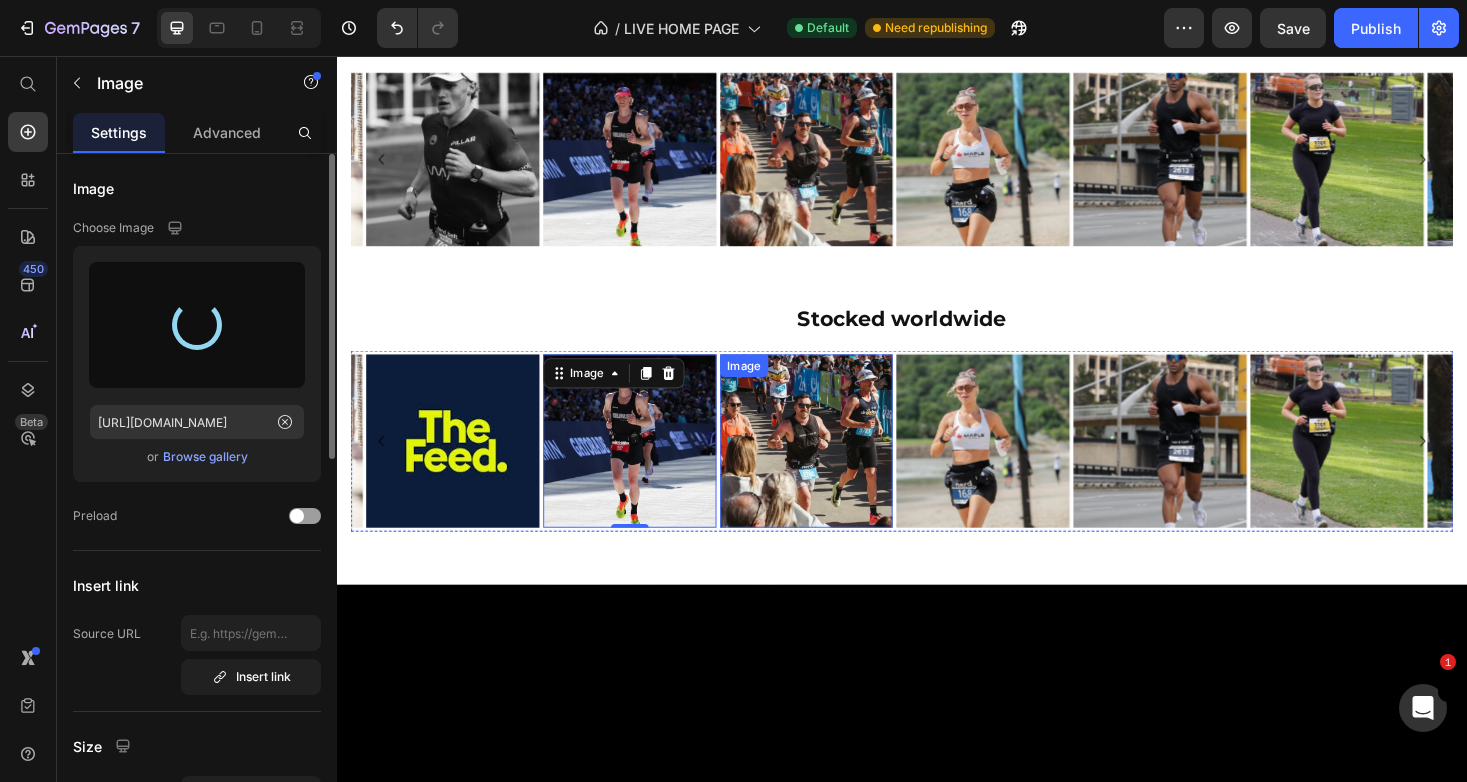 type on "[URL][DOMAIN_NAME]" 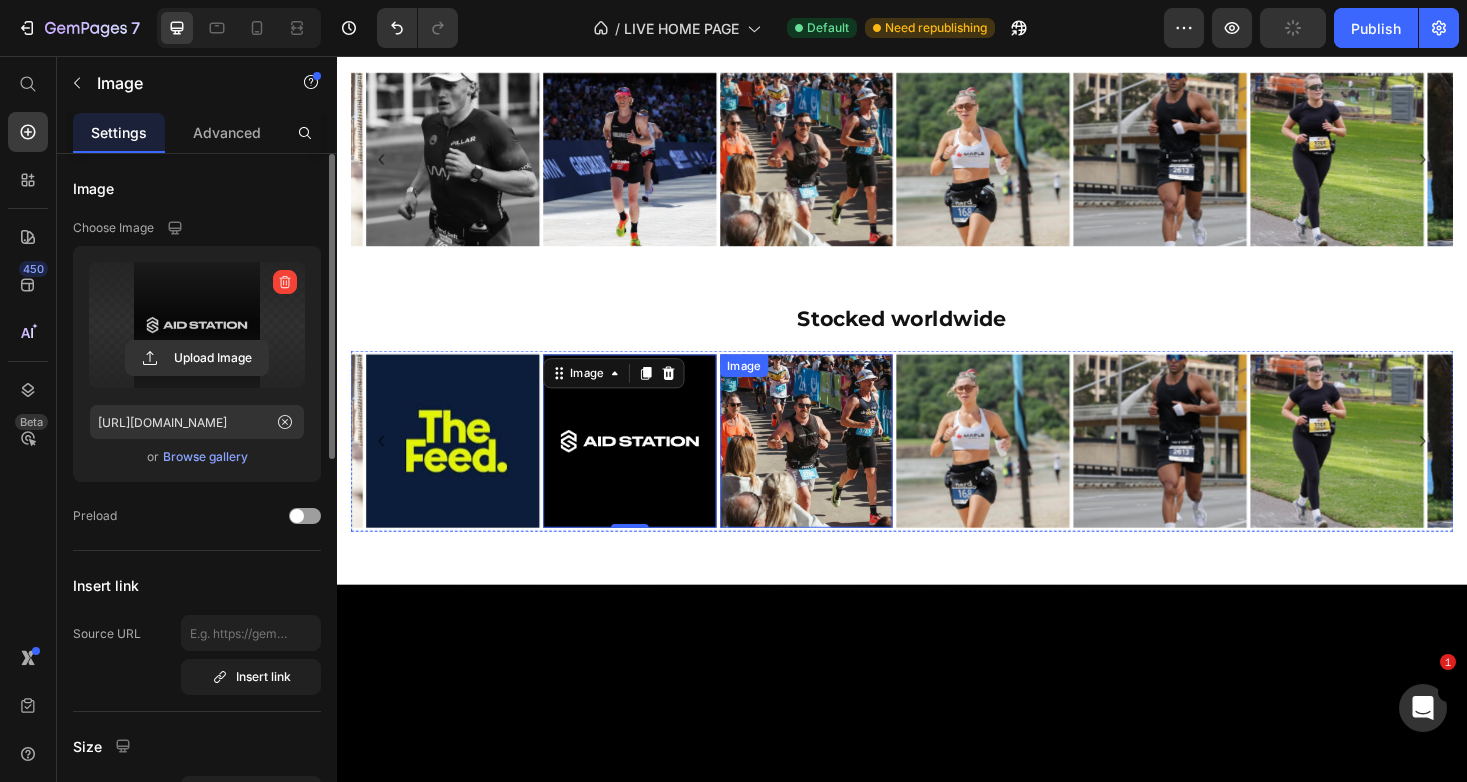 click at bounding box center [836, 464] 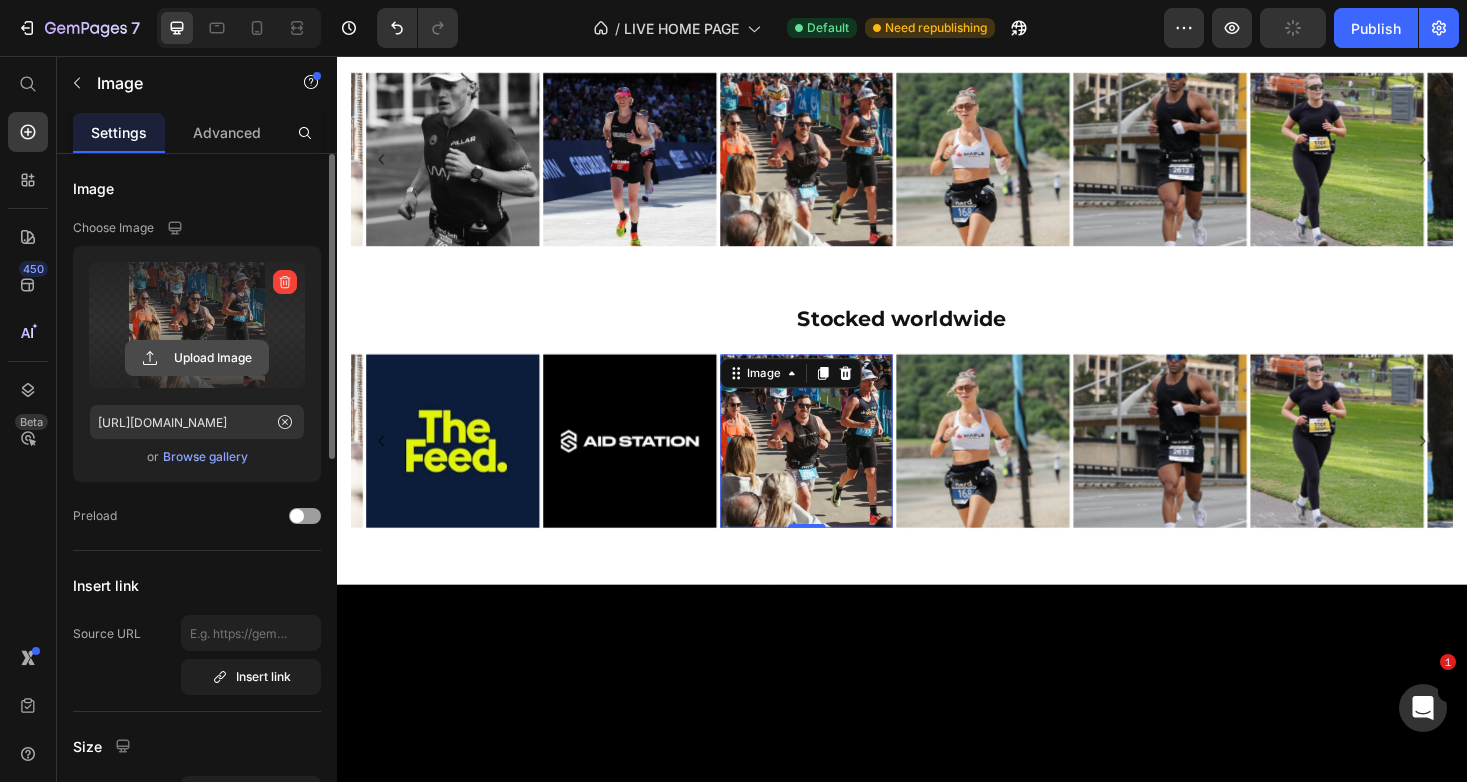 click 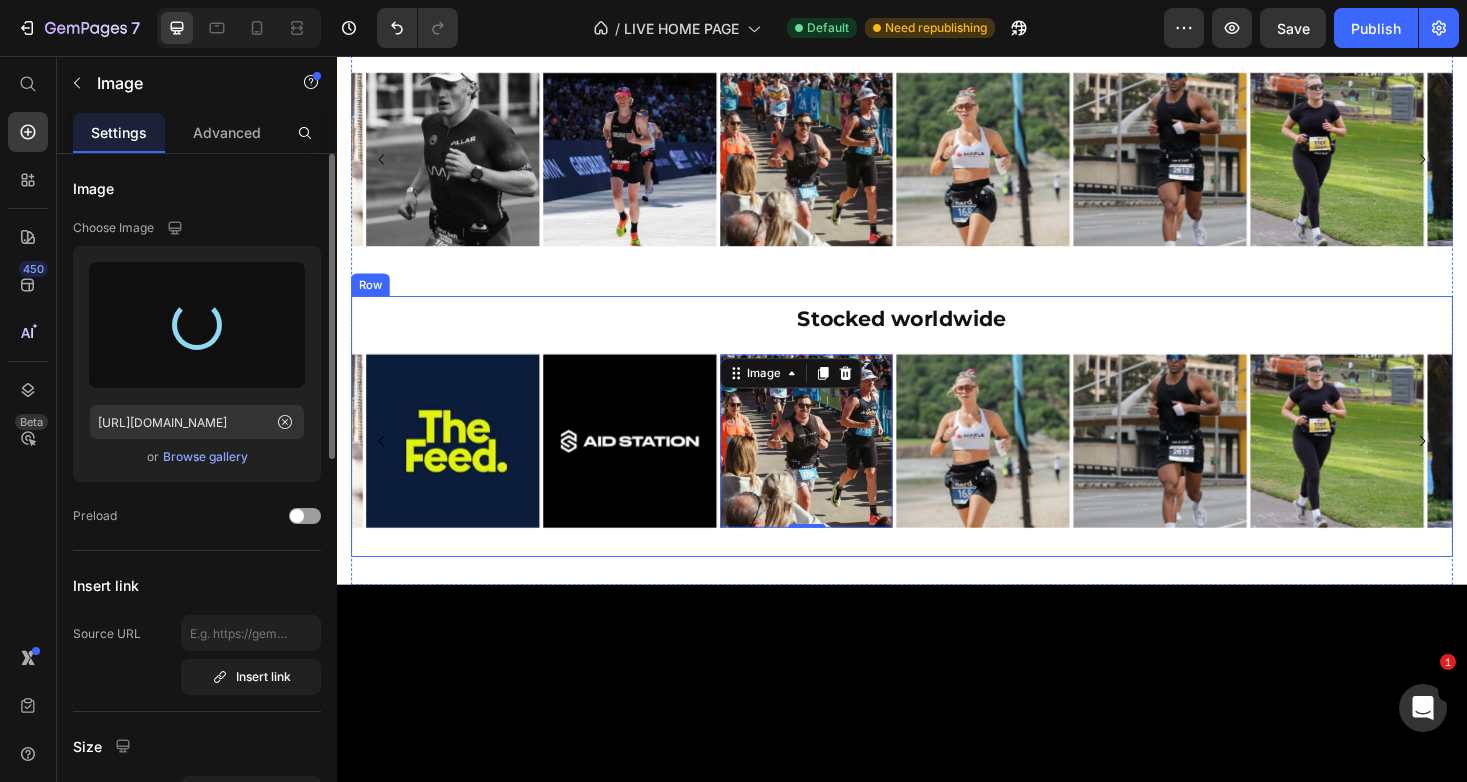 type on "[URL][DOMAIN_NAME]" 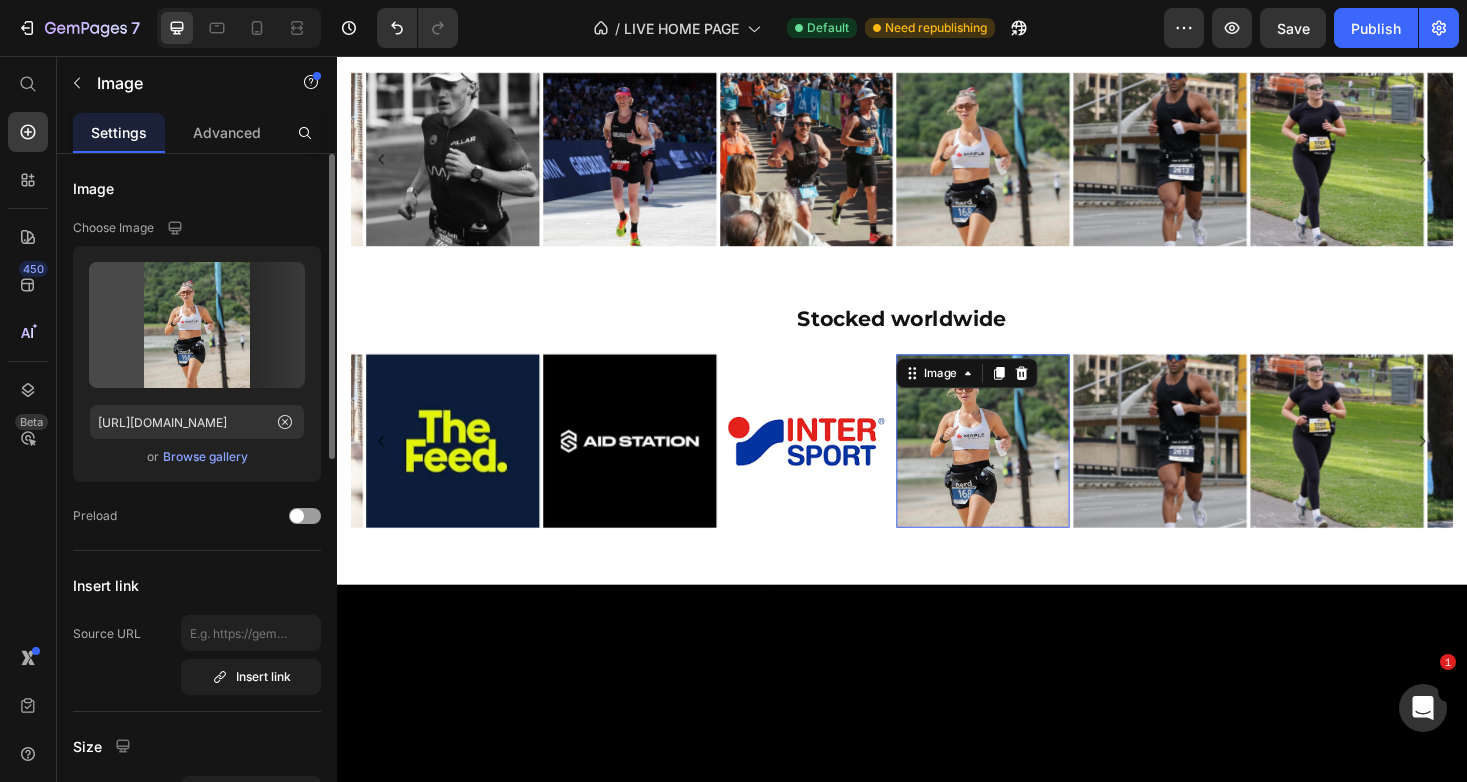 click at bounding box center (1023, 464) 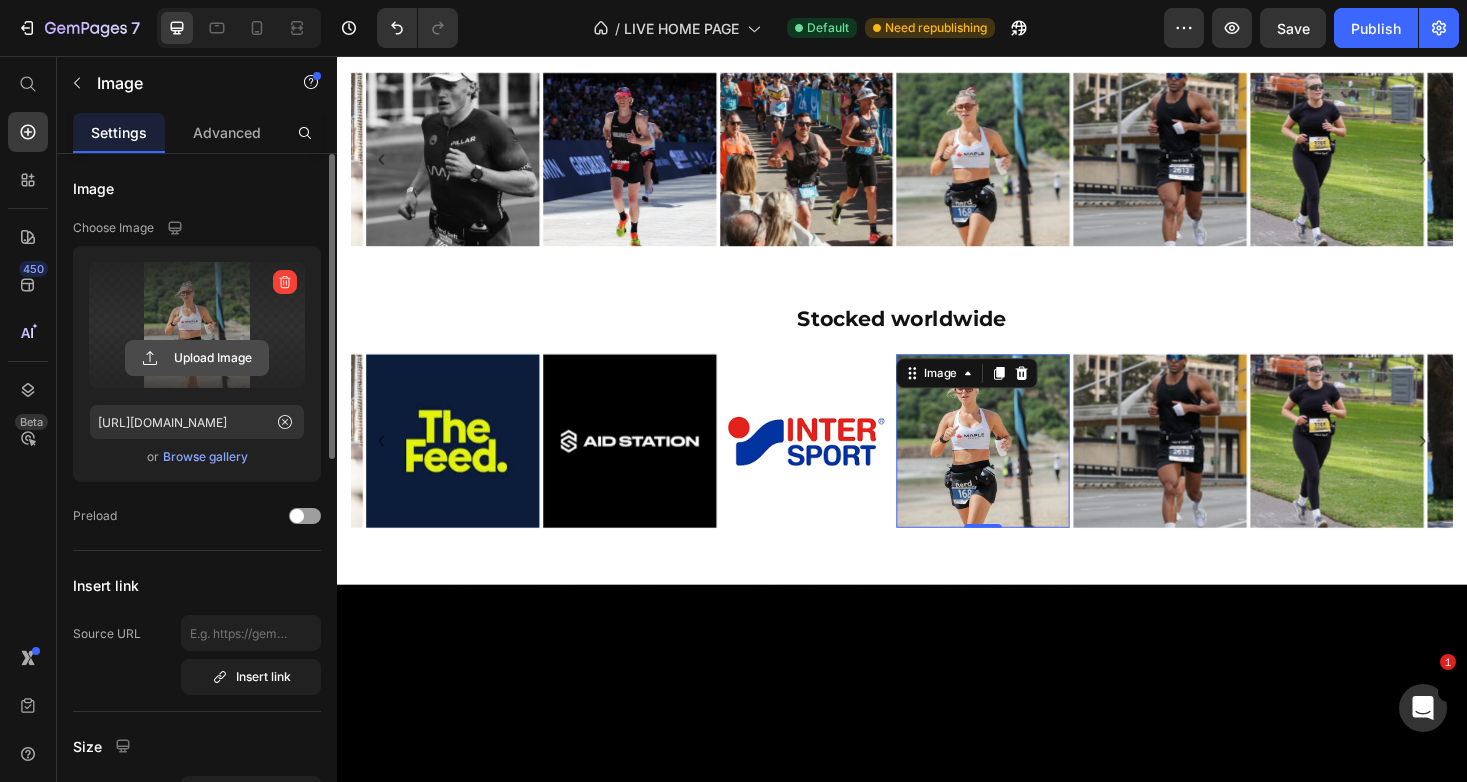 click 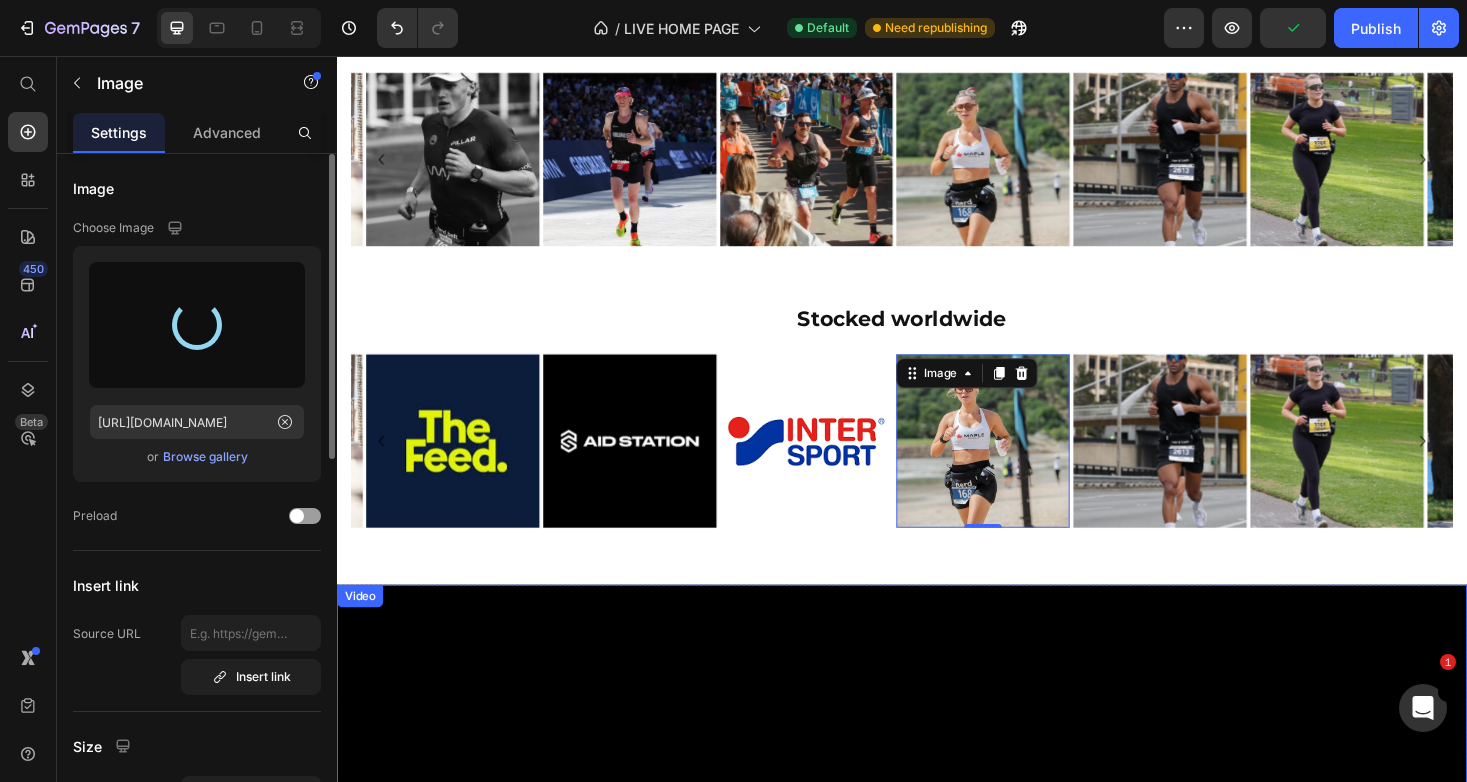 type on "[URL][DOMAIN_NAME]" 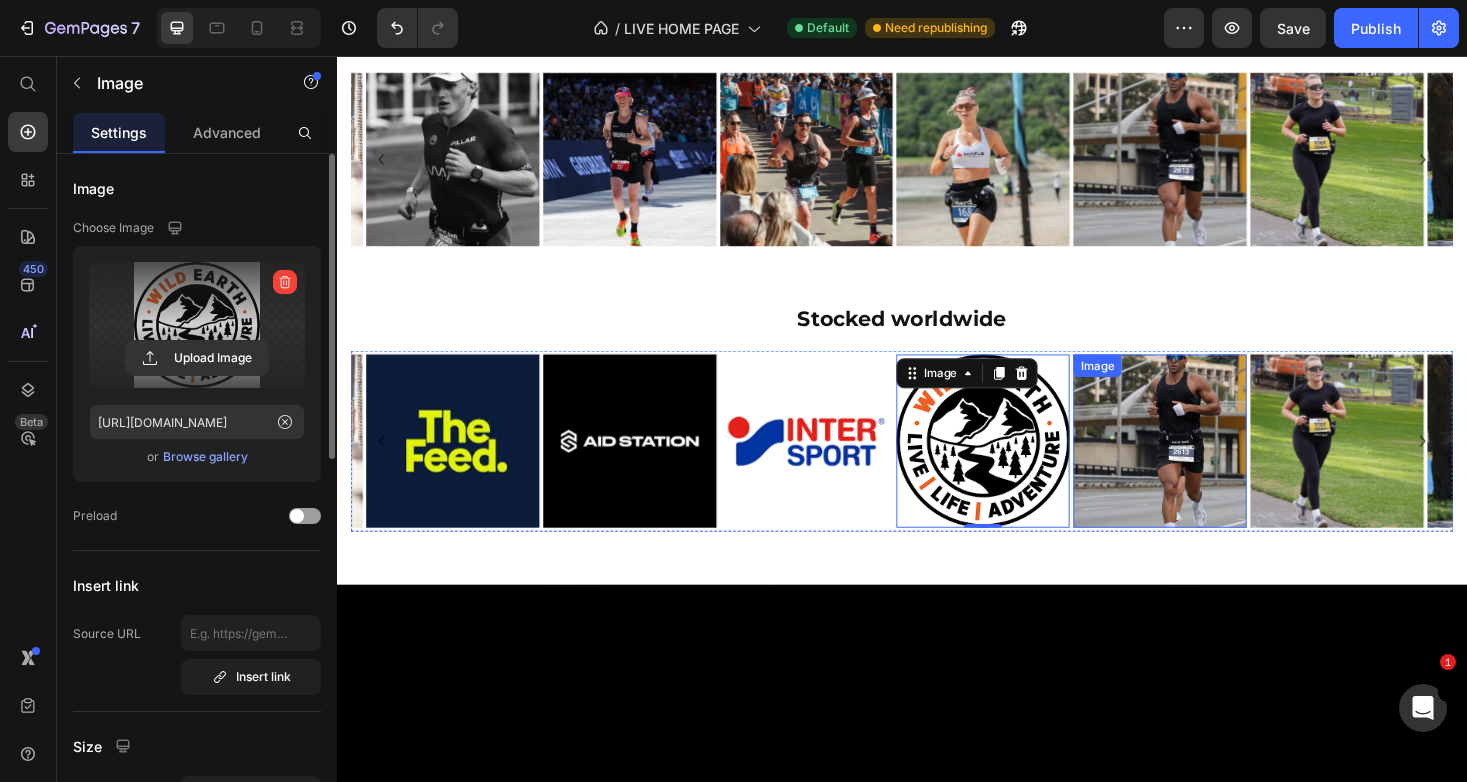 click at bounding box center (1211, 464) 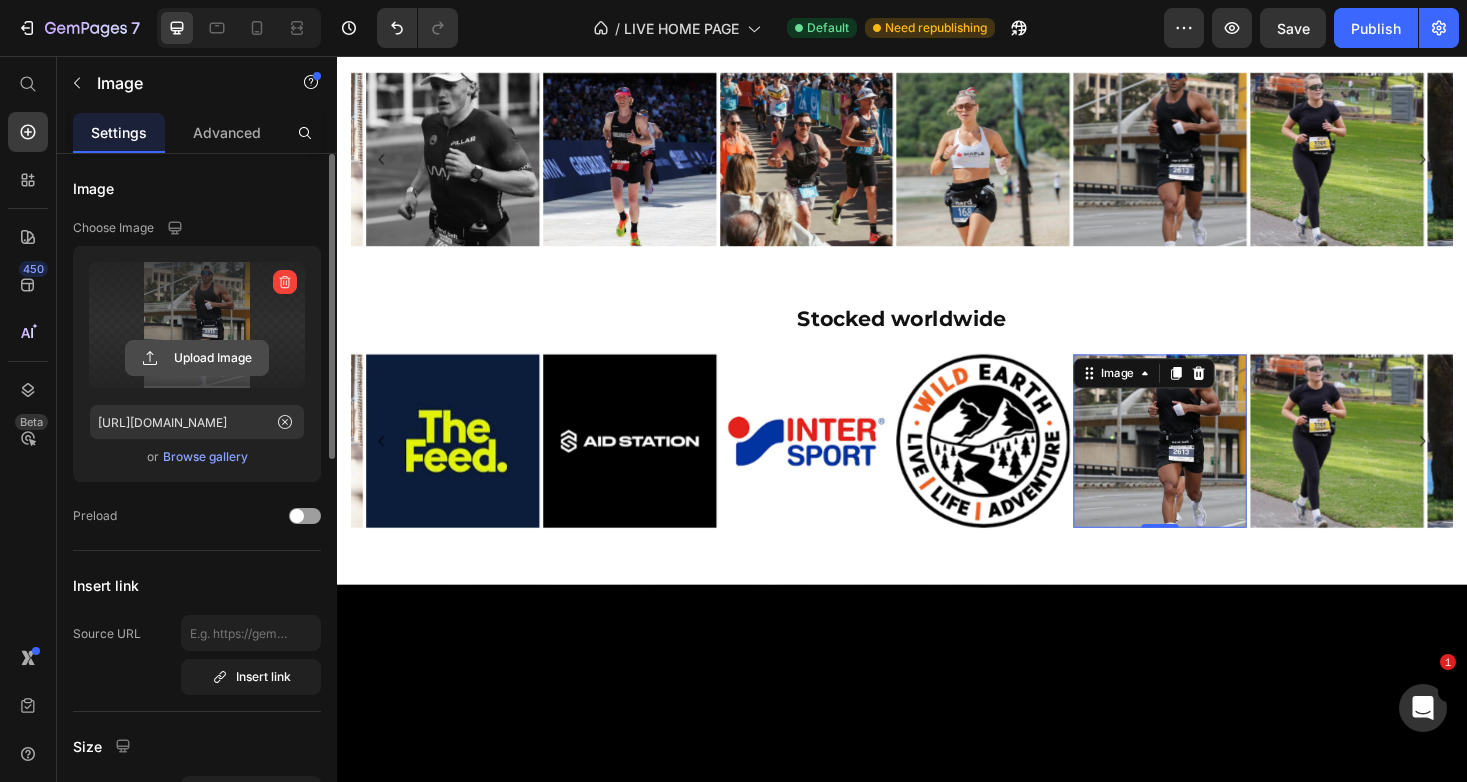 click 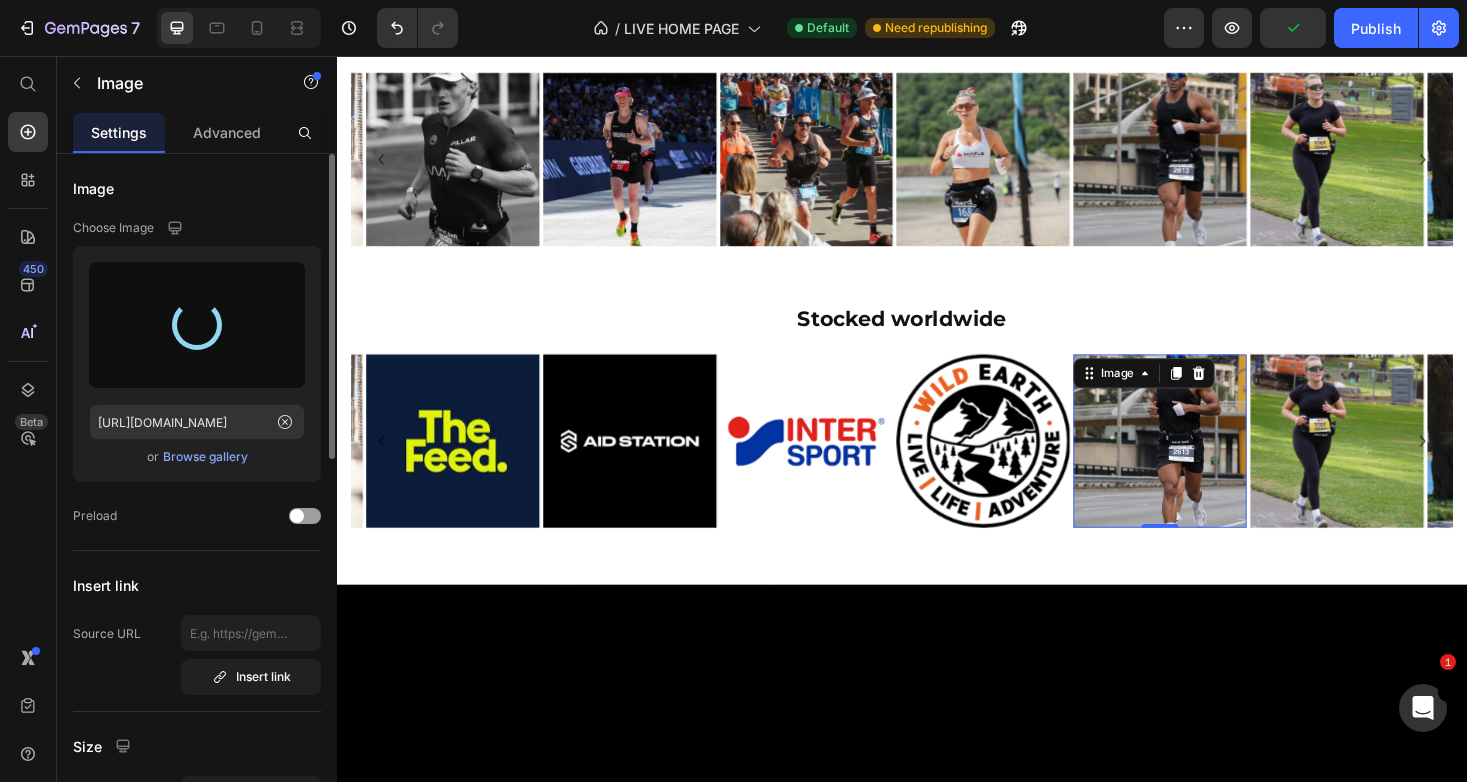 type on "[URL][DOMAIN_NAME]" 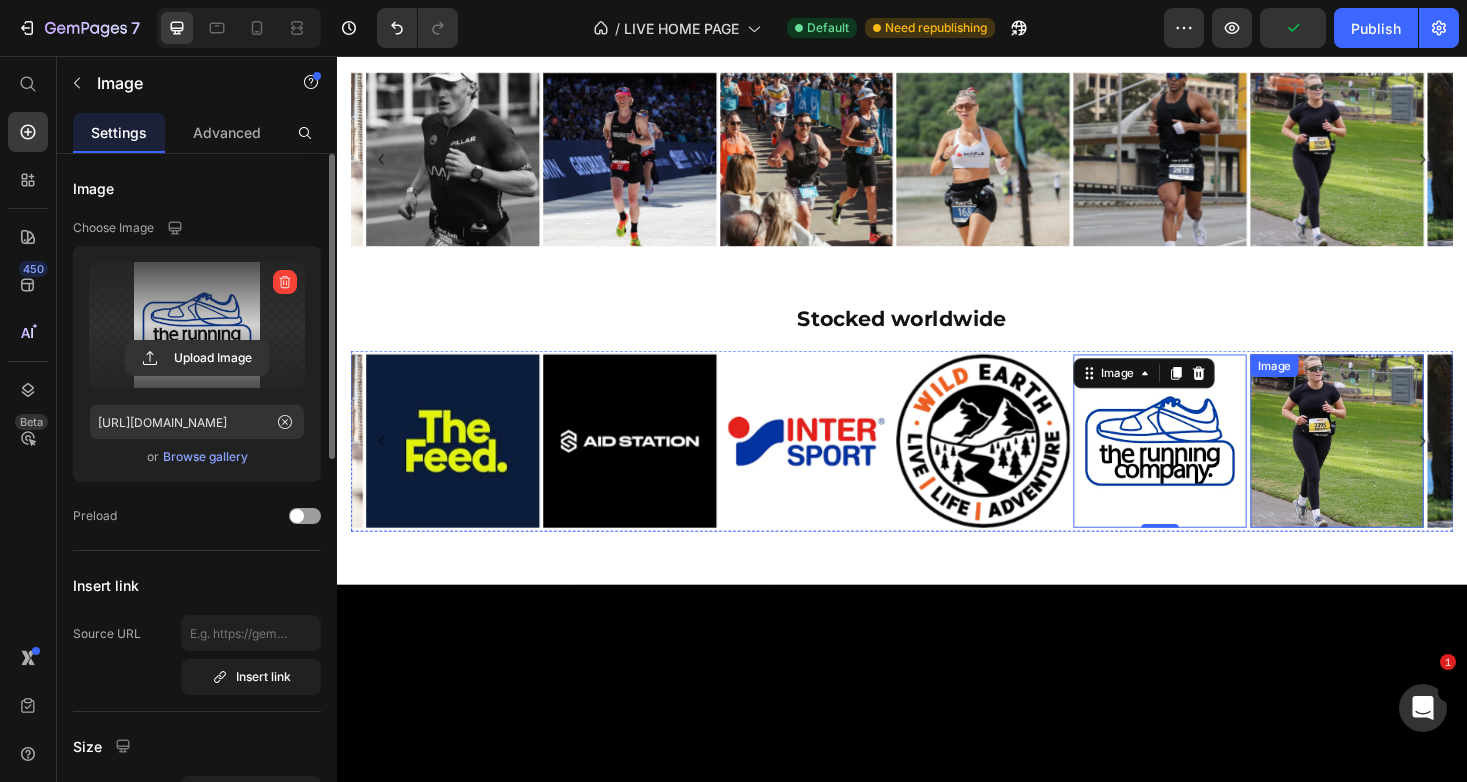 click at bounding box center (1399, 464) 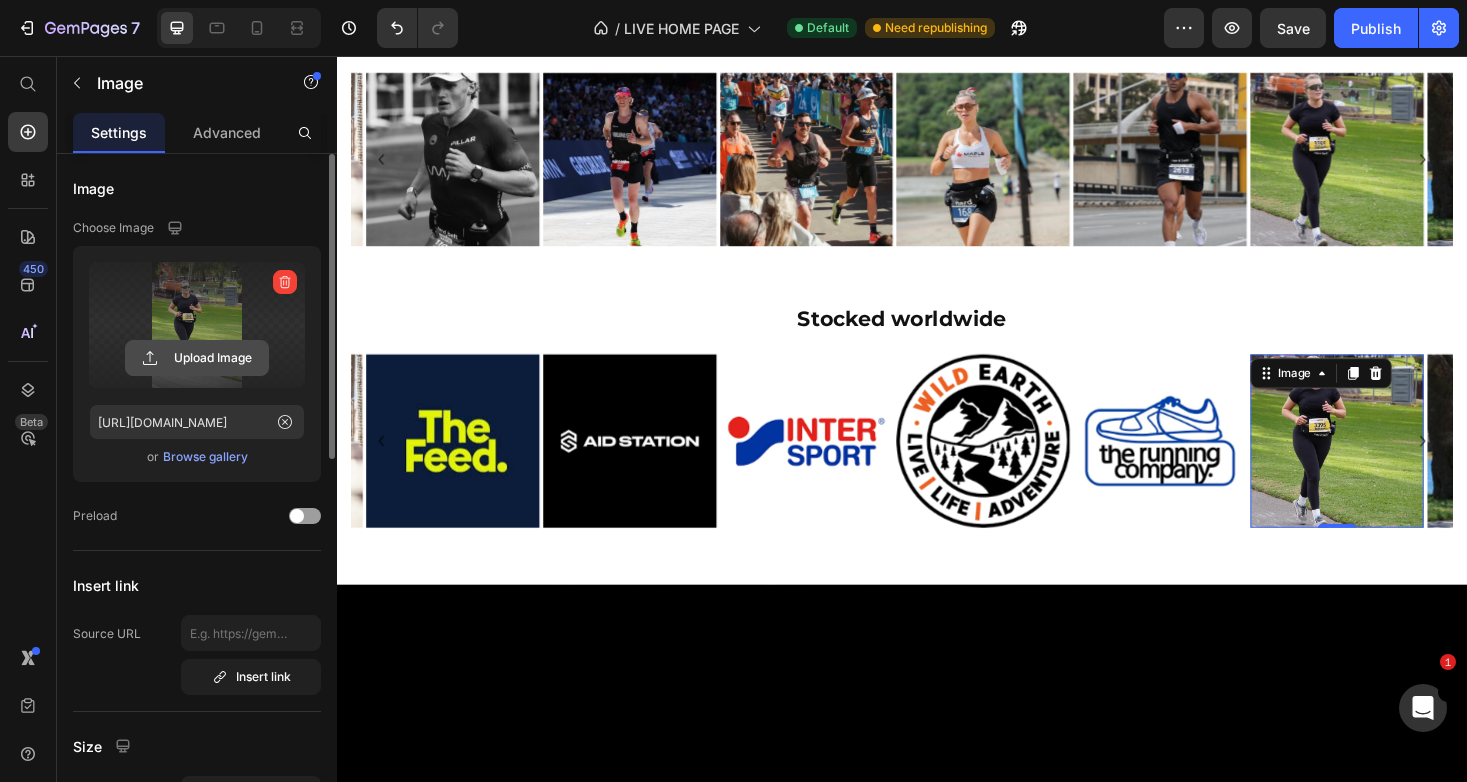click 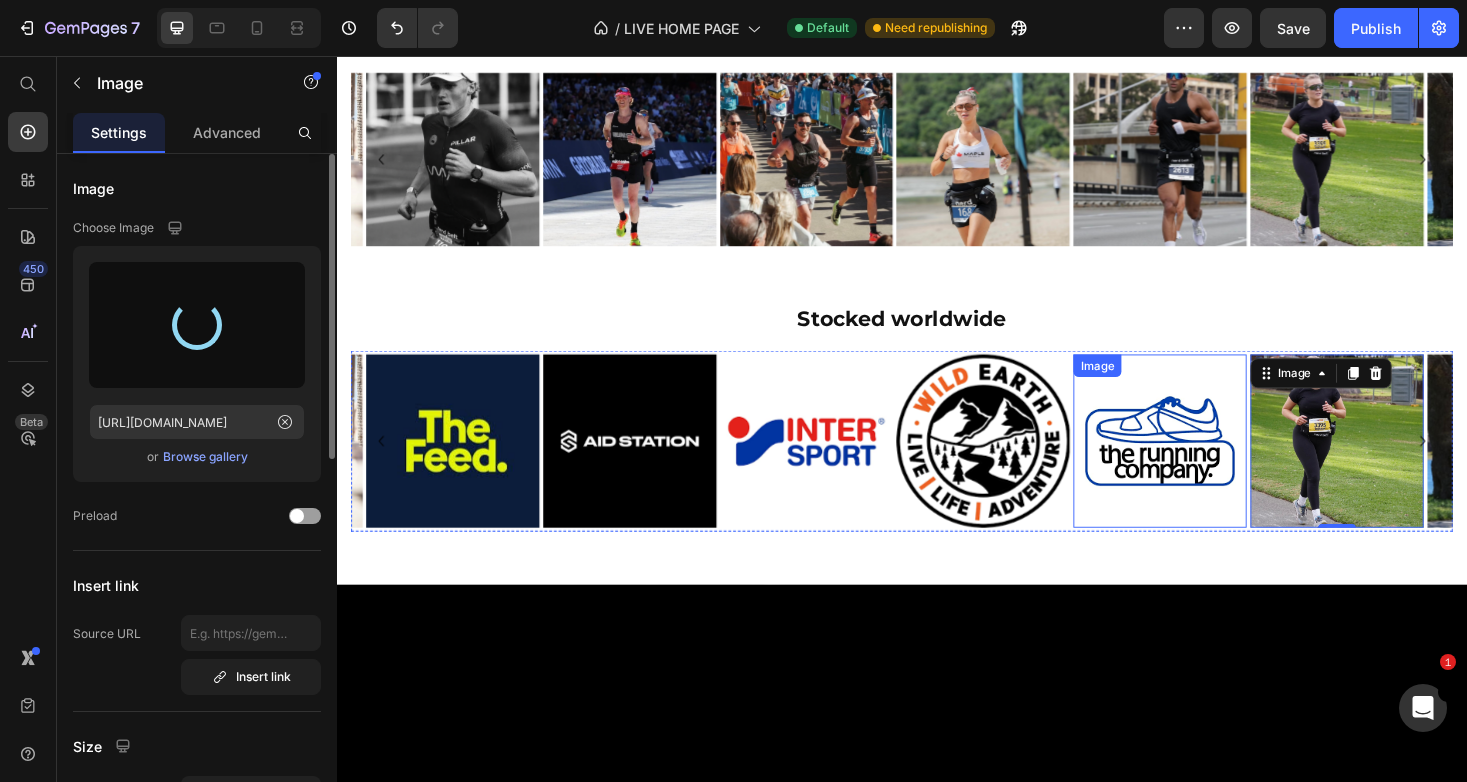 type on "[URL][DOMAIN_NAME]" 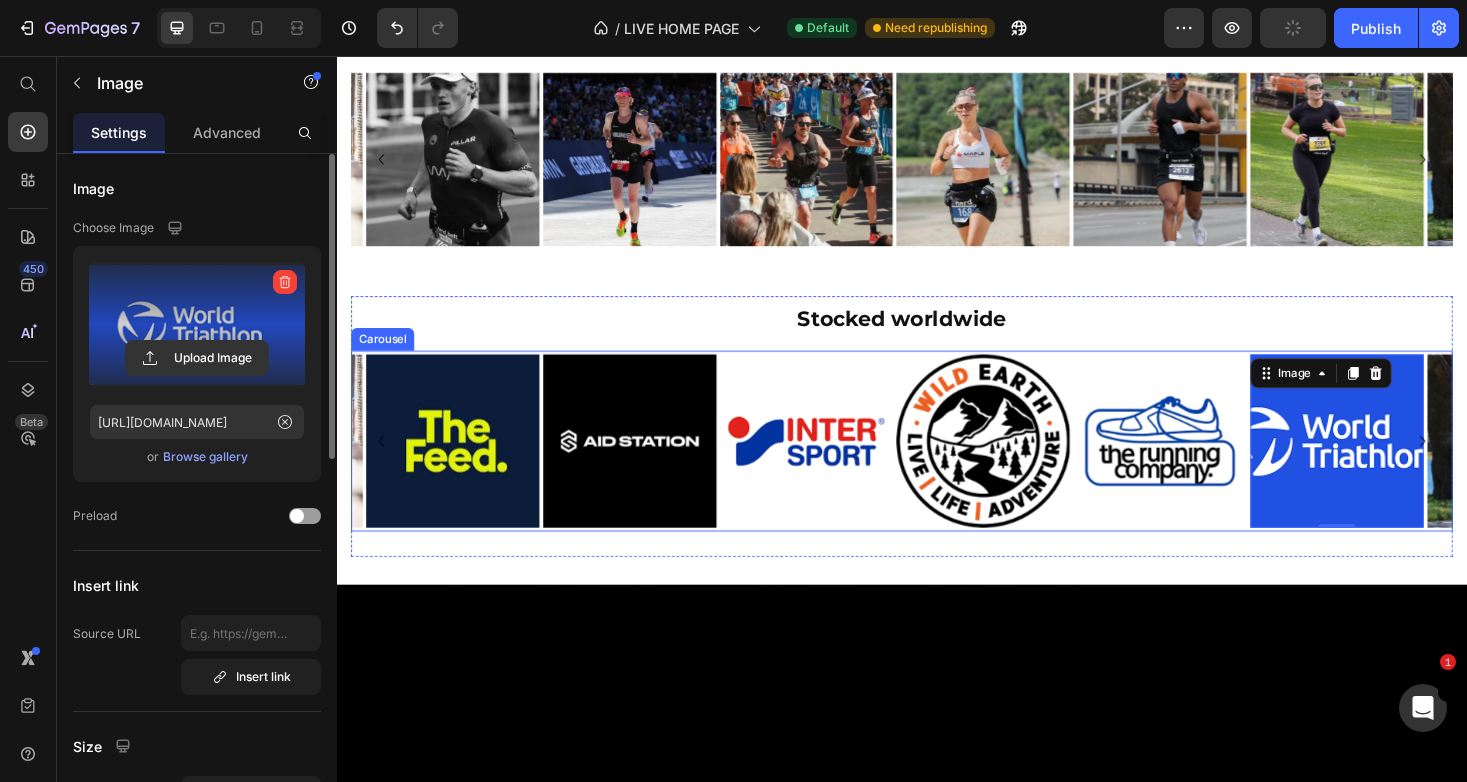 click 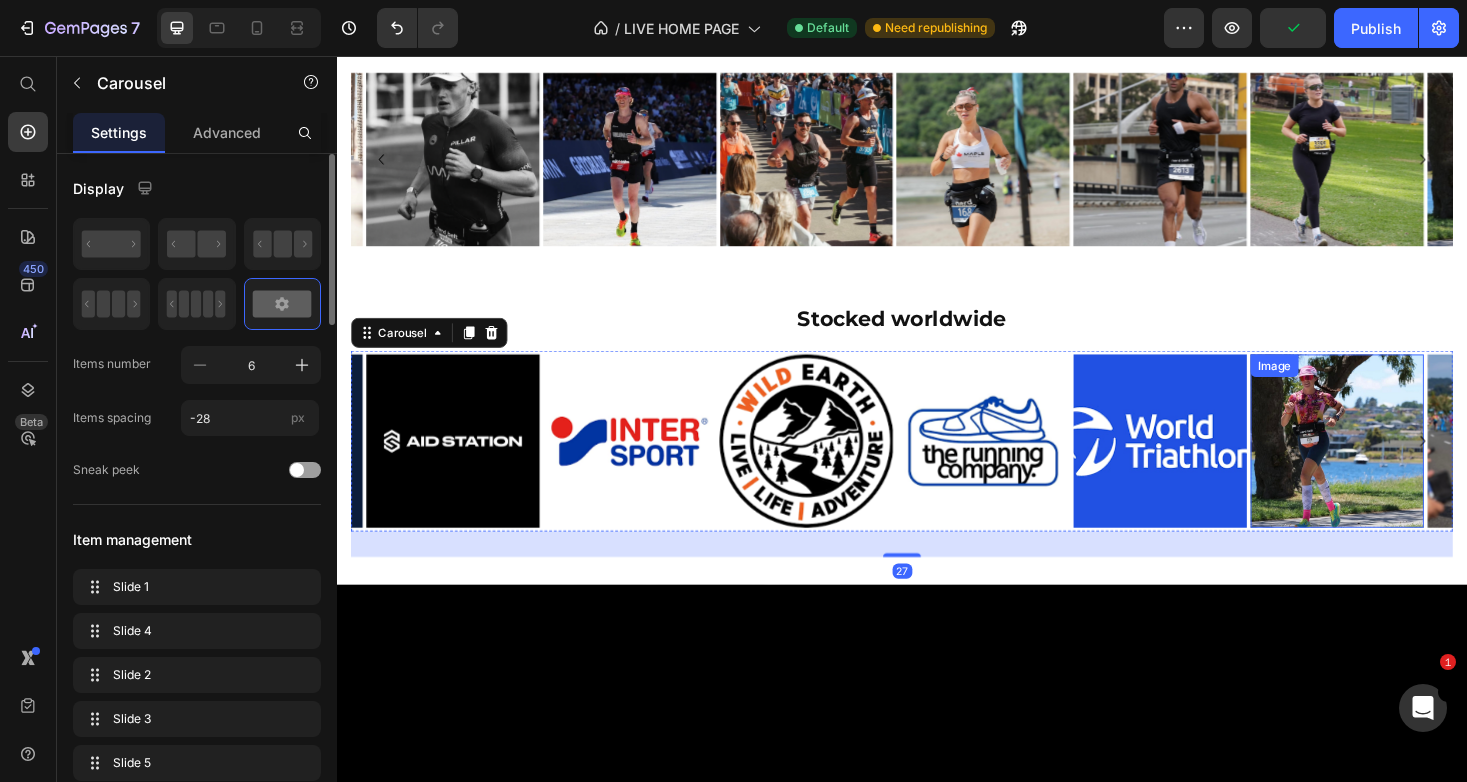 click at bounding box center [1399, 464] 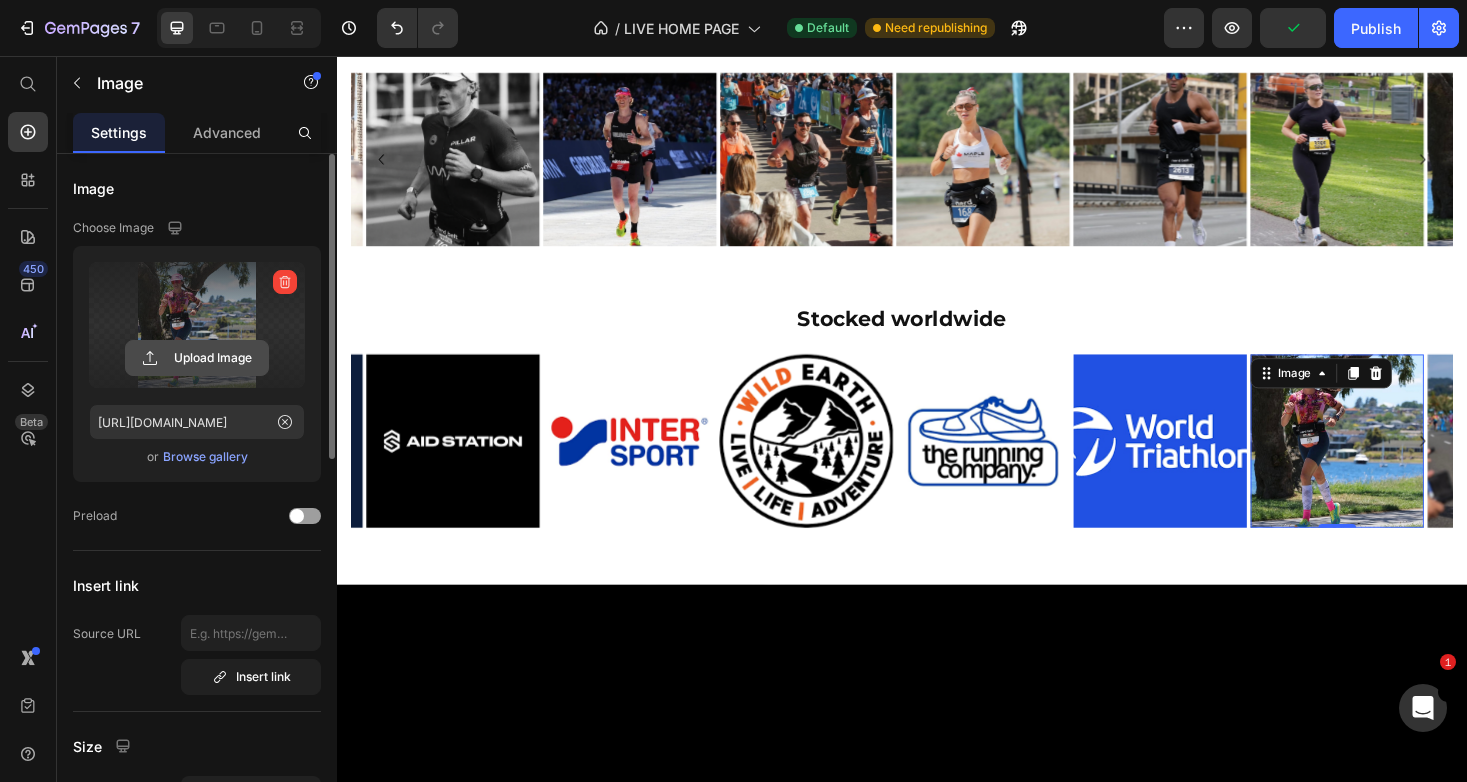 click 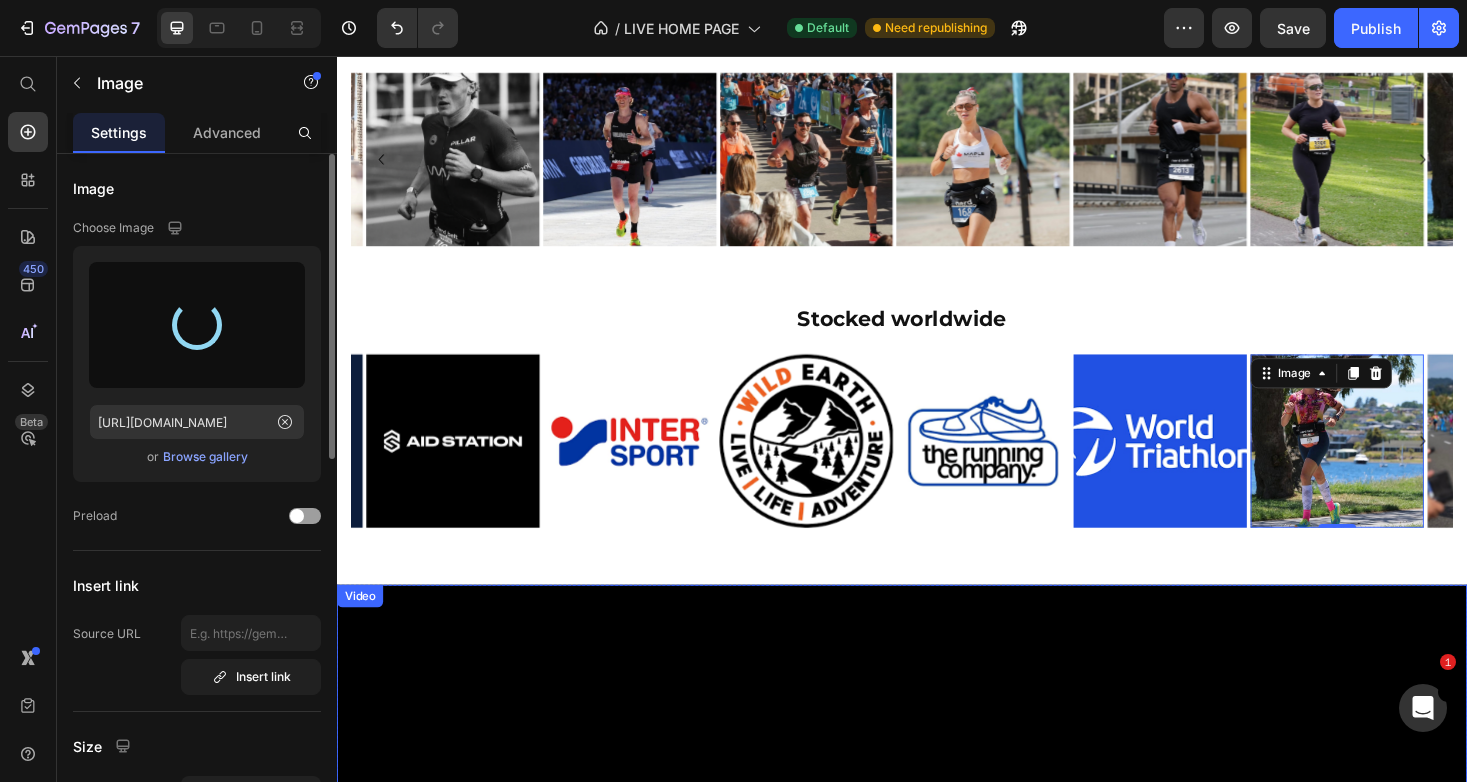 type on "[URL][DOMAIN_NAME]" 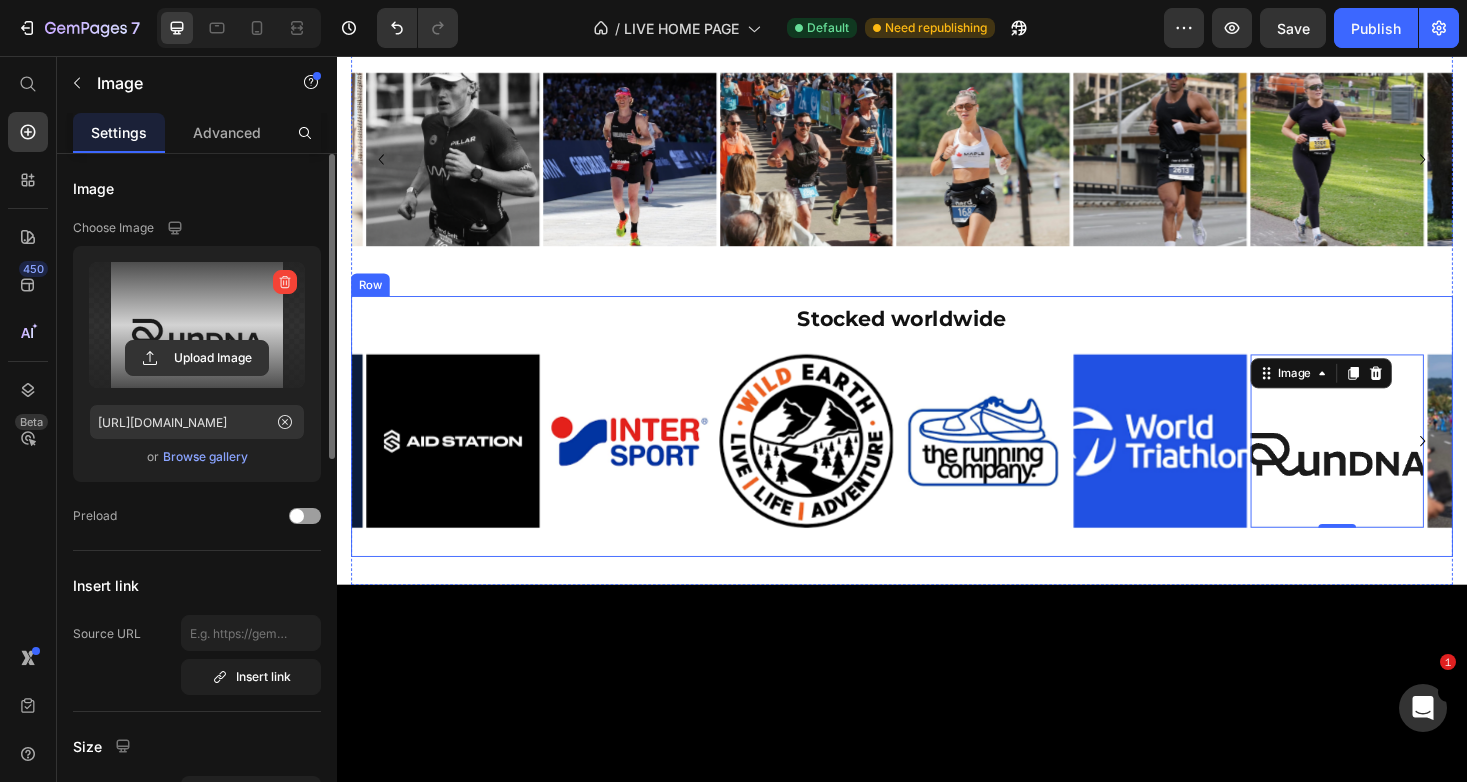 click at bounding box center [1211, 464] 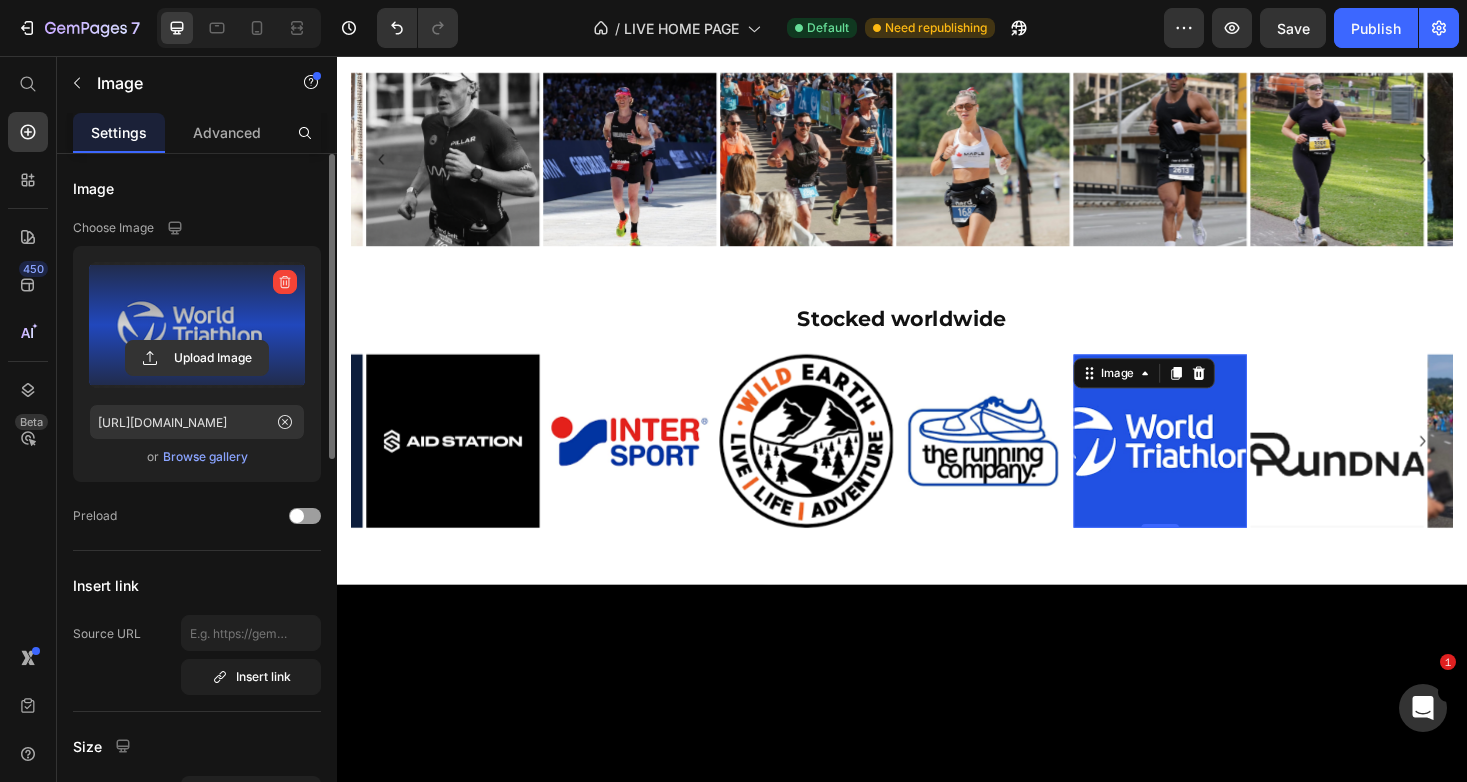 click at bounding box center (197, 325) 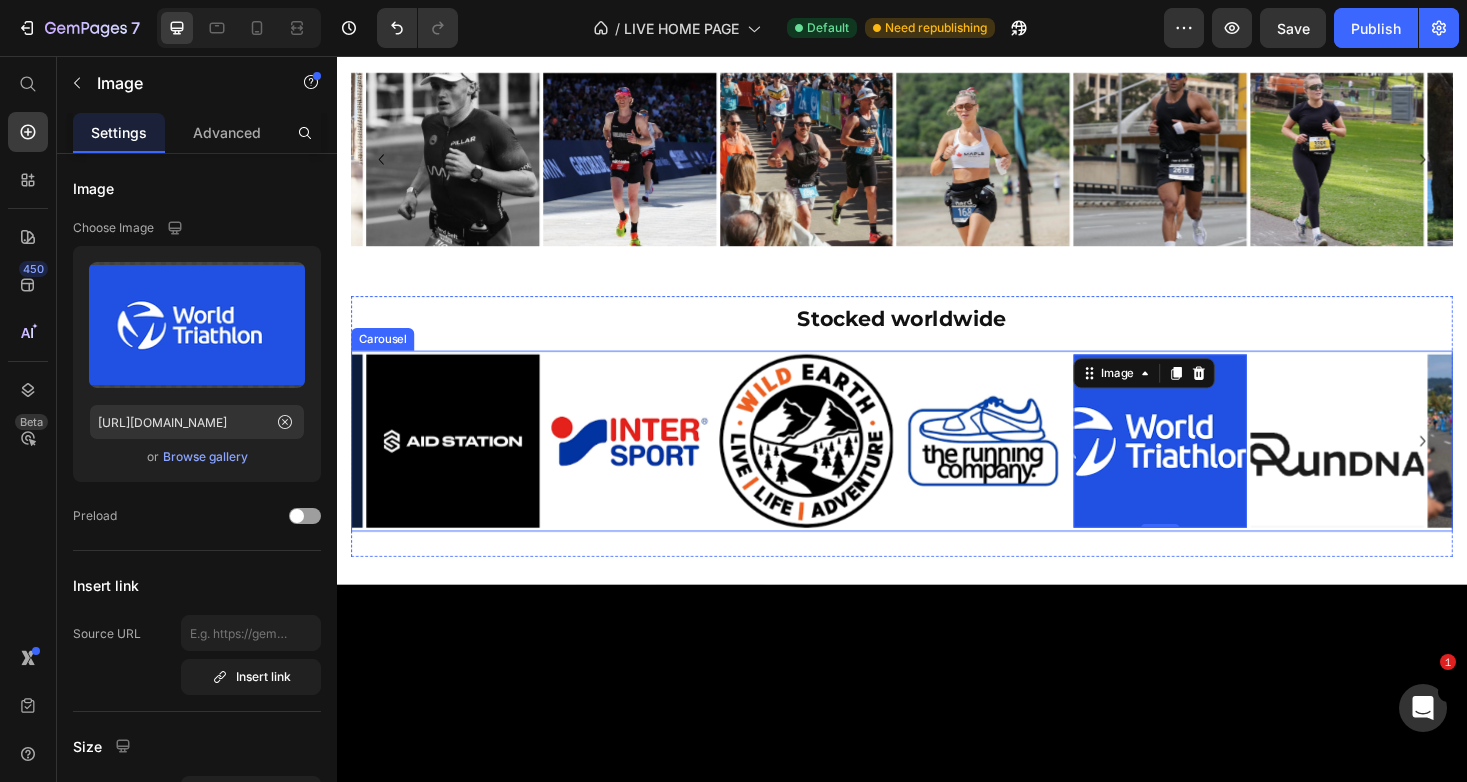click 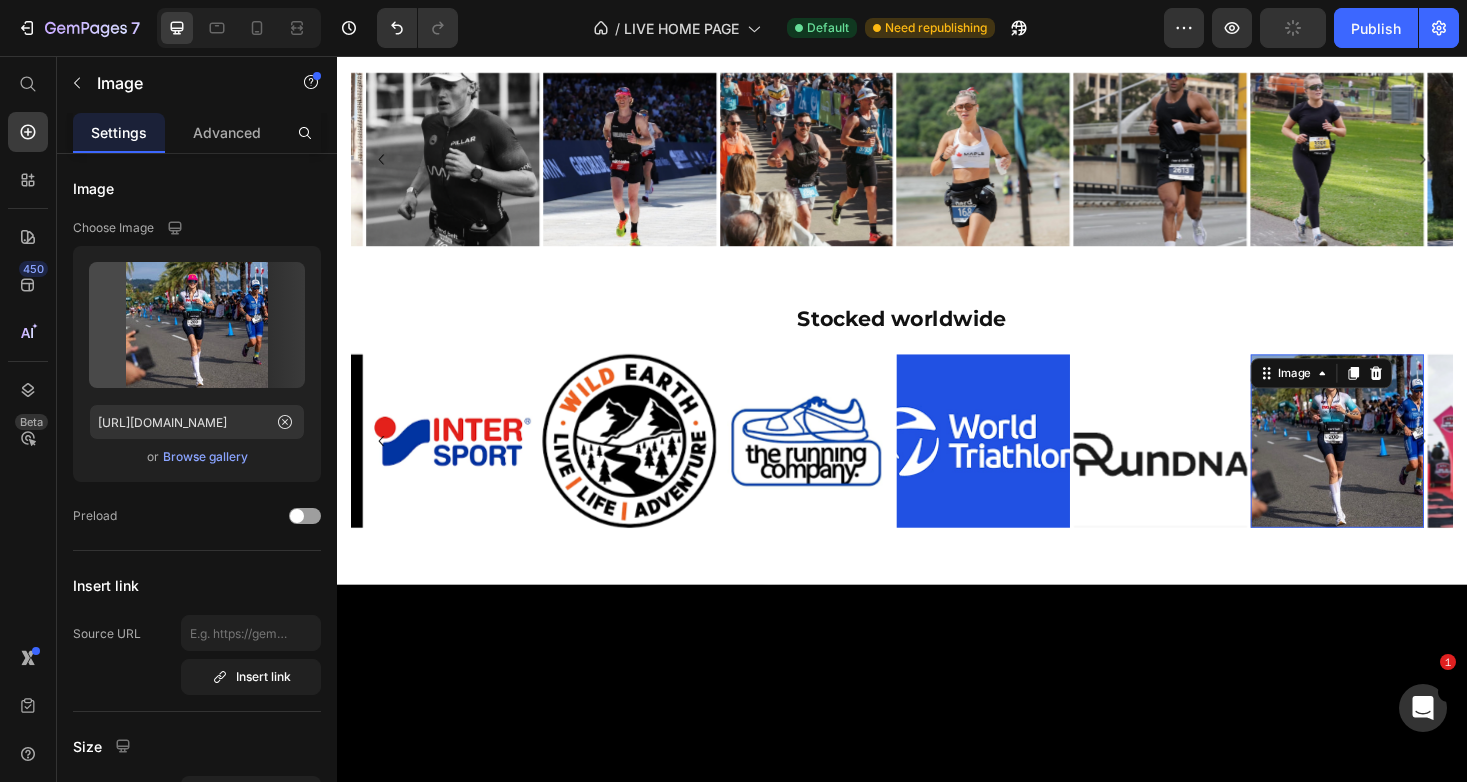 click at bounding box center [1399, 464] 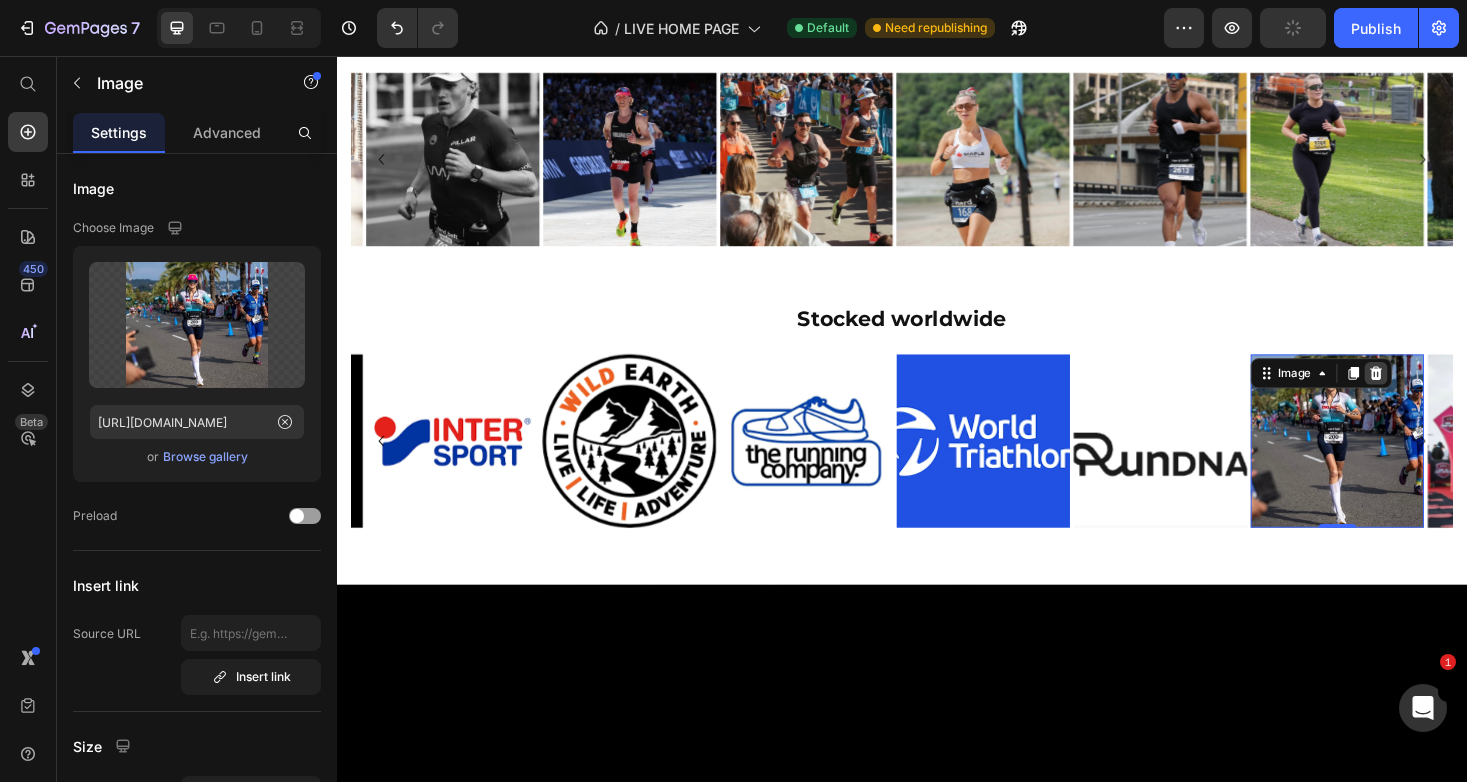 click 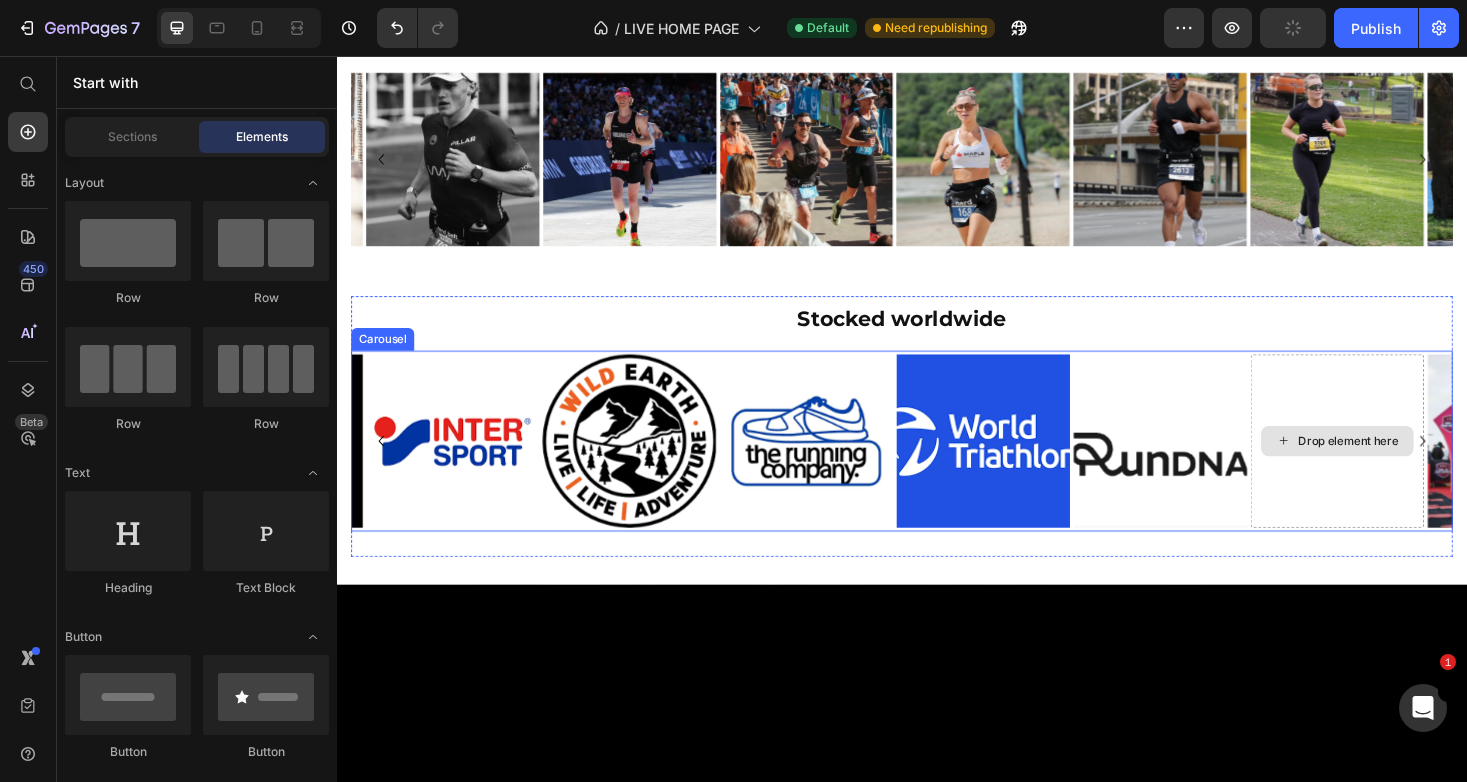 click on "Drop element here" at bounding box center (1399, 464) 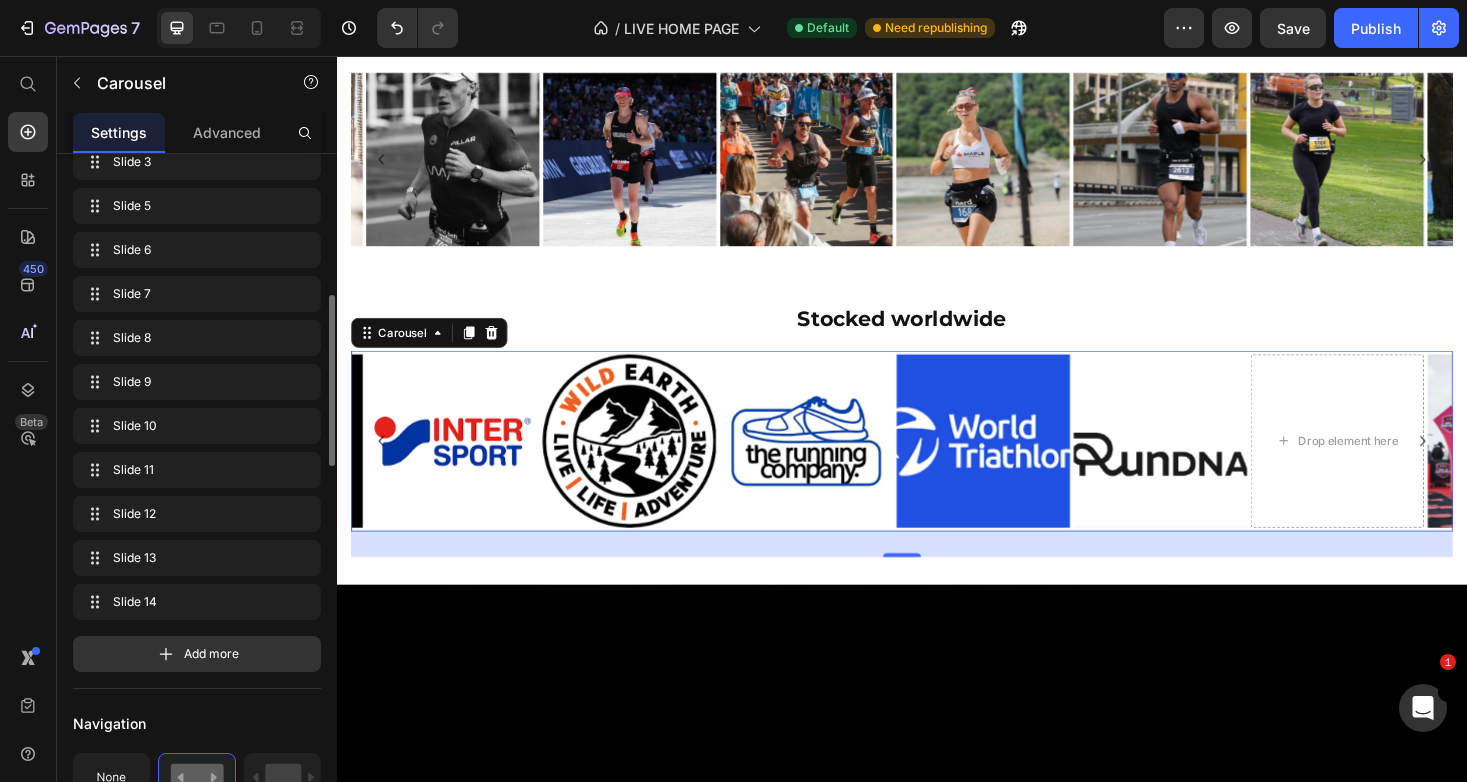scroll, scrollTop: 558, scrollLeft: 0, axis: vertical 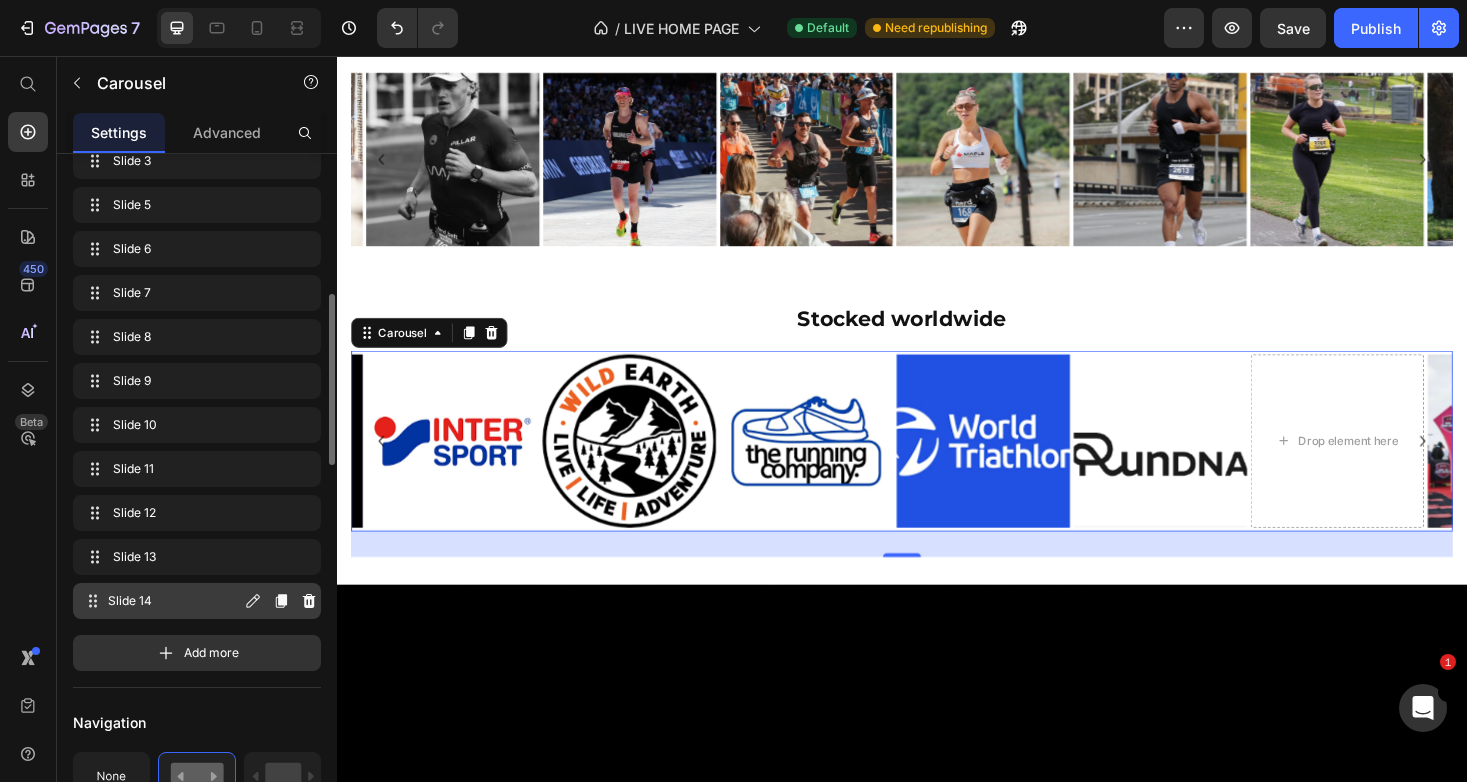 click on "Slide 14" at bounding box center (174, 601) 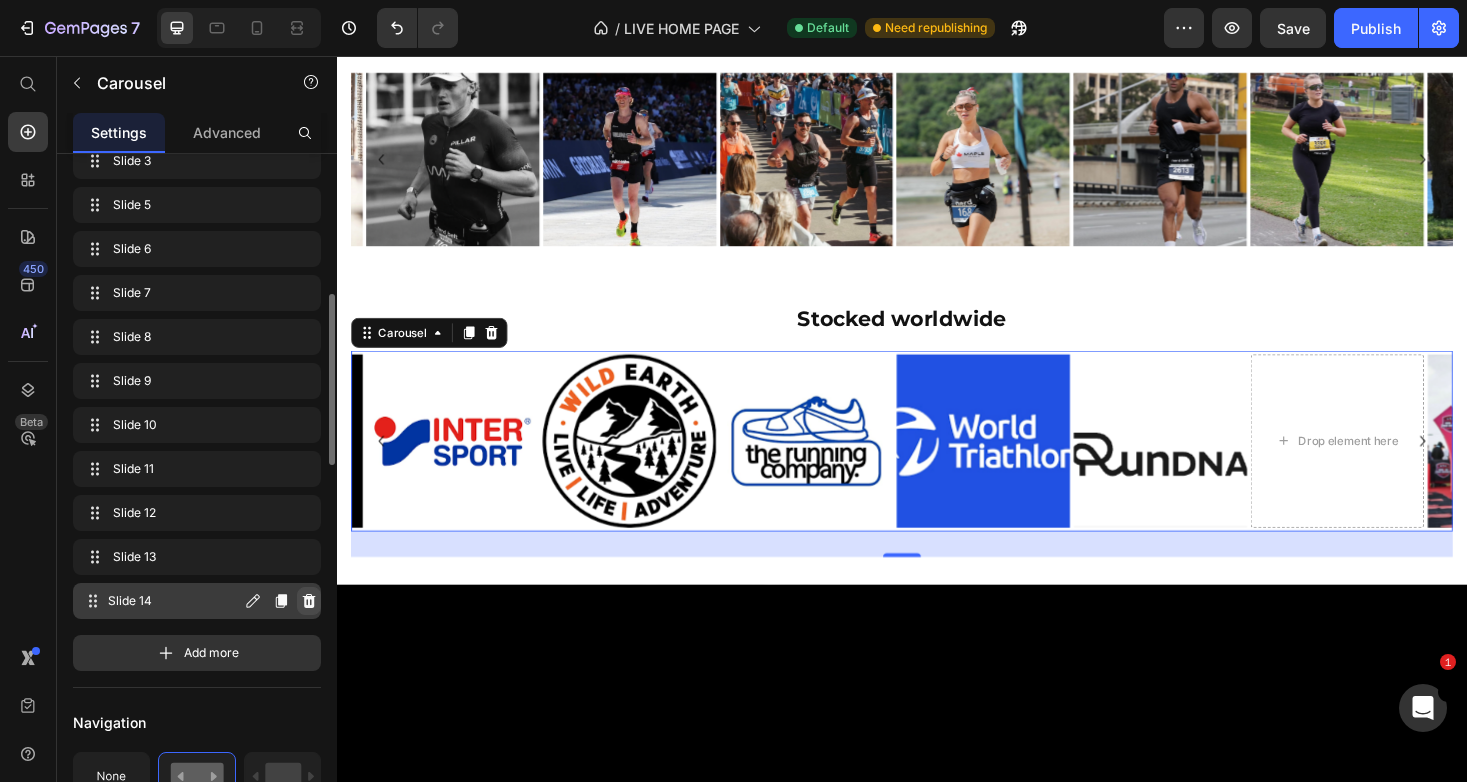 click 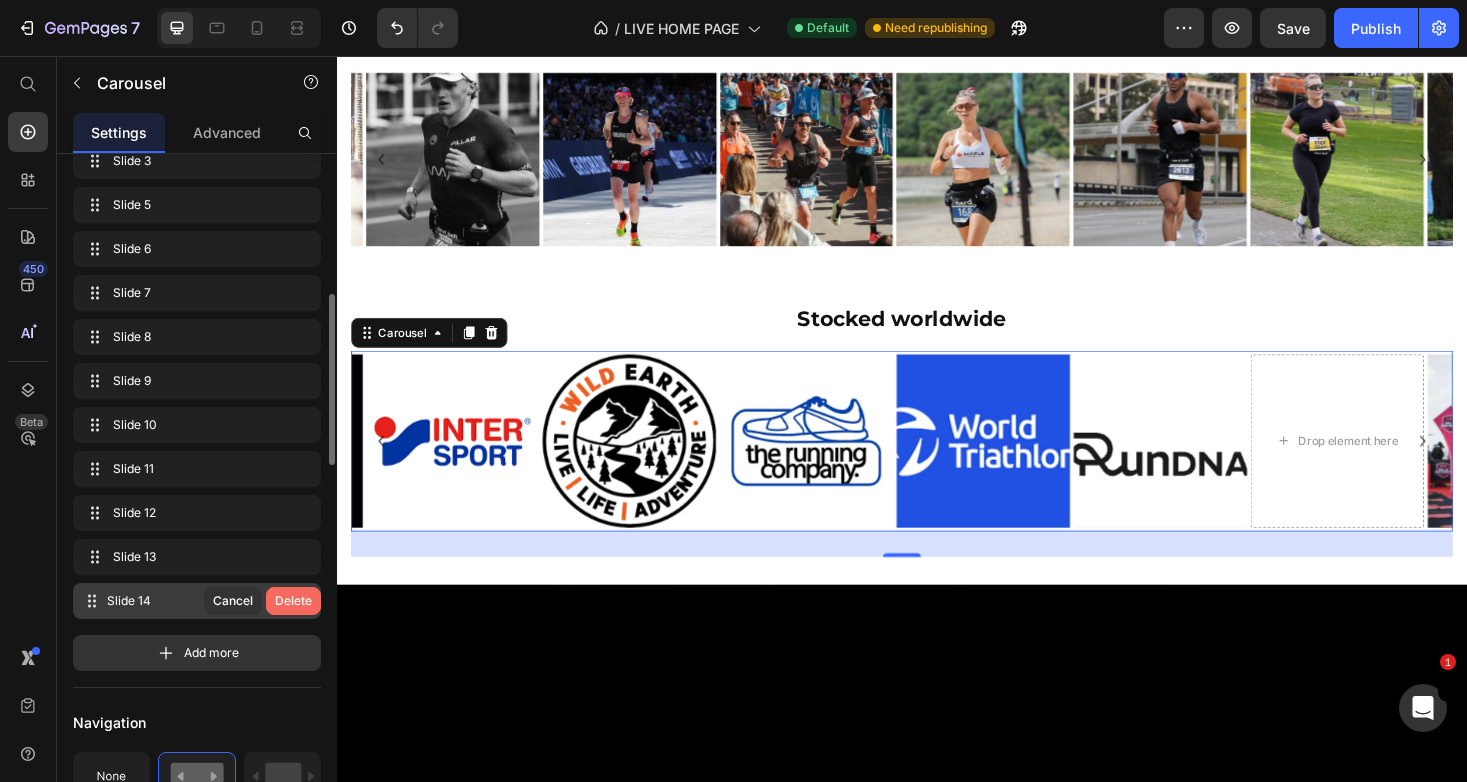 click on "Delete" at bounding box center (293, 601) 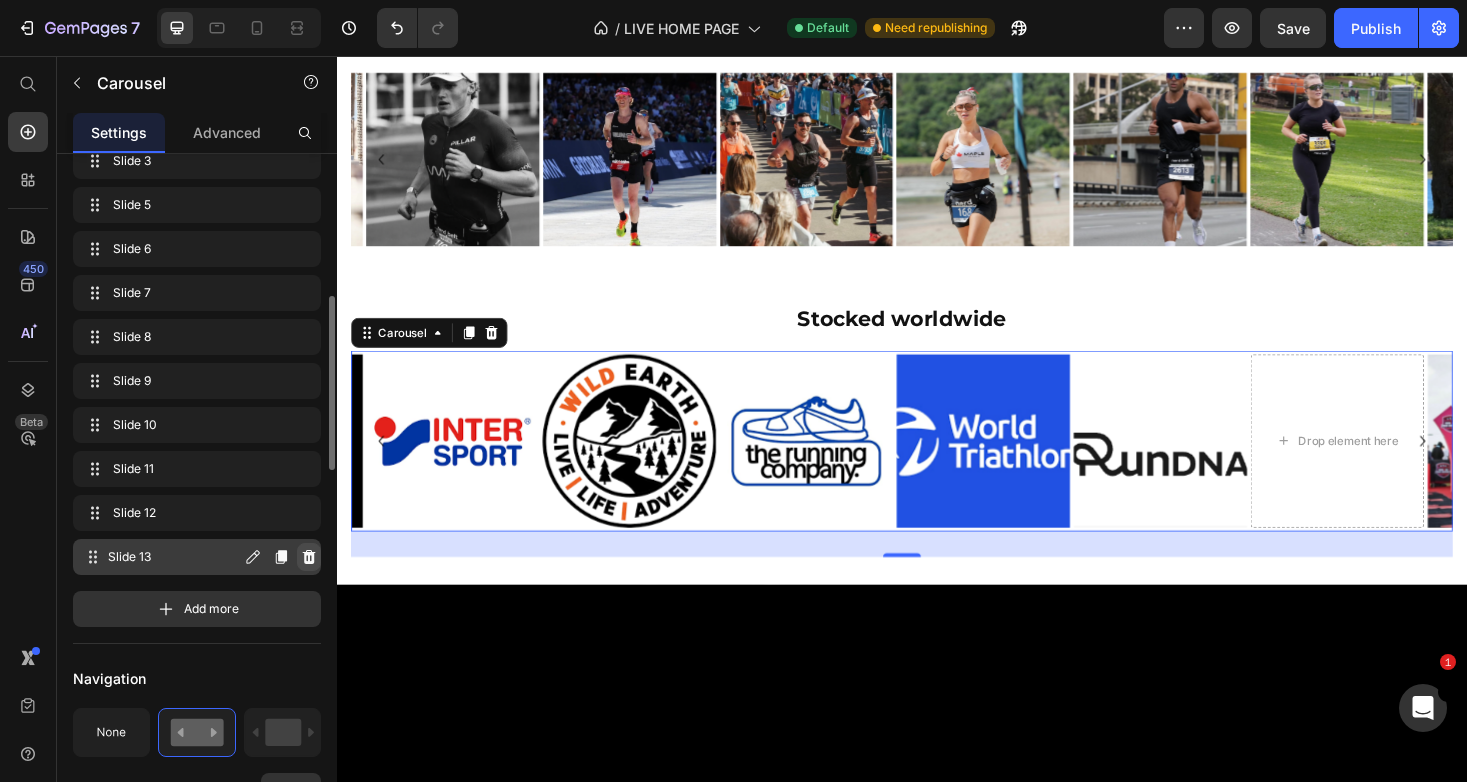 click 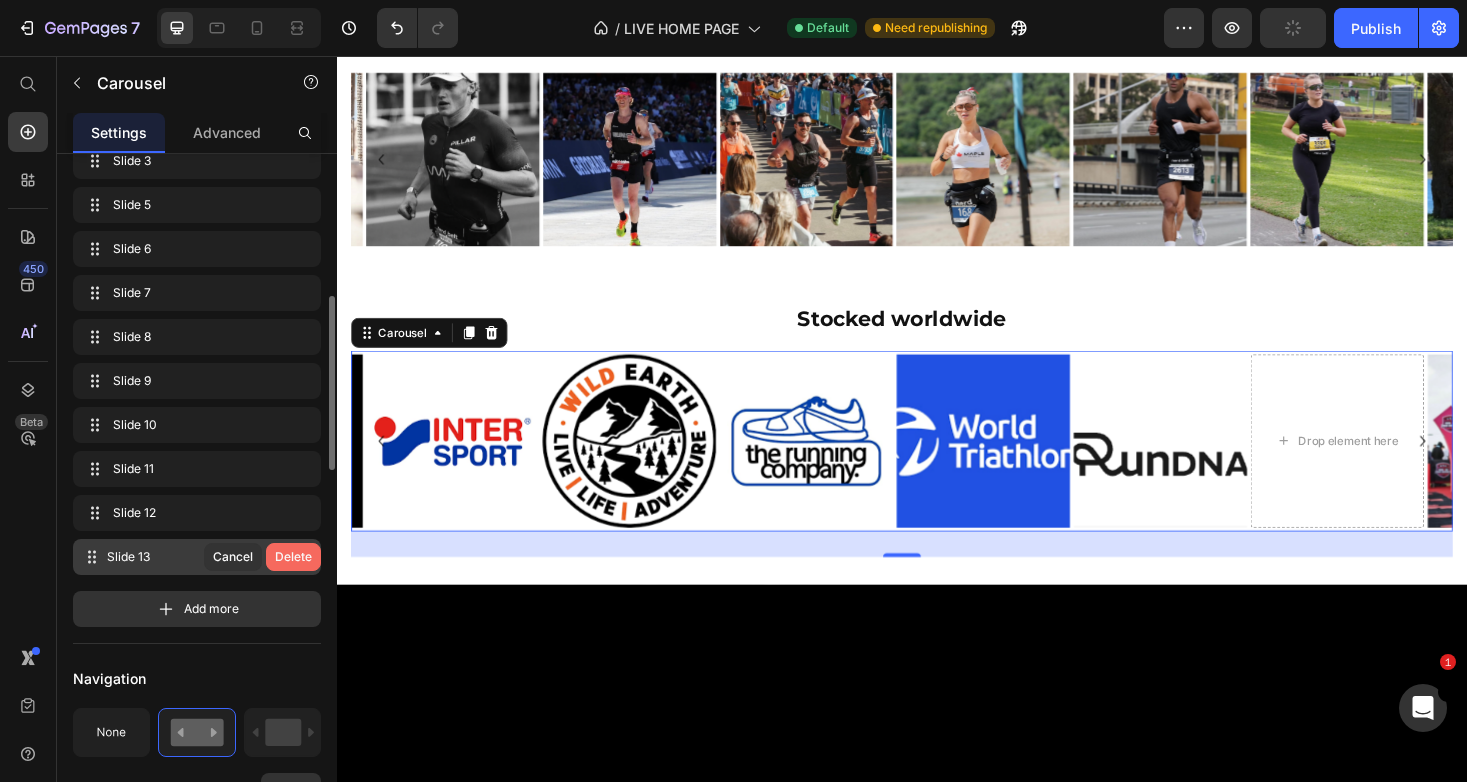 click on "Delete" at bounding box center (293, 557) 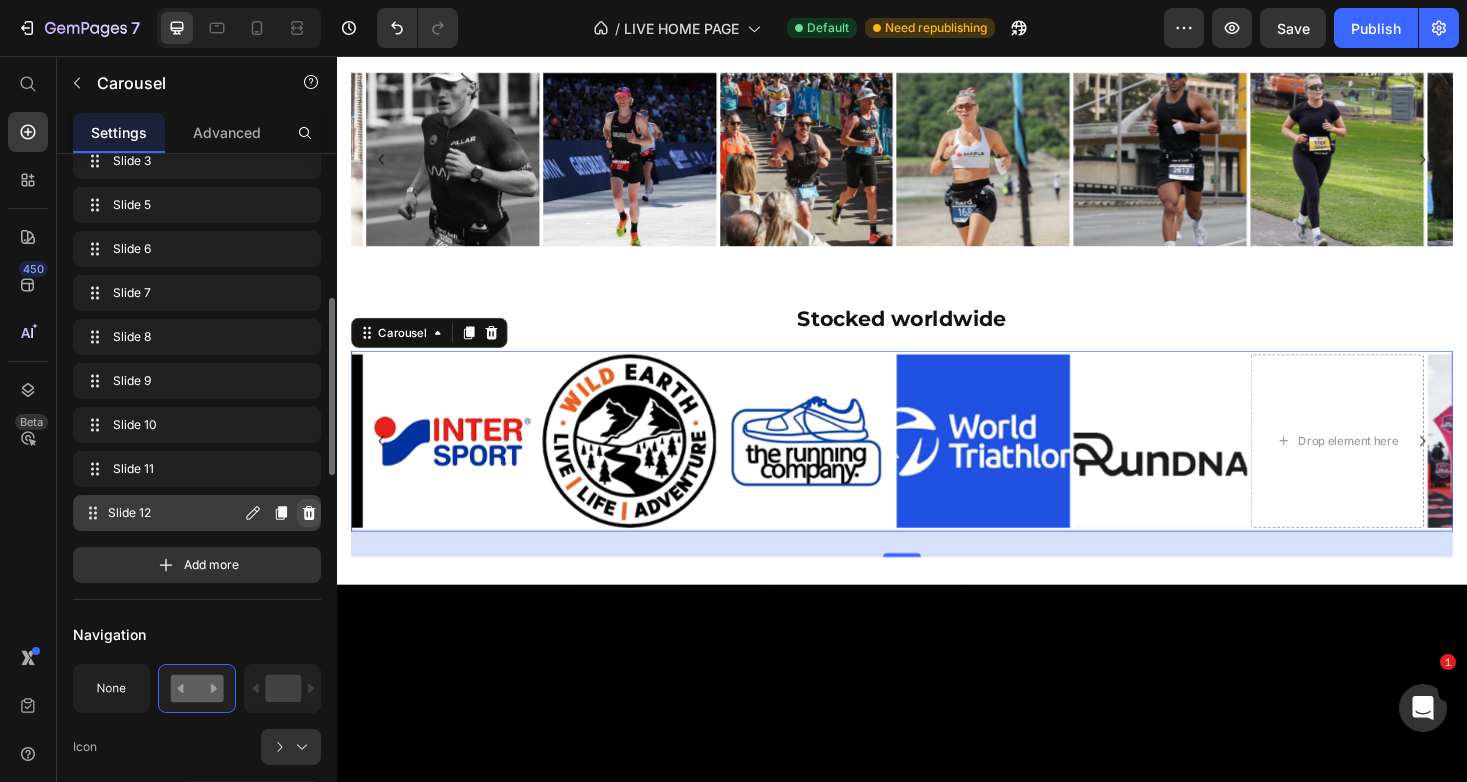 click 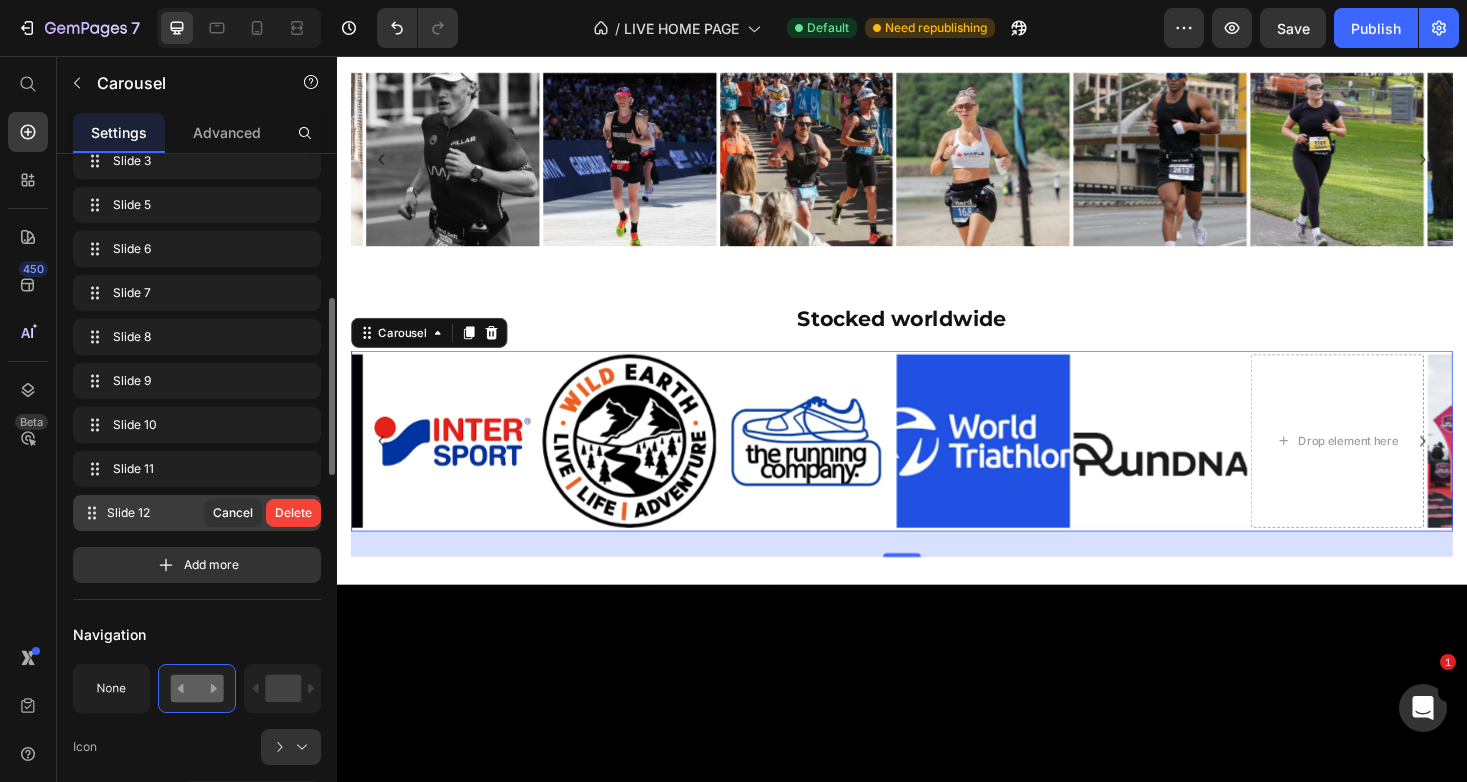 click on "Delete" at bounding box center [293, 513] 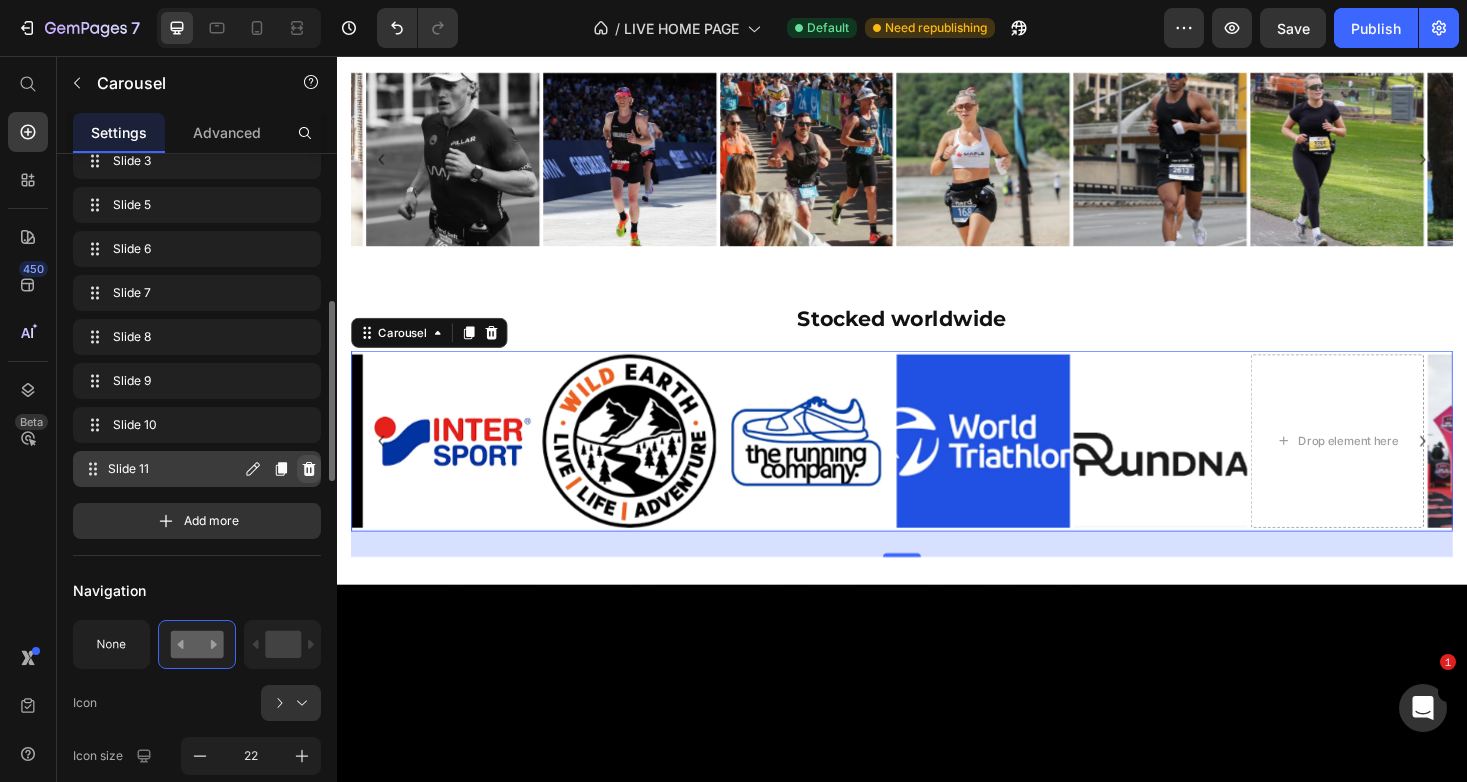 click 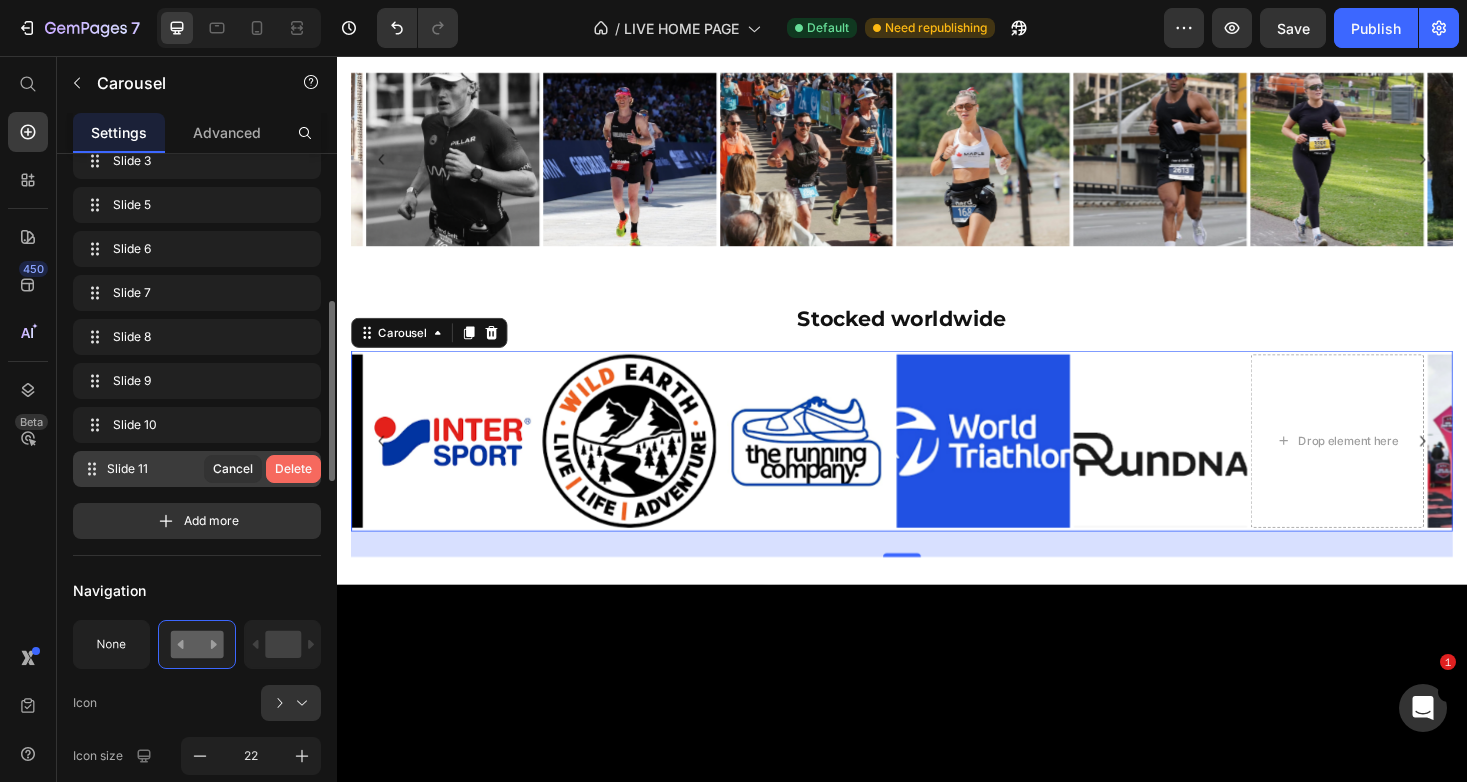 click on "Delete" at bounding box center [293, 469] 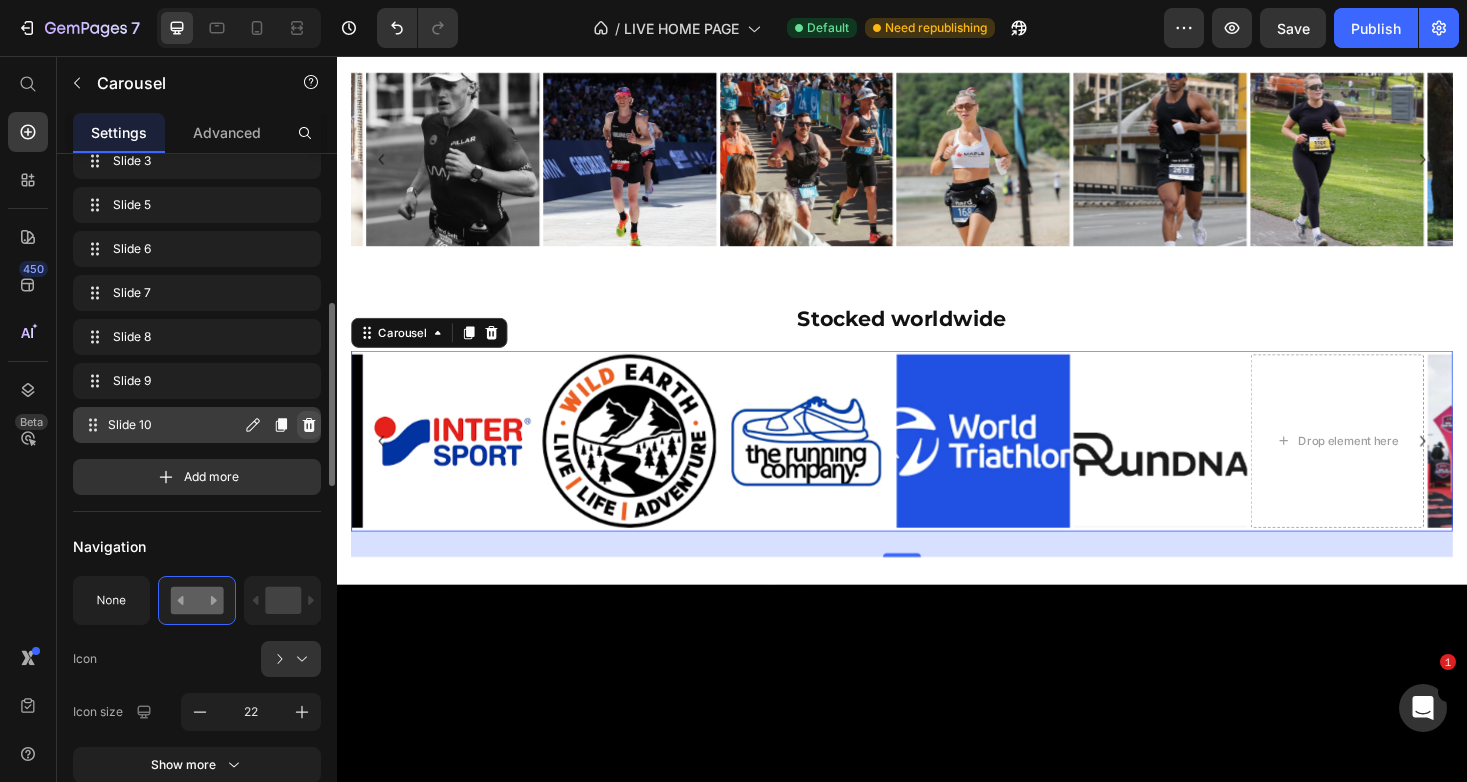 click 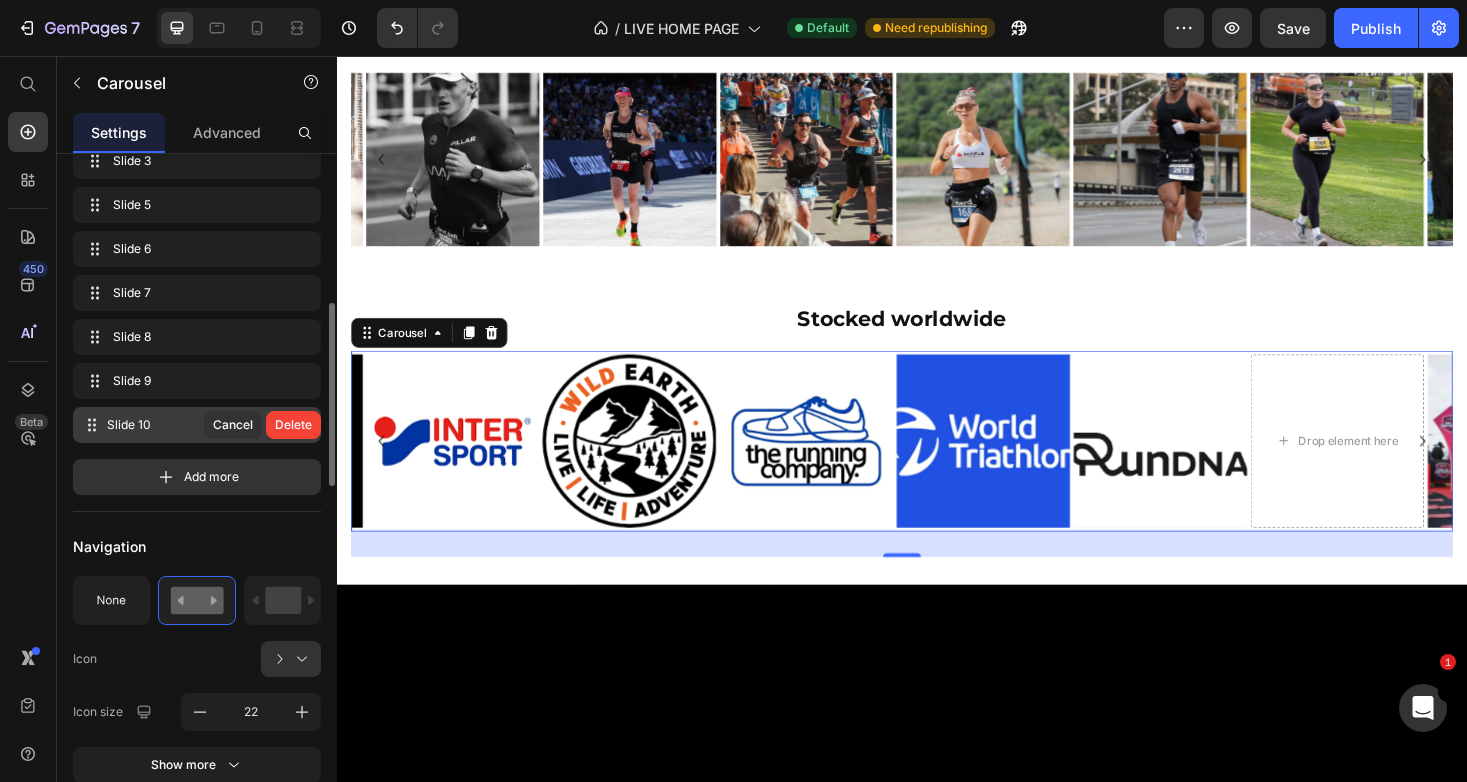click on "Delete" at bounding box center [293, 425] 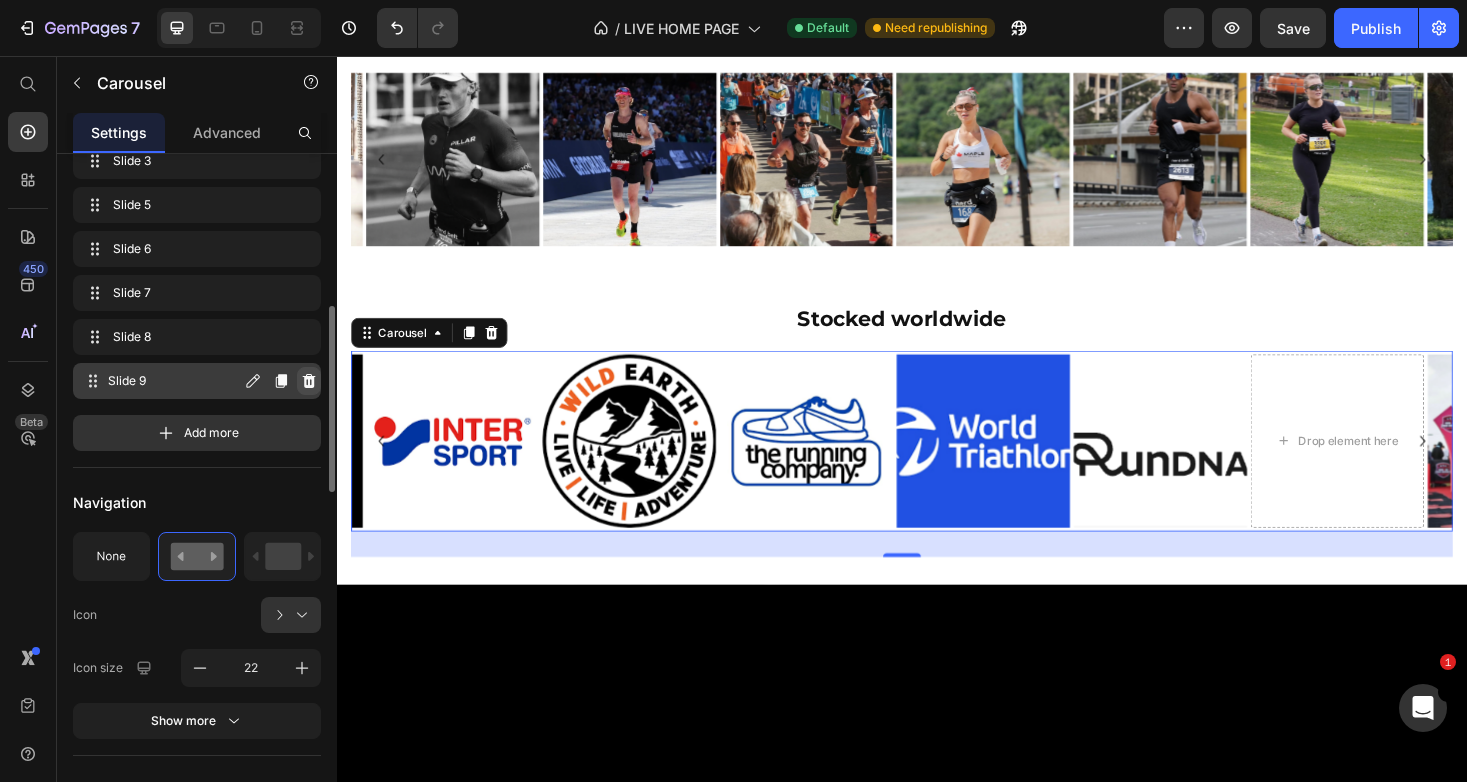 click 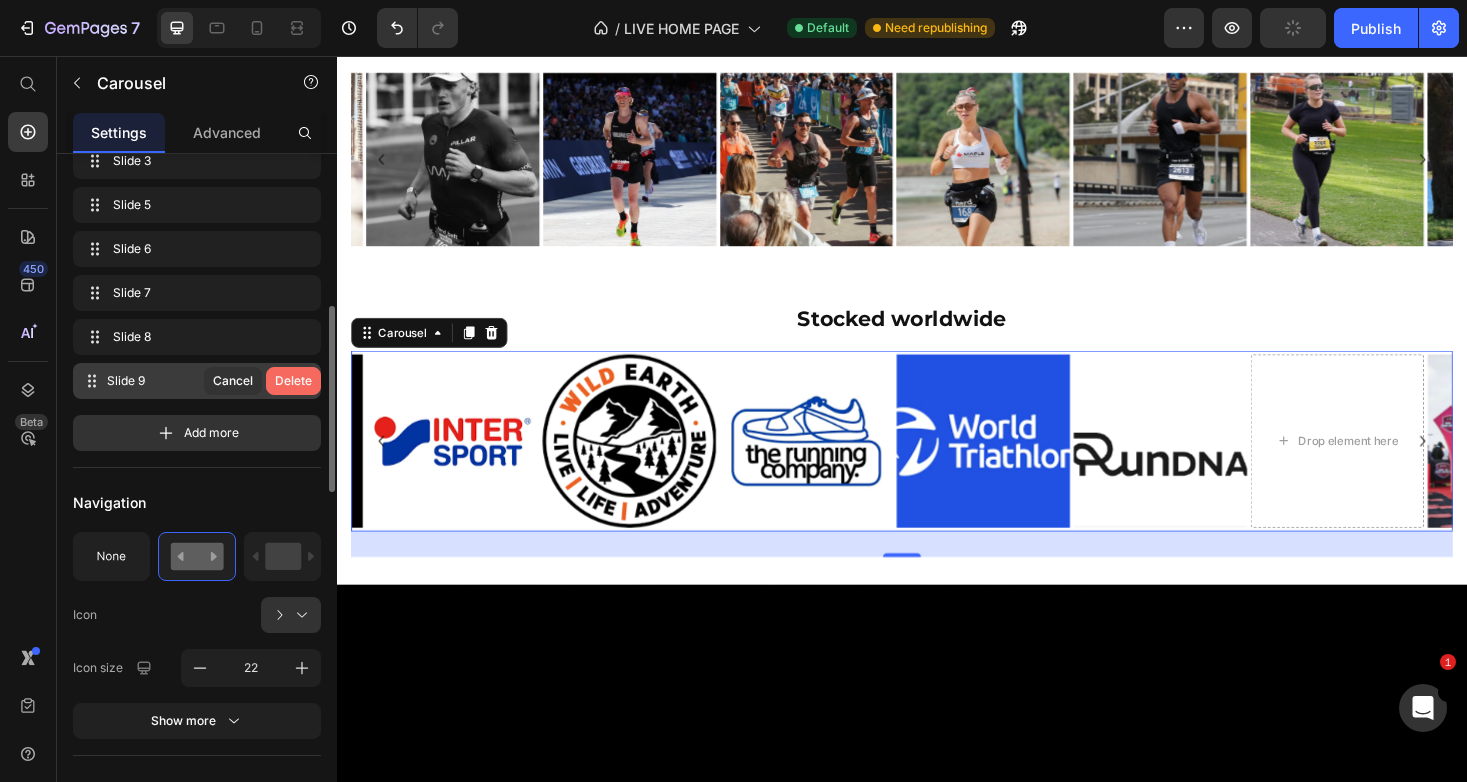 click on "Delete" at bounding box center [293, 381] 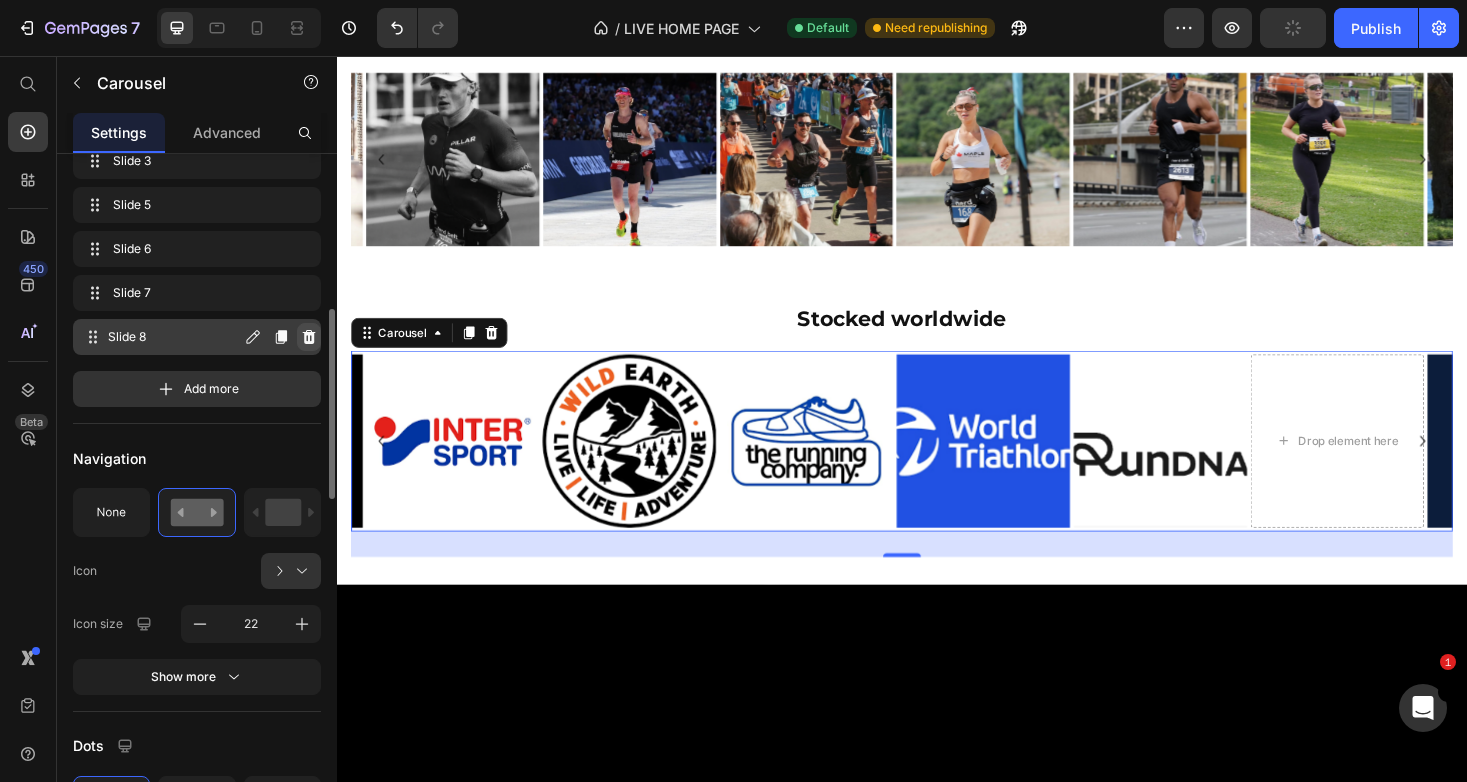 click 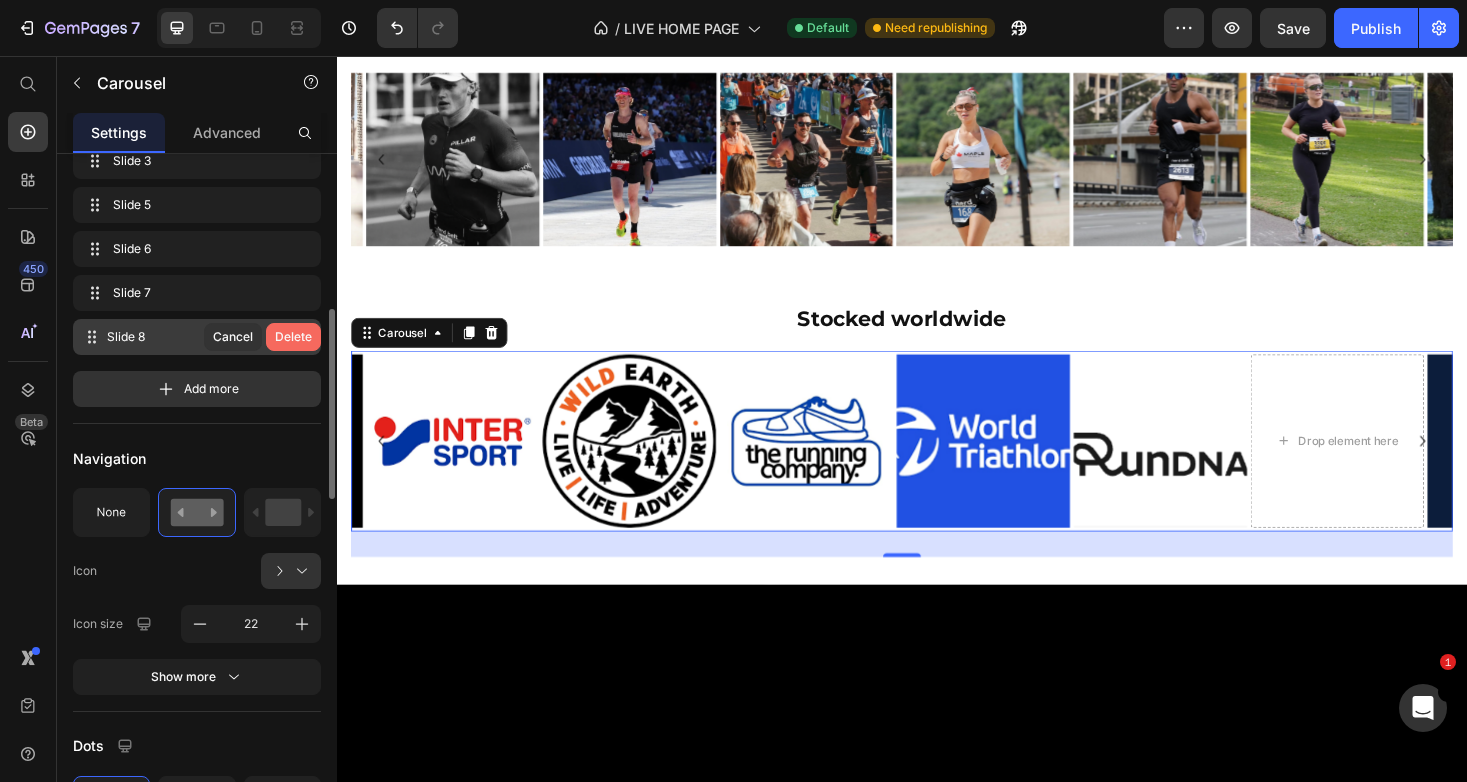 click on "Delete" at bounding box center [293, 337] 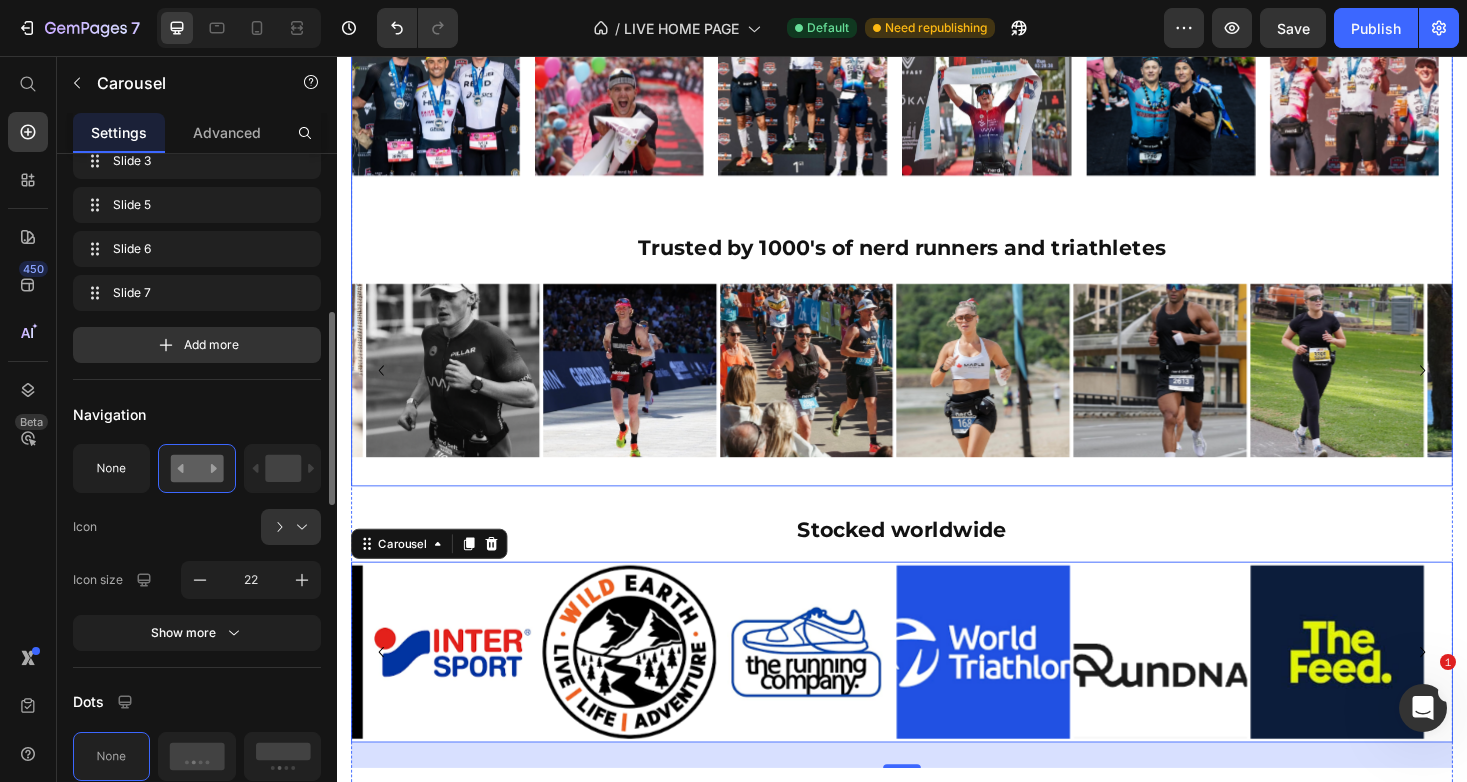 scroll, scrollTop: 3132, scrollLeft: 0, axis: vertical 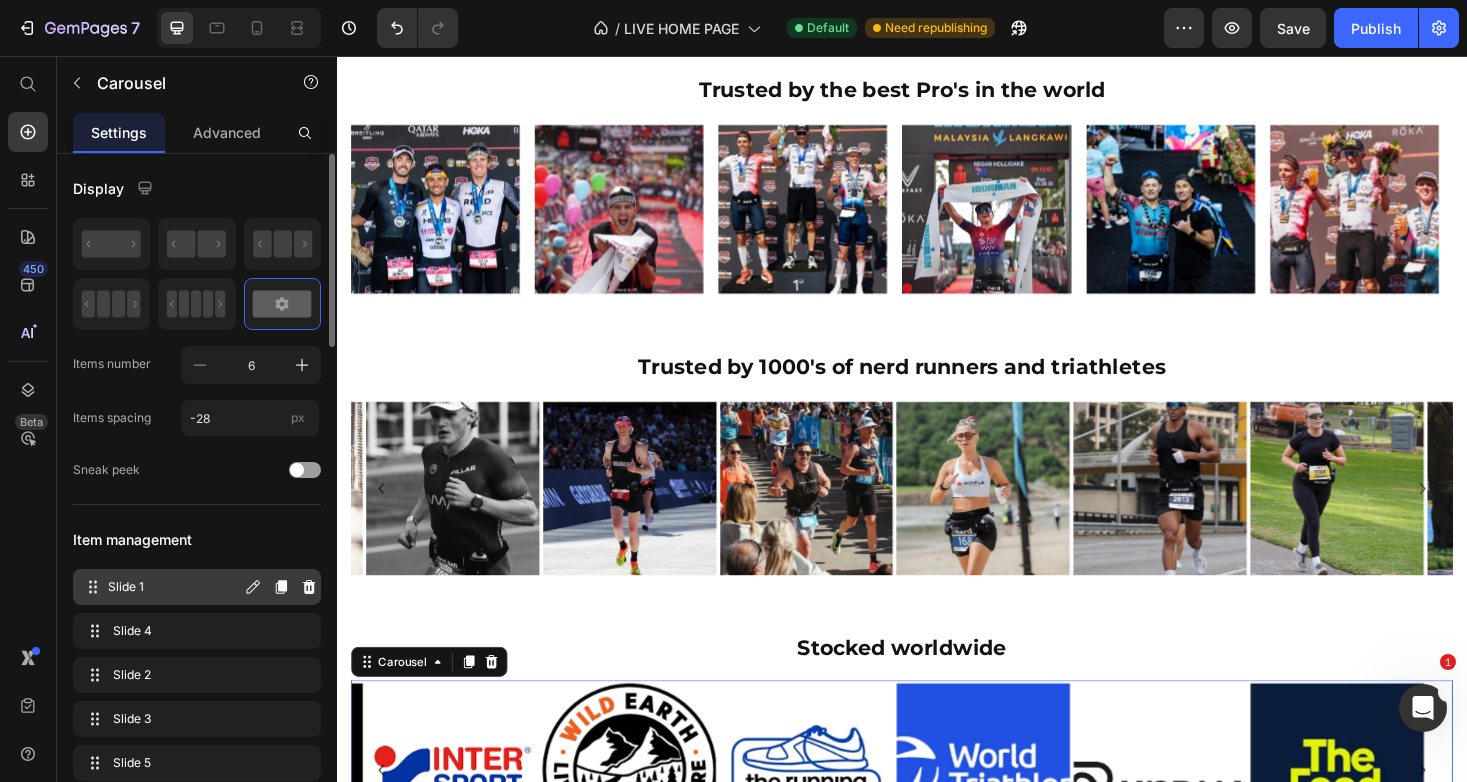 click on "Slide 1" at bounding box center [174, 587] 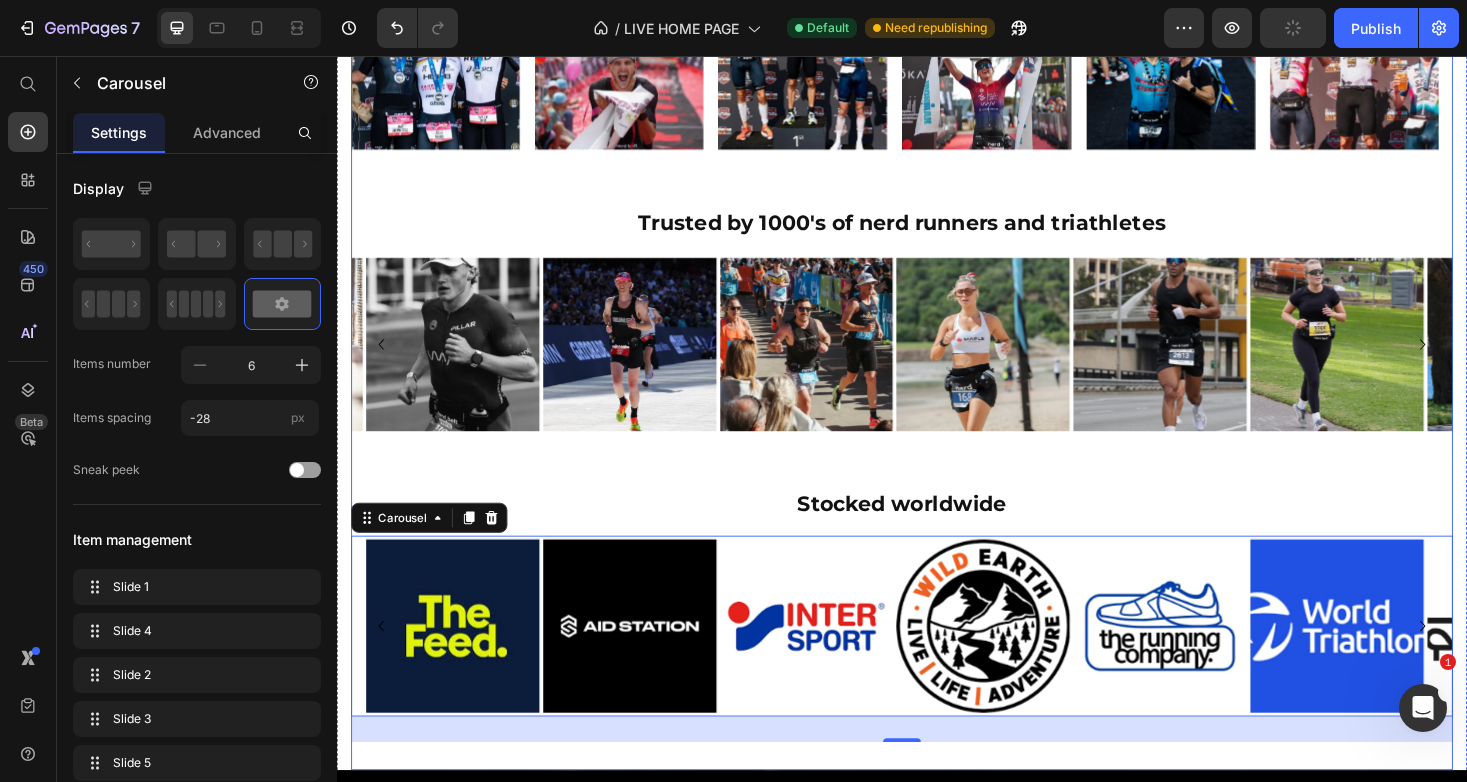 scroll, scrollTop: 3443, scrollLeft: 0, axis: vertical 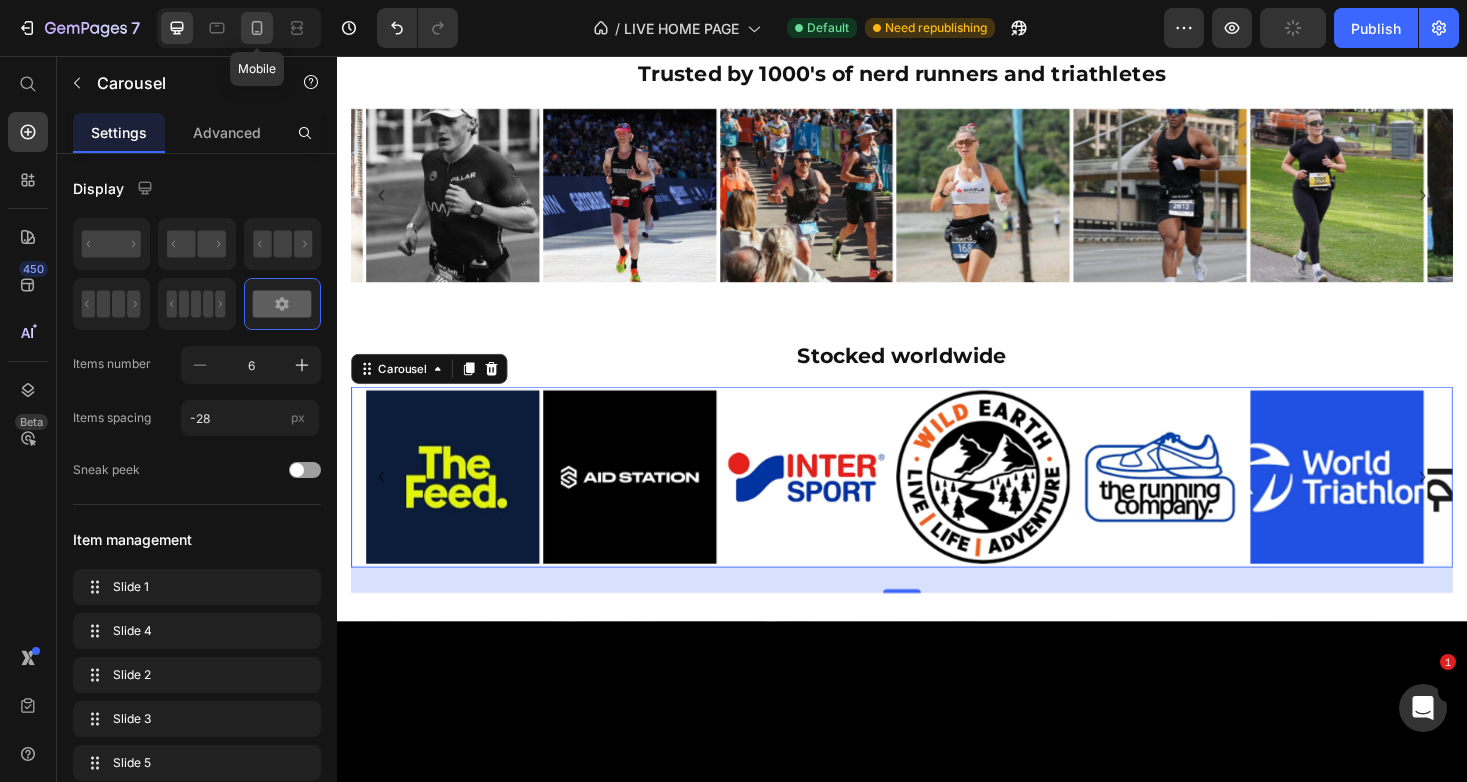 click 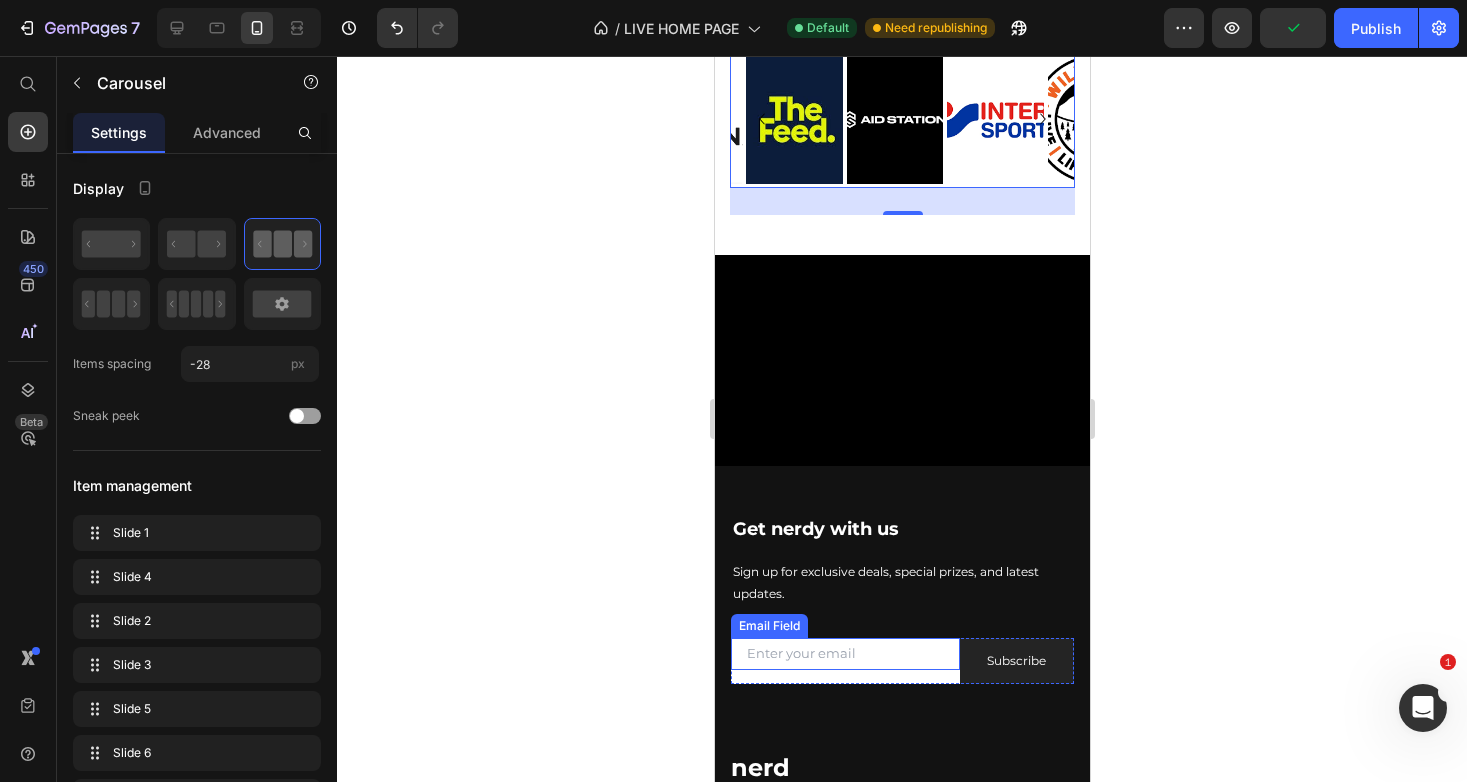 scroll, scrollTop: 4325, scrollLeft: 0, axis: vertical 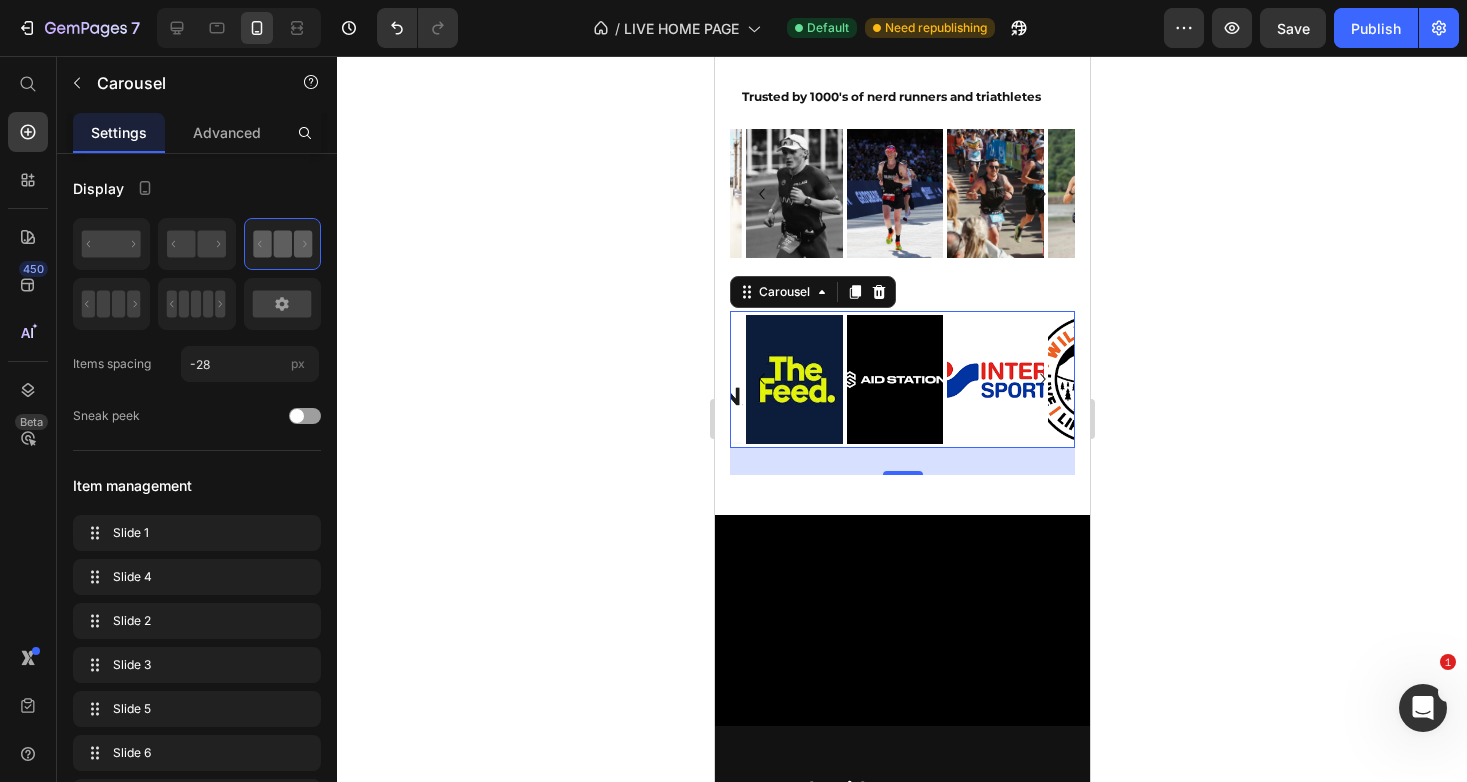 click 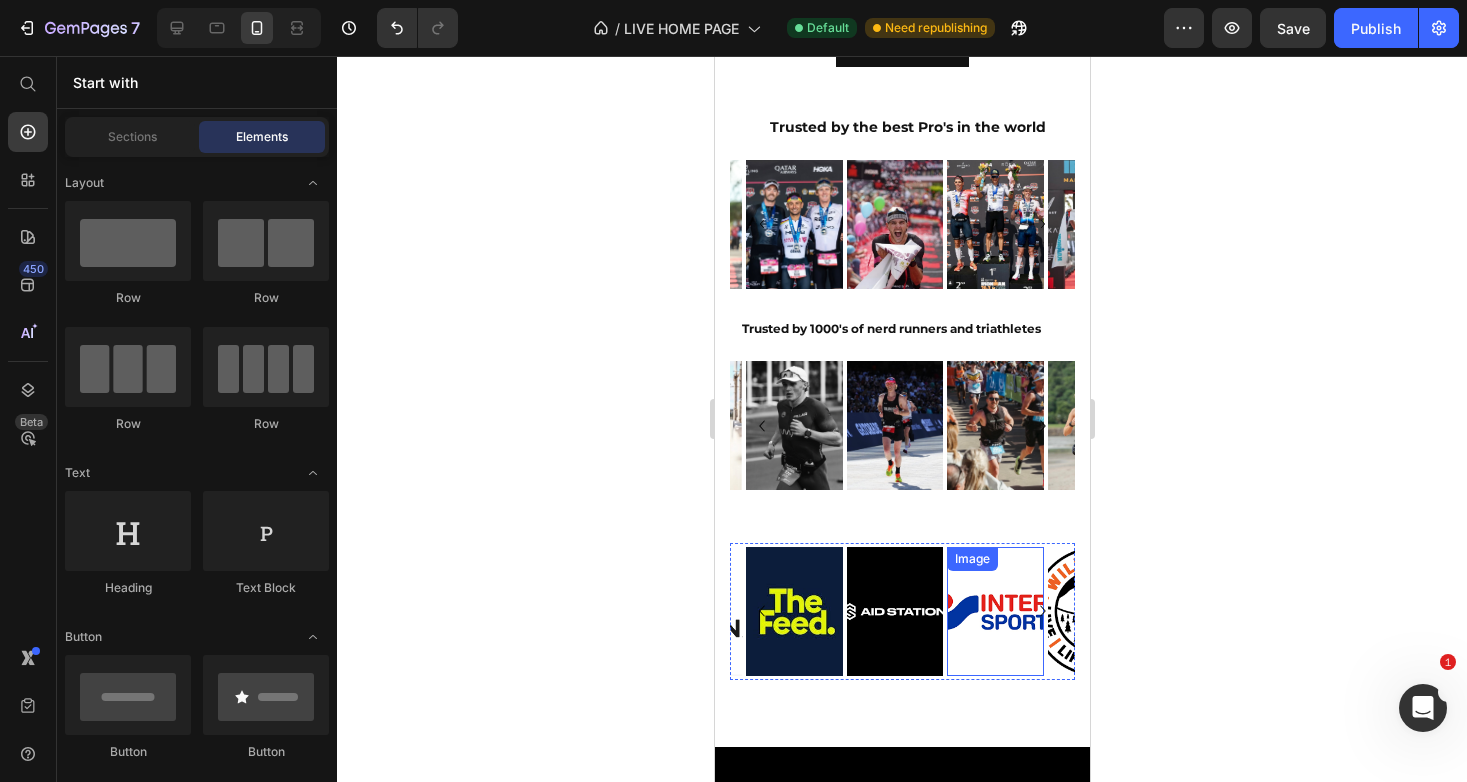 scroll, scrollTop: 3968, scrollLeft: 0, axis: vertical 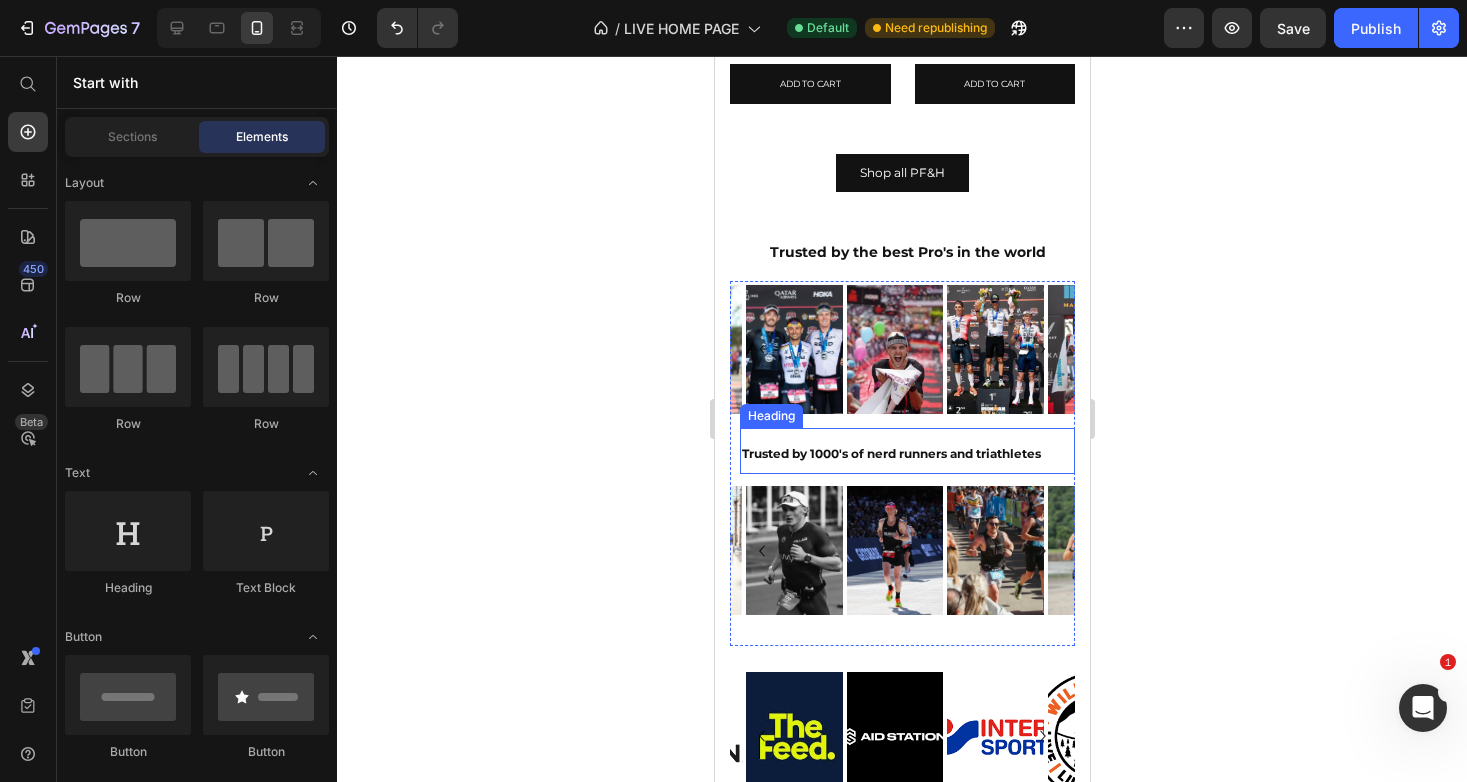 click on "Trusted by 1000's of nerd runners and triathletes" at bounding box center [890, 453] 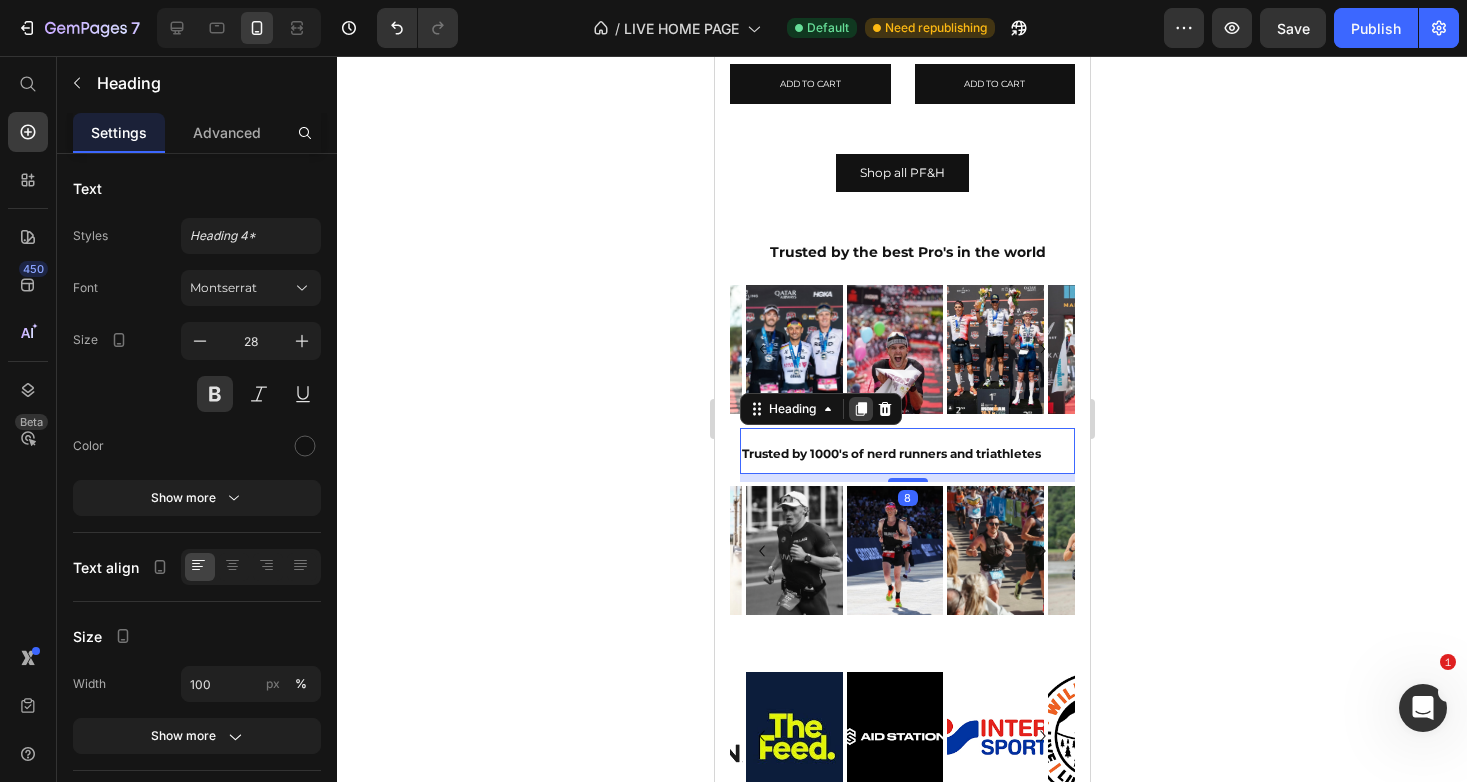 click 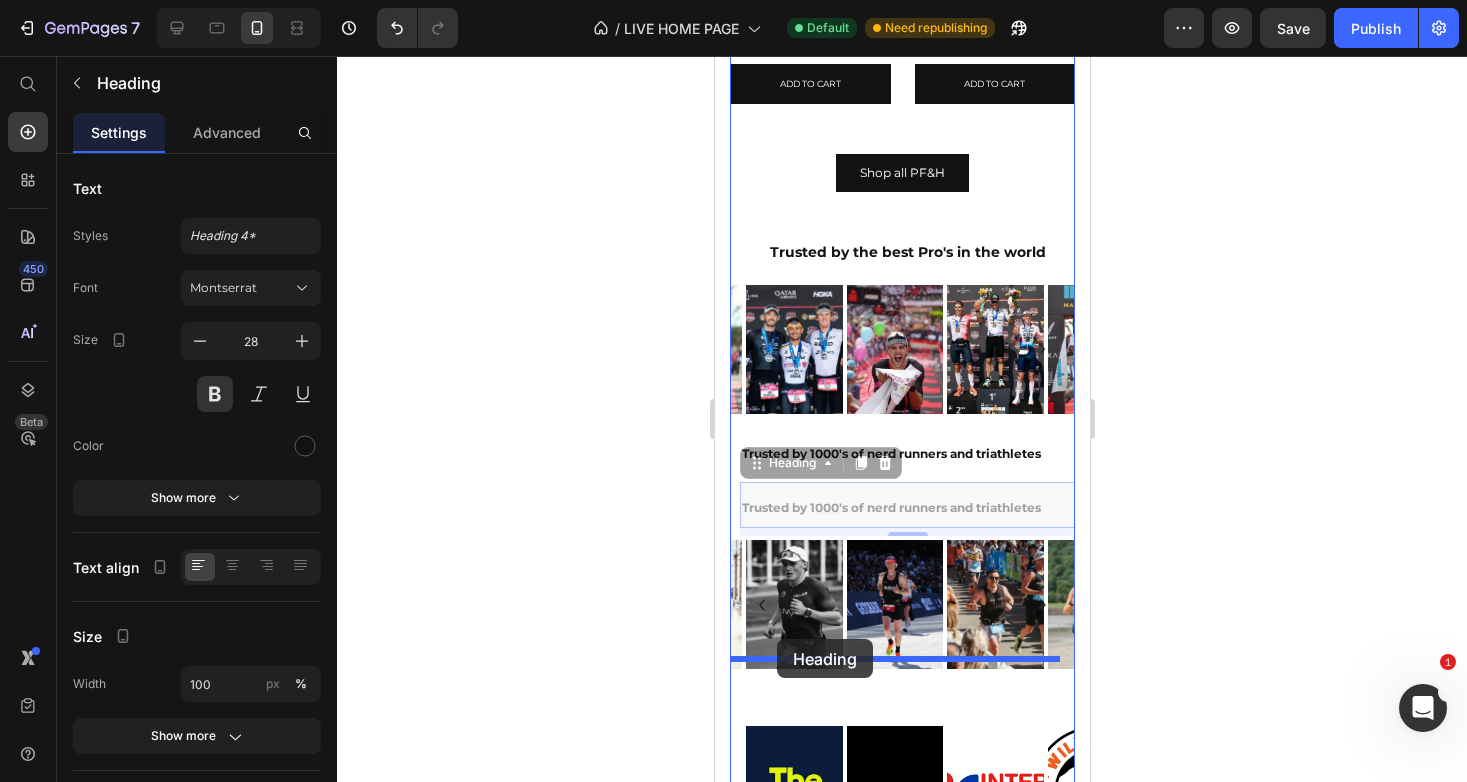 drag, startPoint x: 770, startPoint y: 393, endPoint x: 776, endPoint y: 639, distance: 246.07317 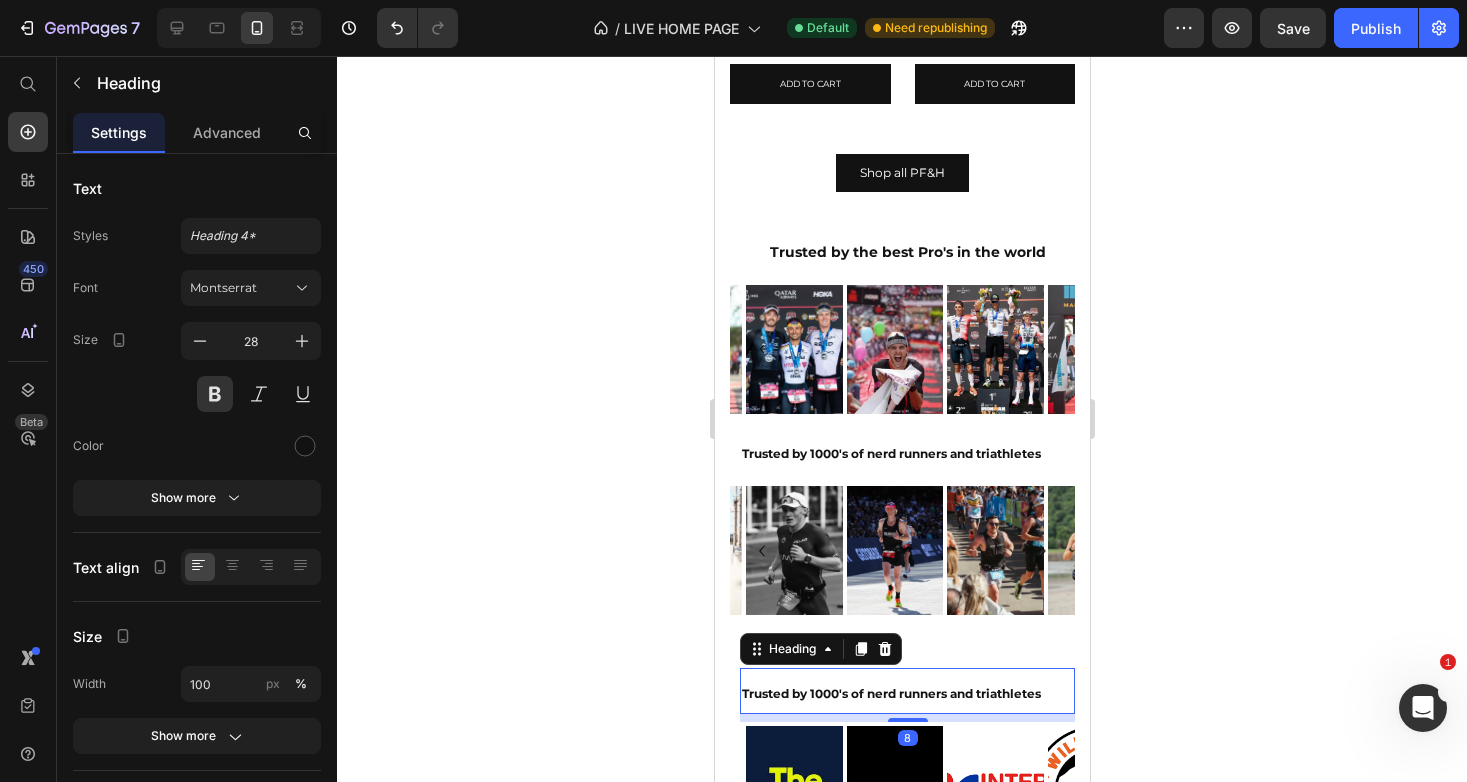 click on "Trusted by 1000's of nerd runners and triathletes" at bounding box center (906, 691) 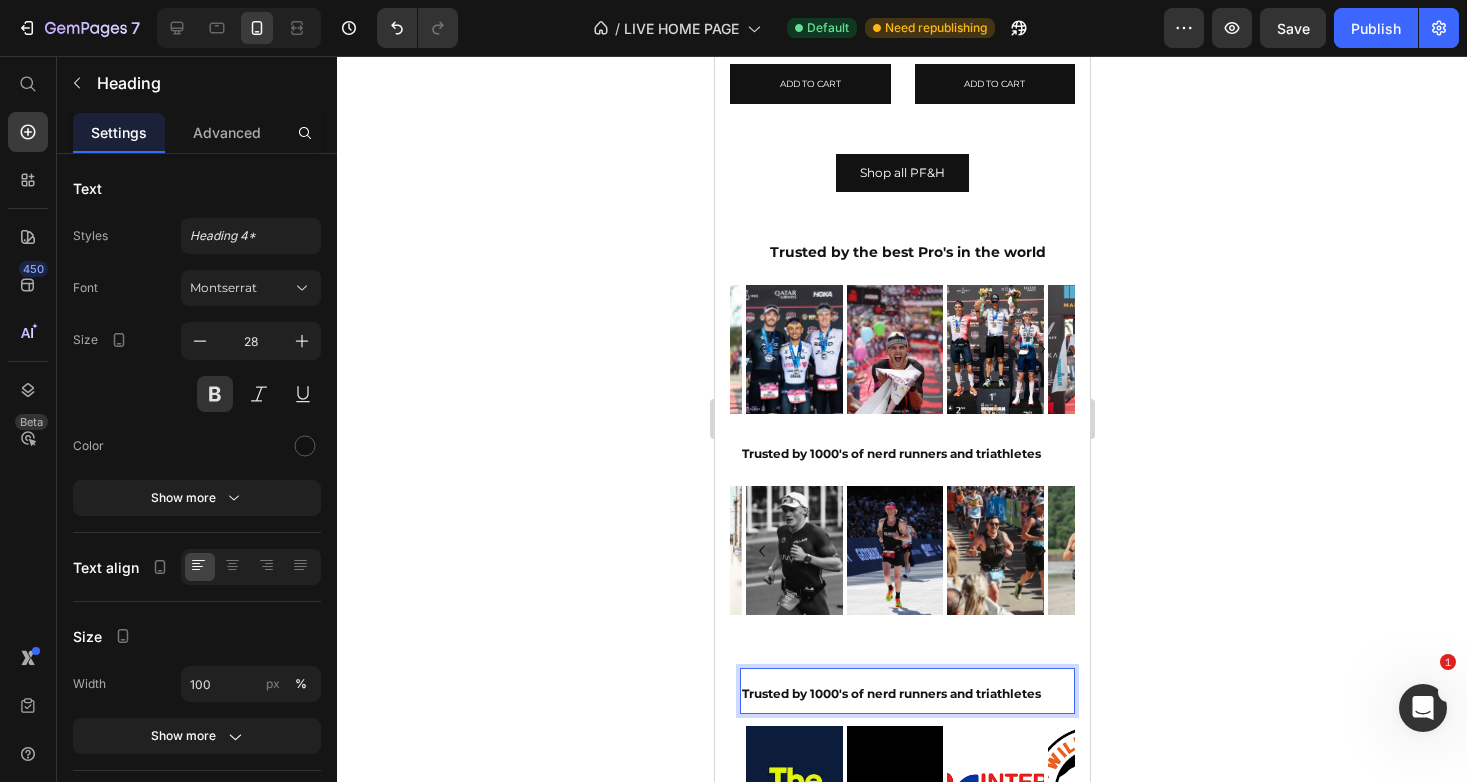 click on "Trusted by 1000's of nerd runners and triathletes" at bounding box center (906, 691) 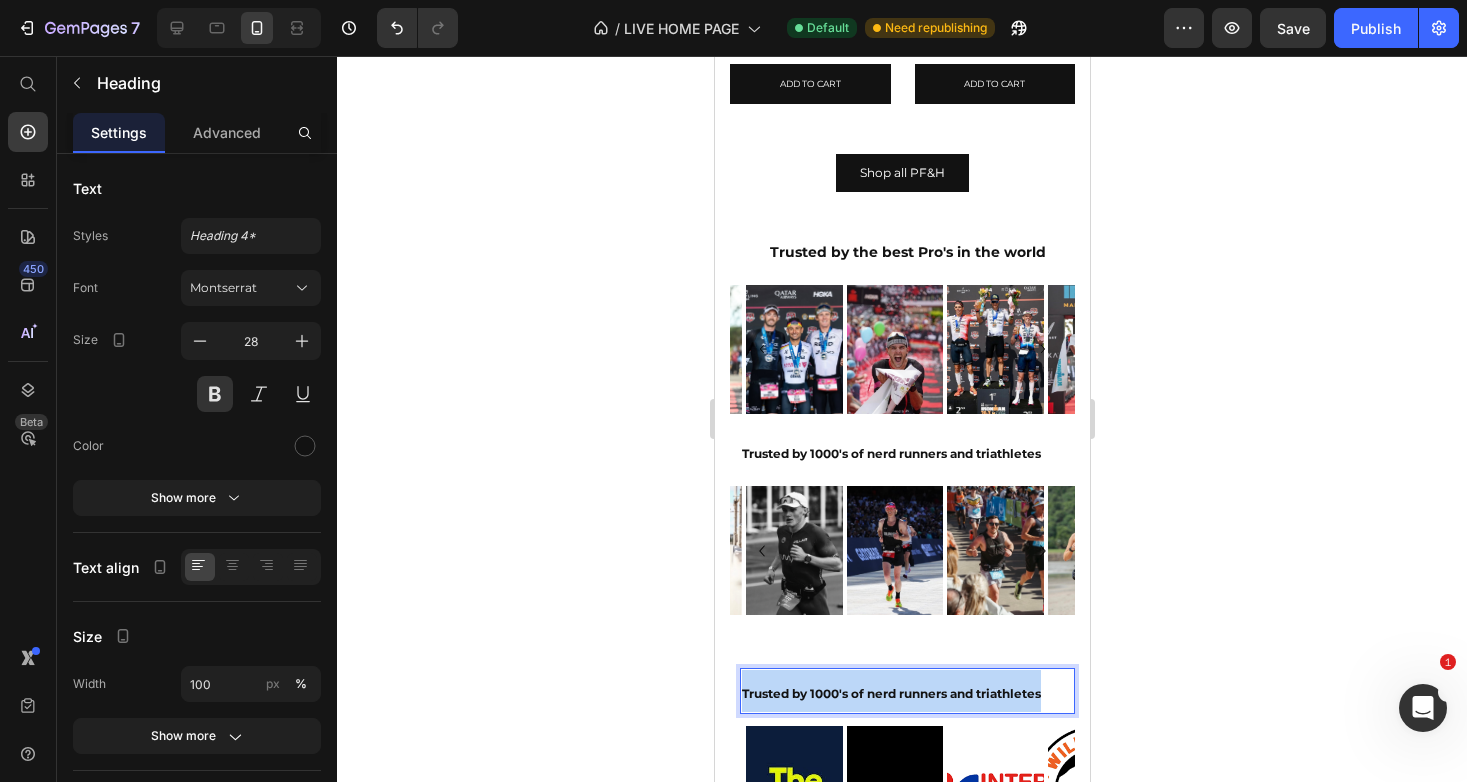 click on "Trusted by 1000's of nerd runners and triathletes" at bounding box center [906, 691] 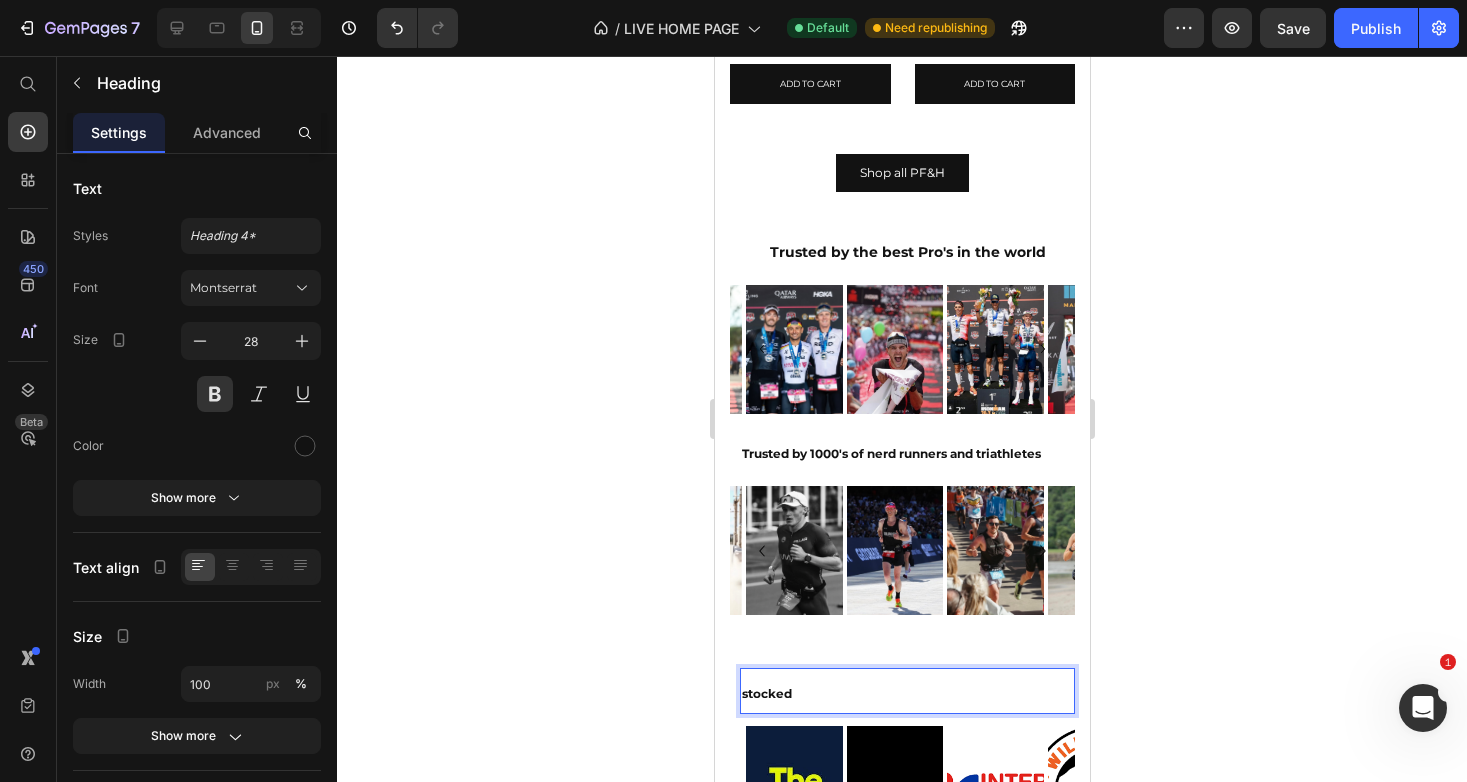 click on "stocked" at bounding box center (906, 691) 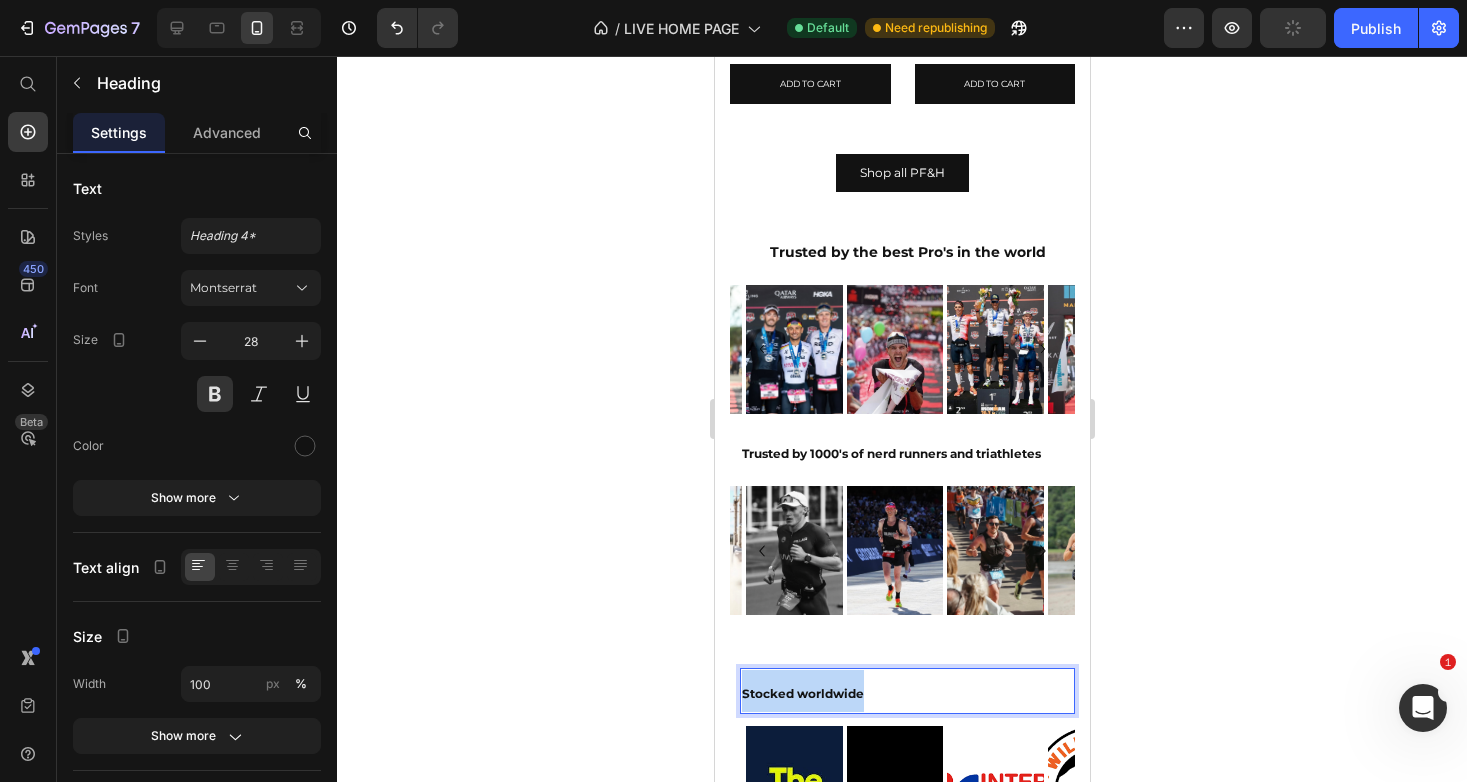 drag, startPoint x: 910, startPoint y: 637, endPoint x: 694, endPoint y: 622, distance: 216.5202 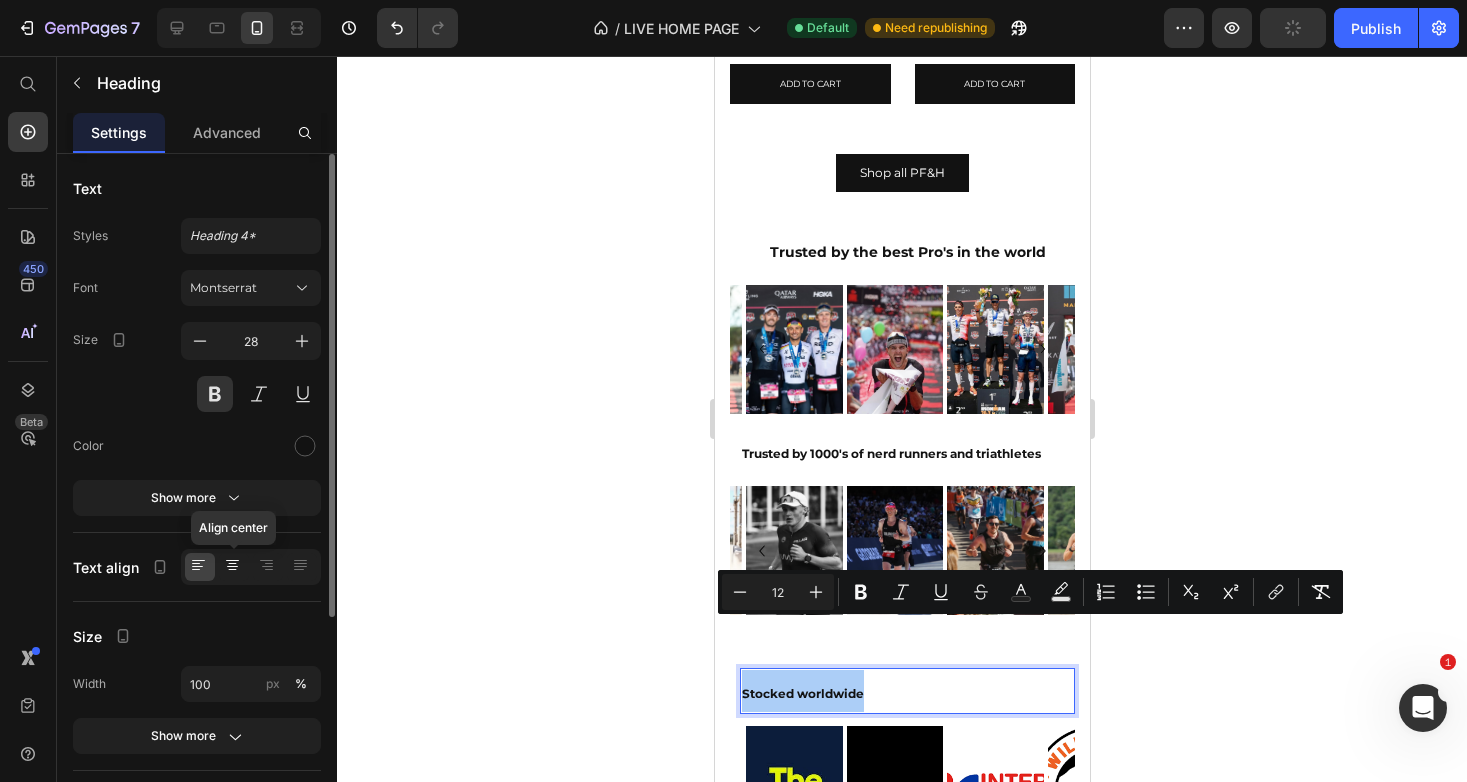 click 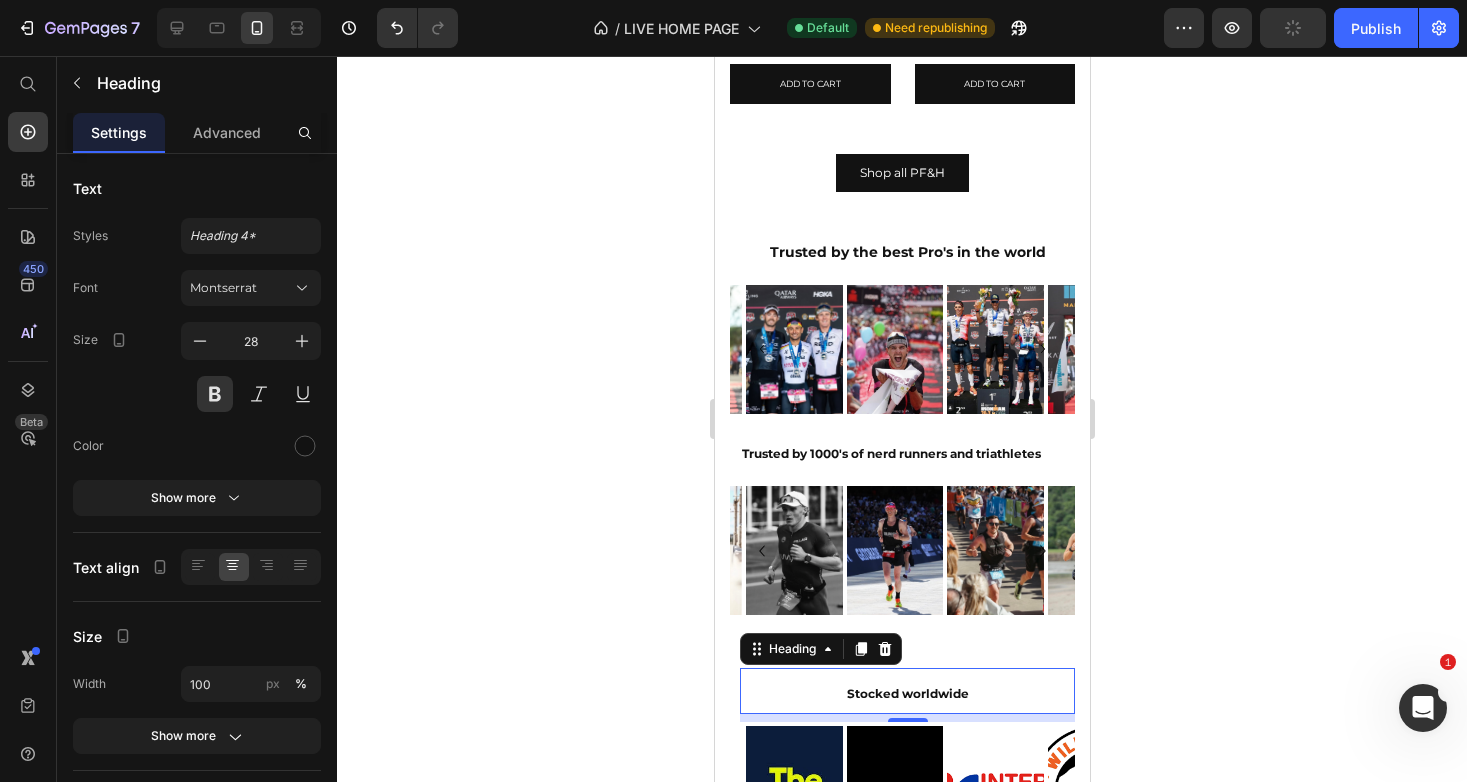 click 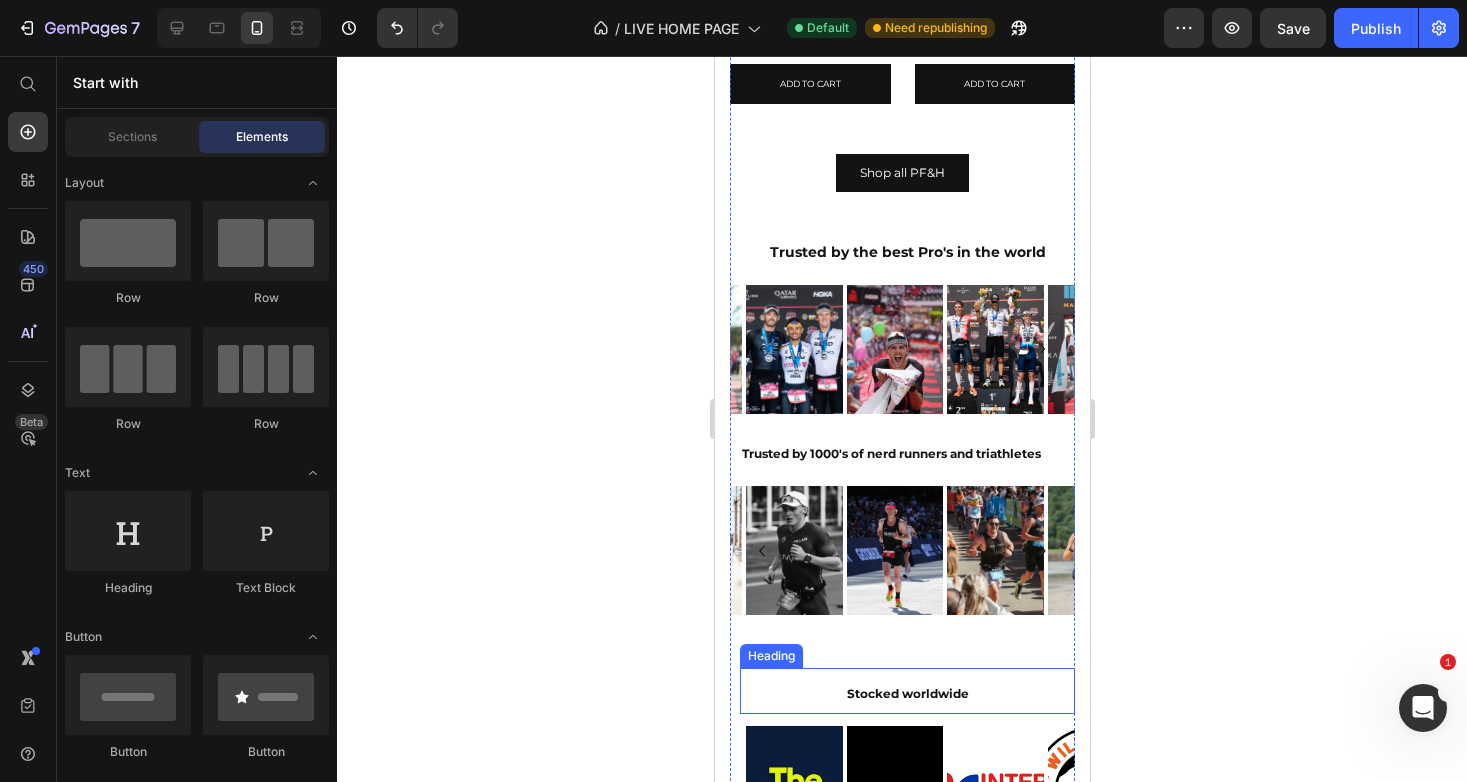 click on "Stocked worldwide" at bounding box center [907, 693] 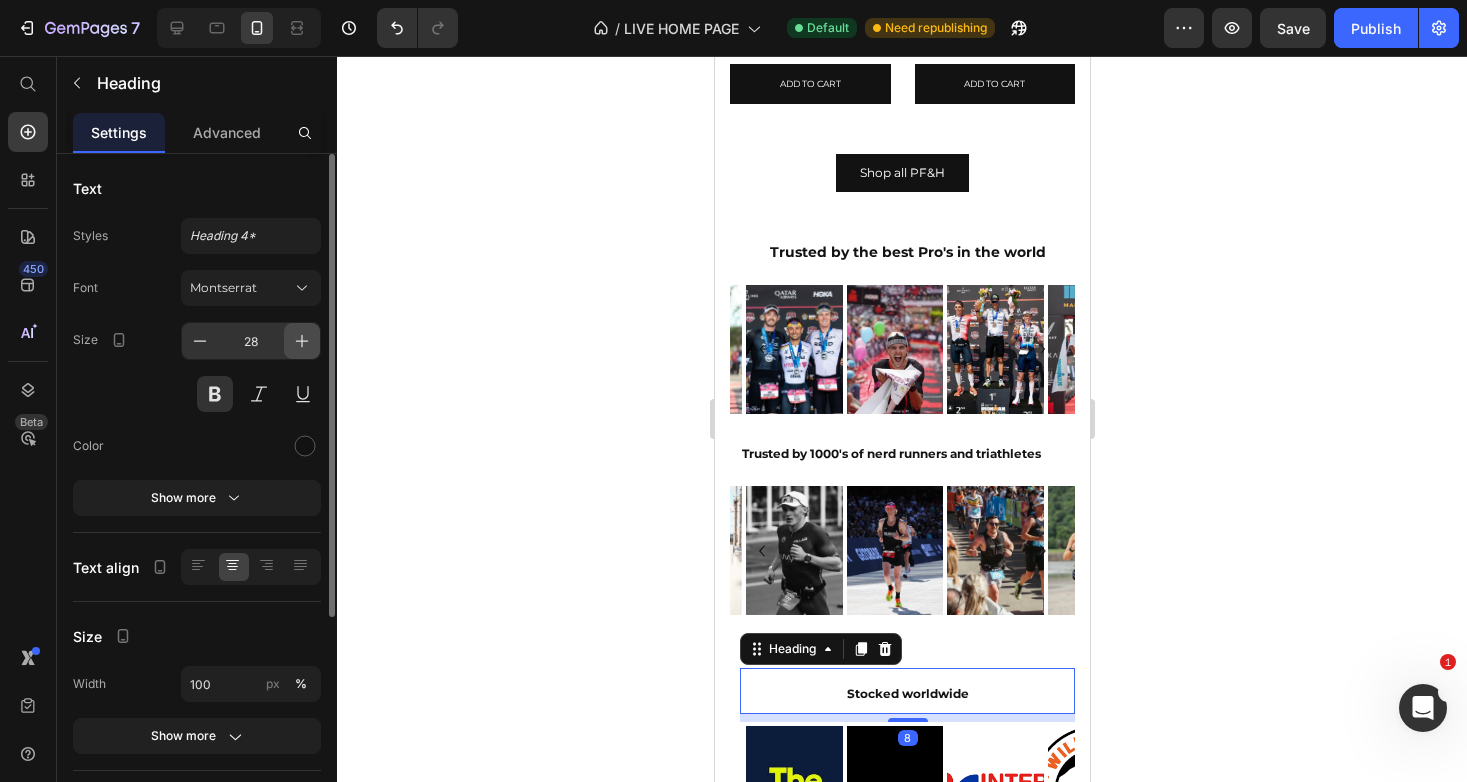 click 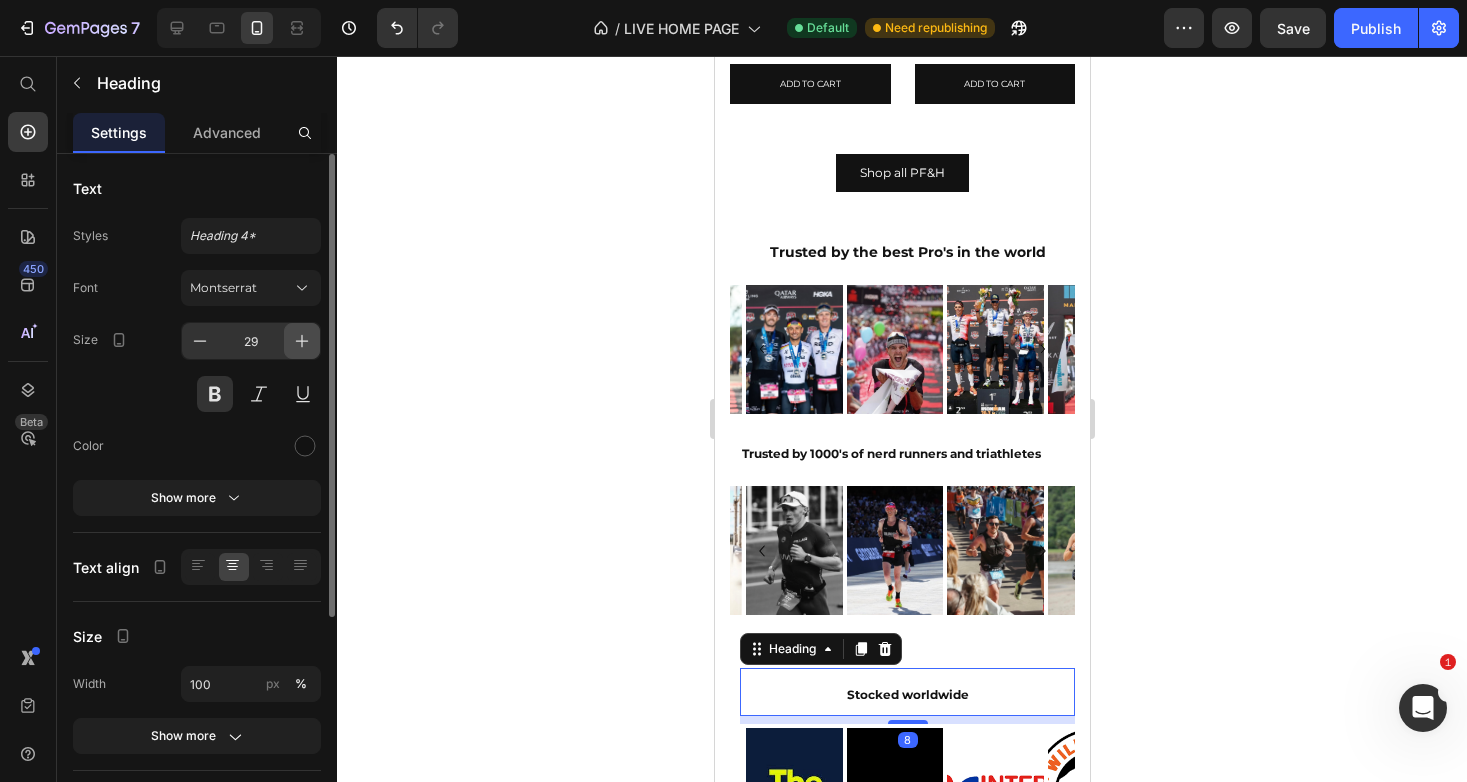 click 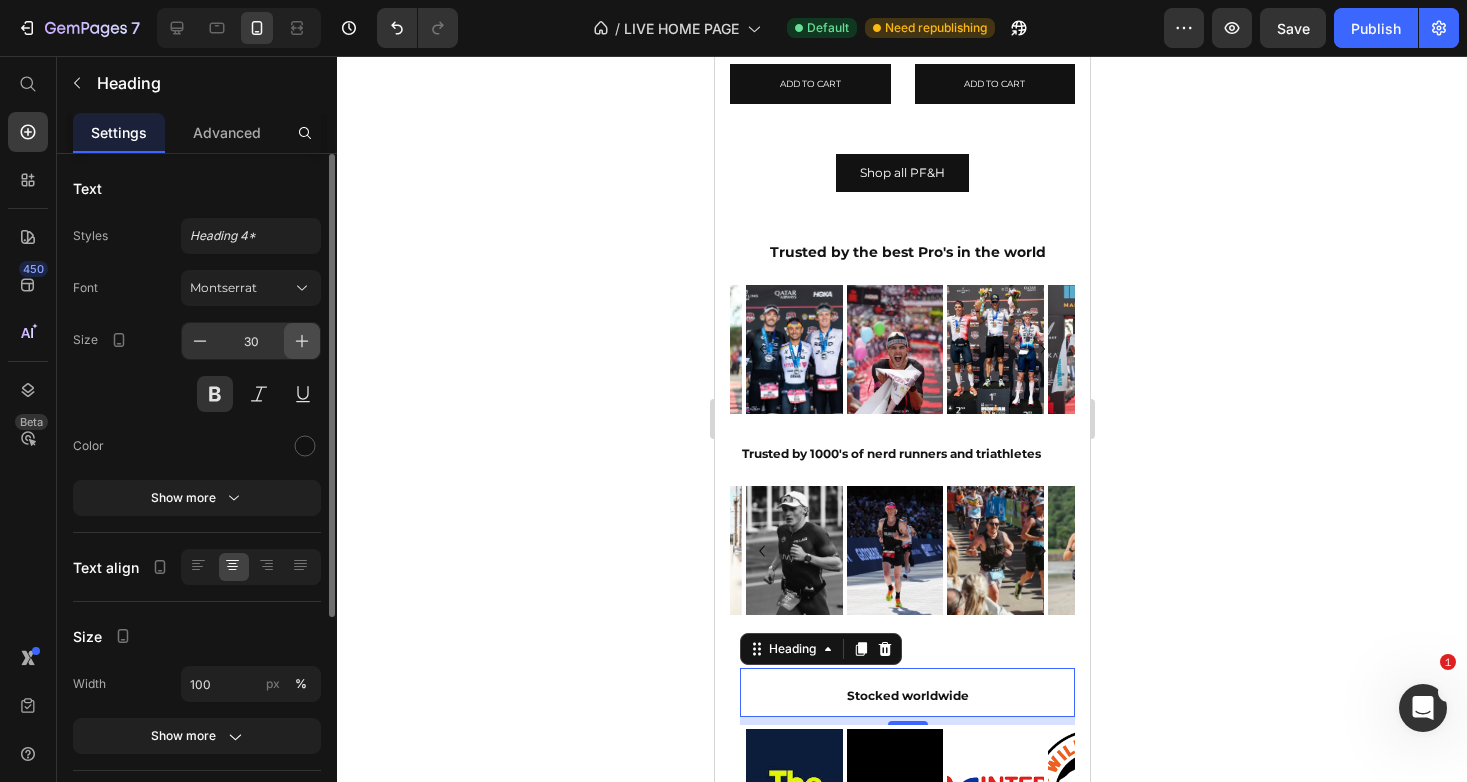 click 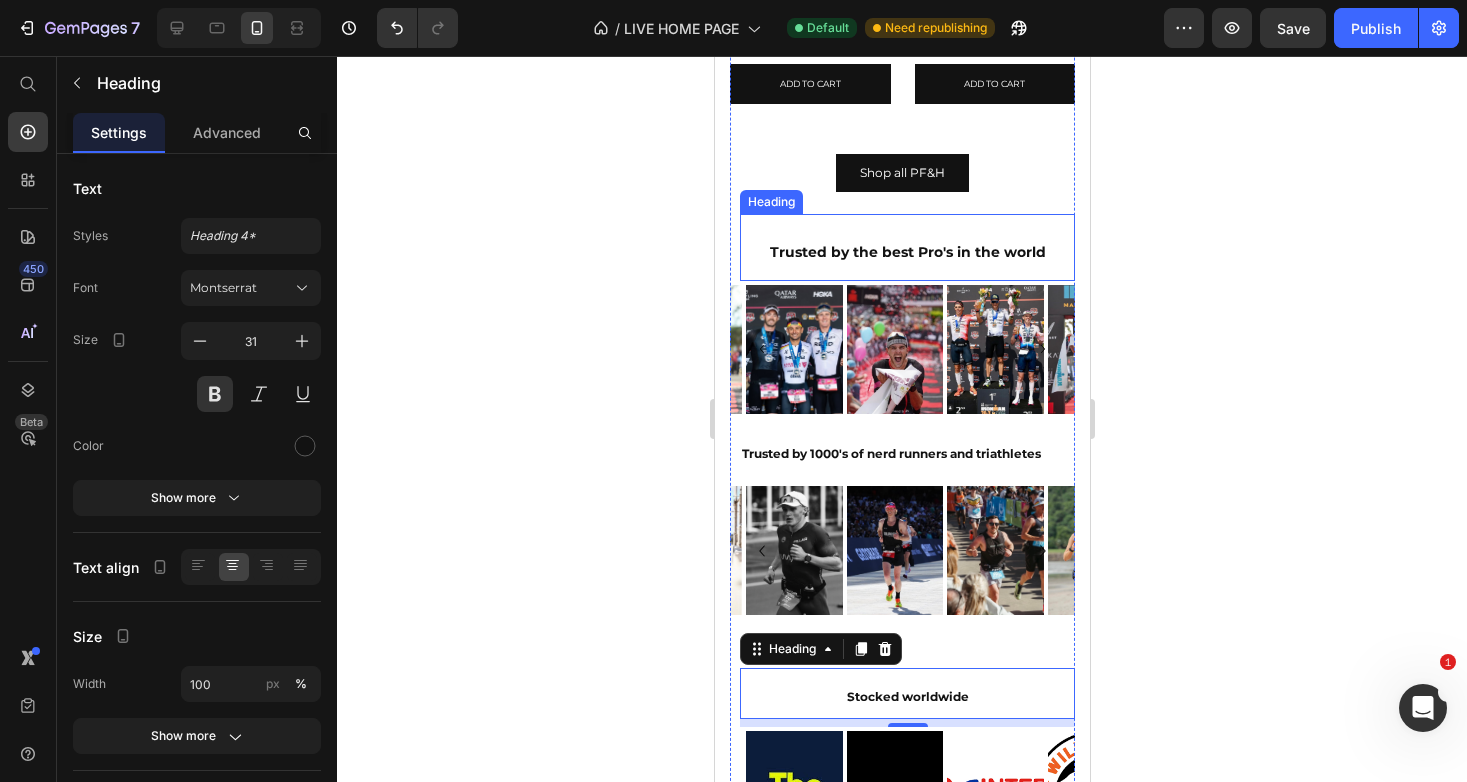 click on "Trusted by the best Pro's in the world" at bounding box center [907, 252] 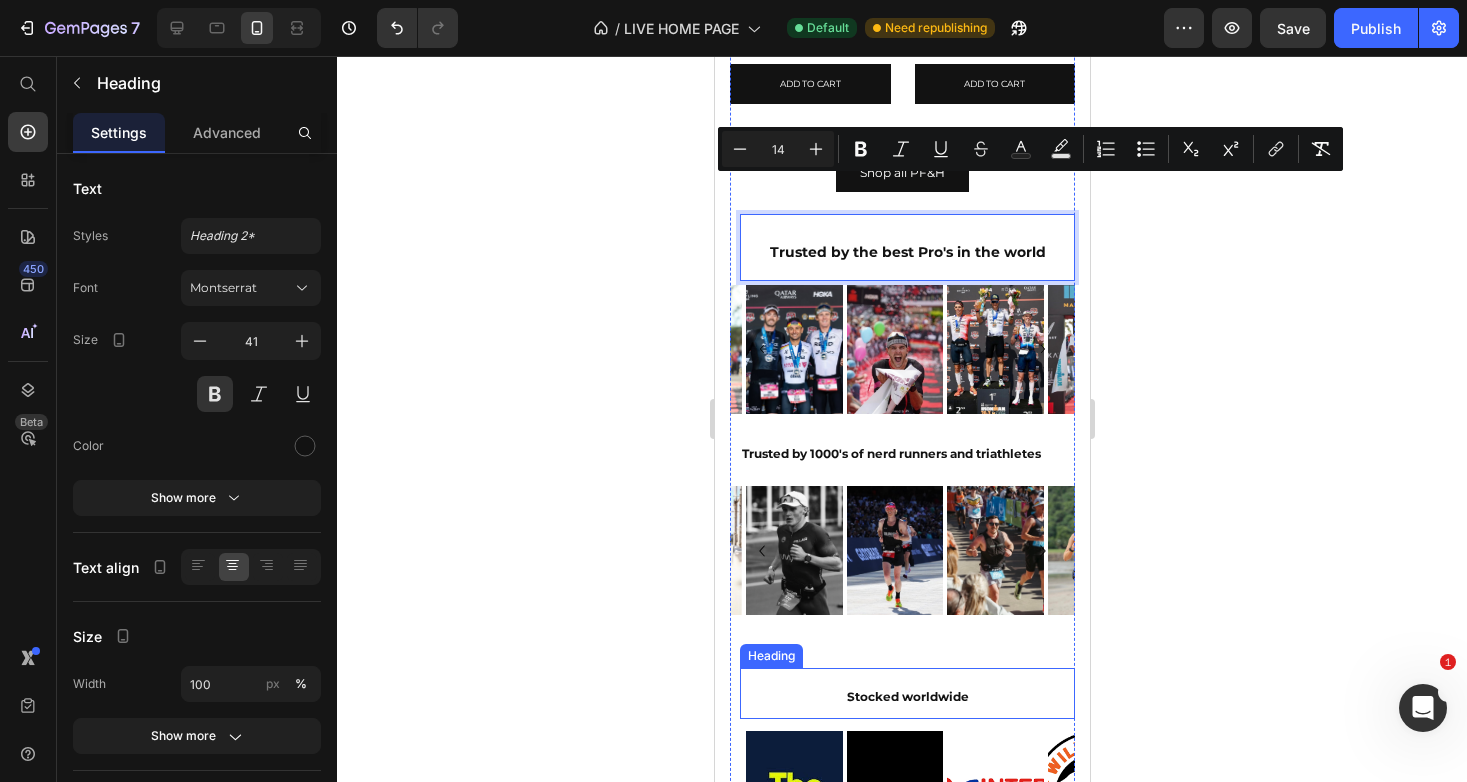 click on "Stocked worldwide" at bounding box center [907, 696] 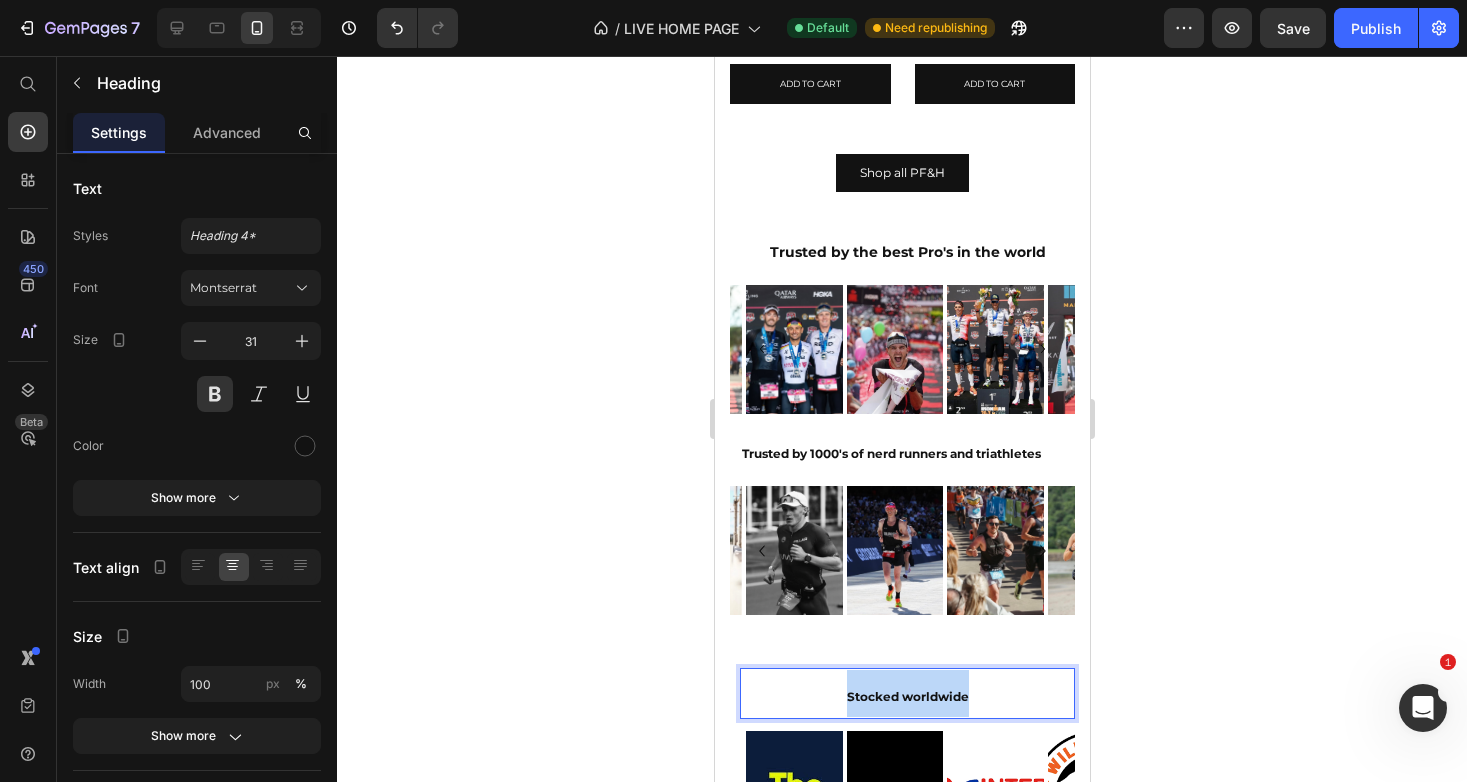 click on "Stocked worldwide" at bounding box center [907, 696] 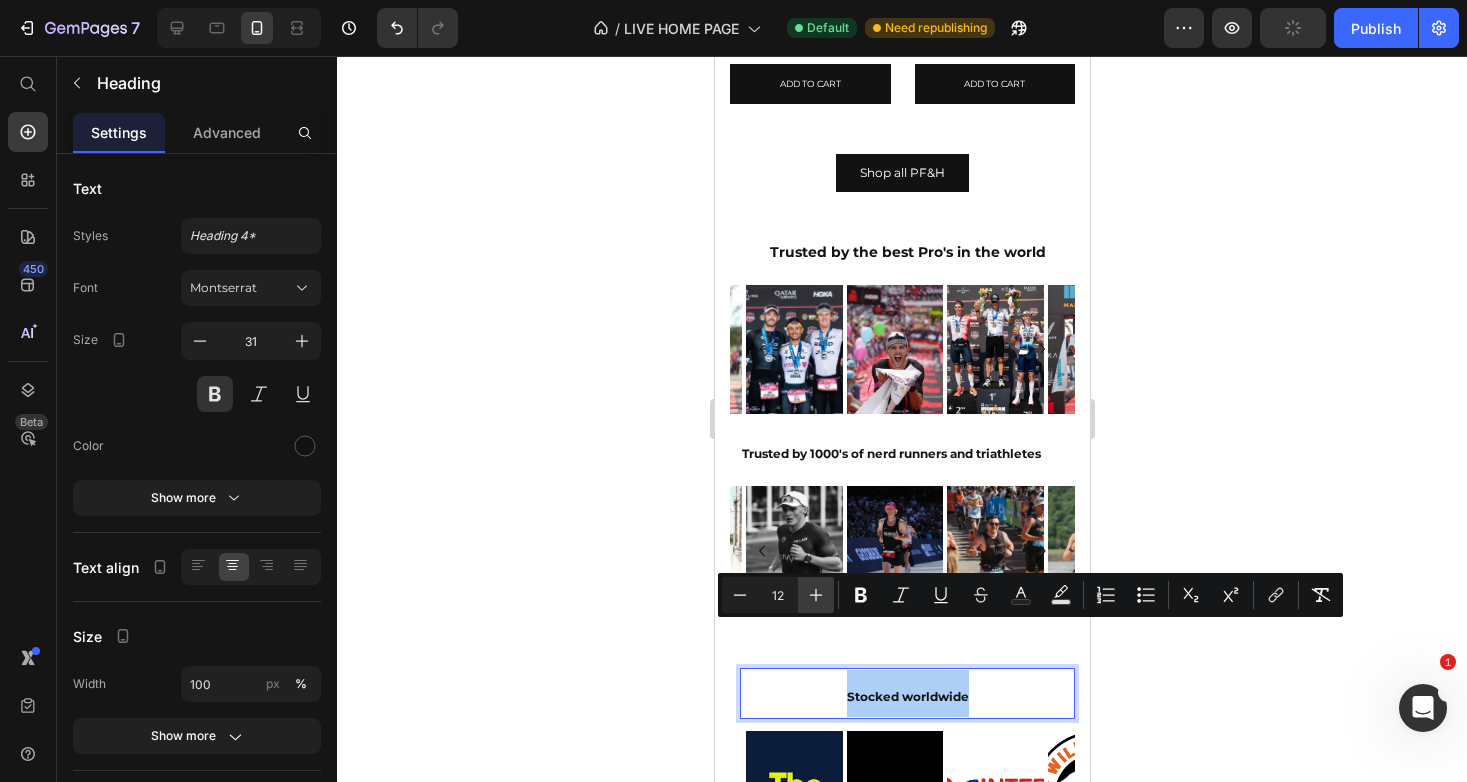 click 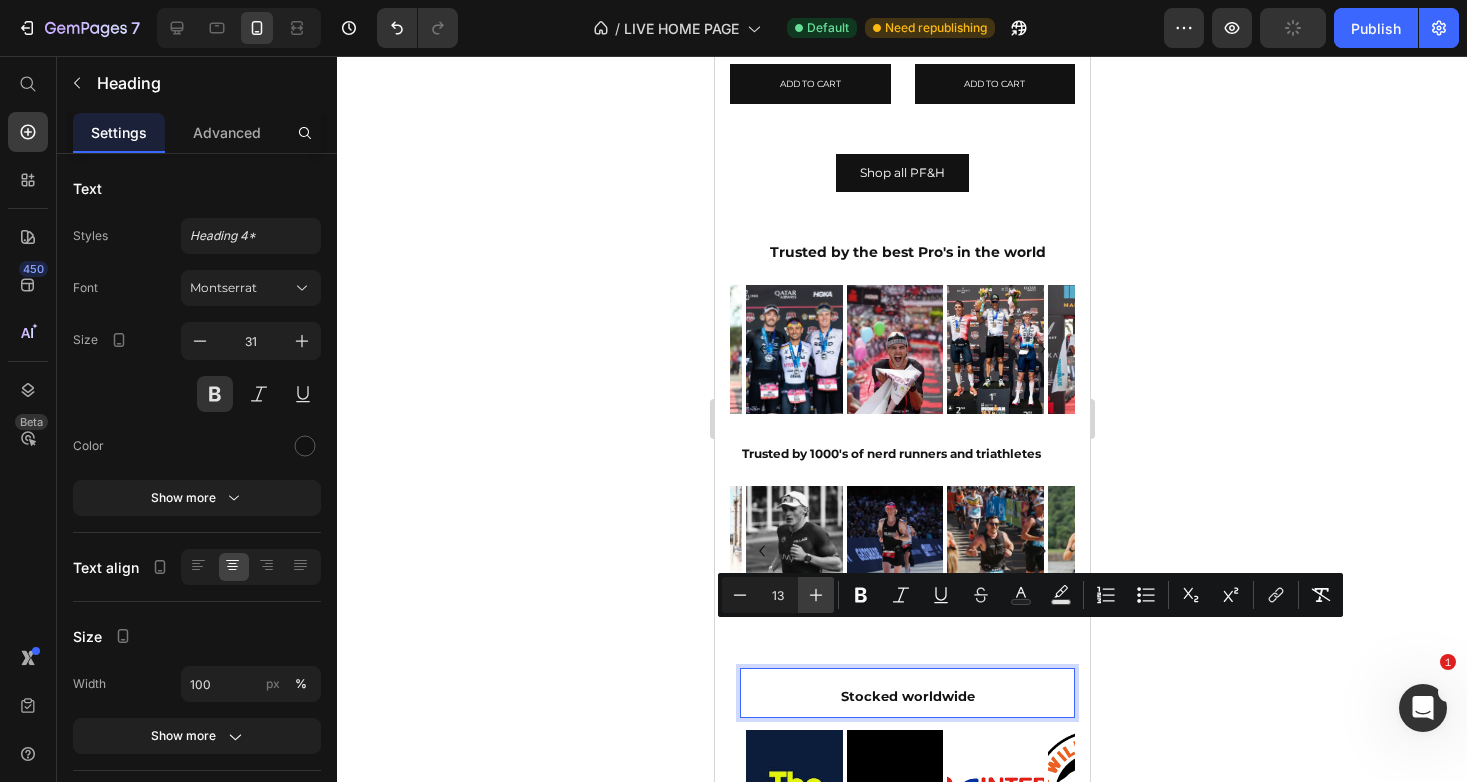 click 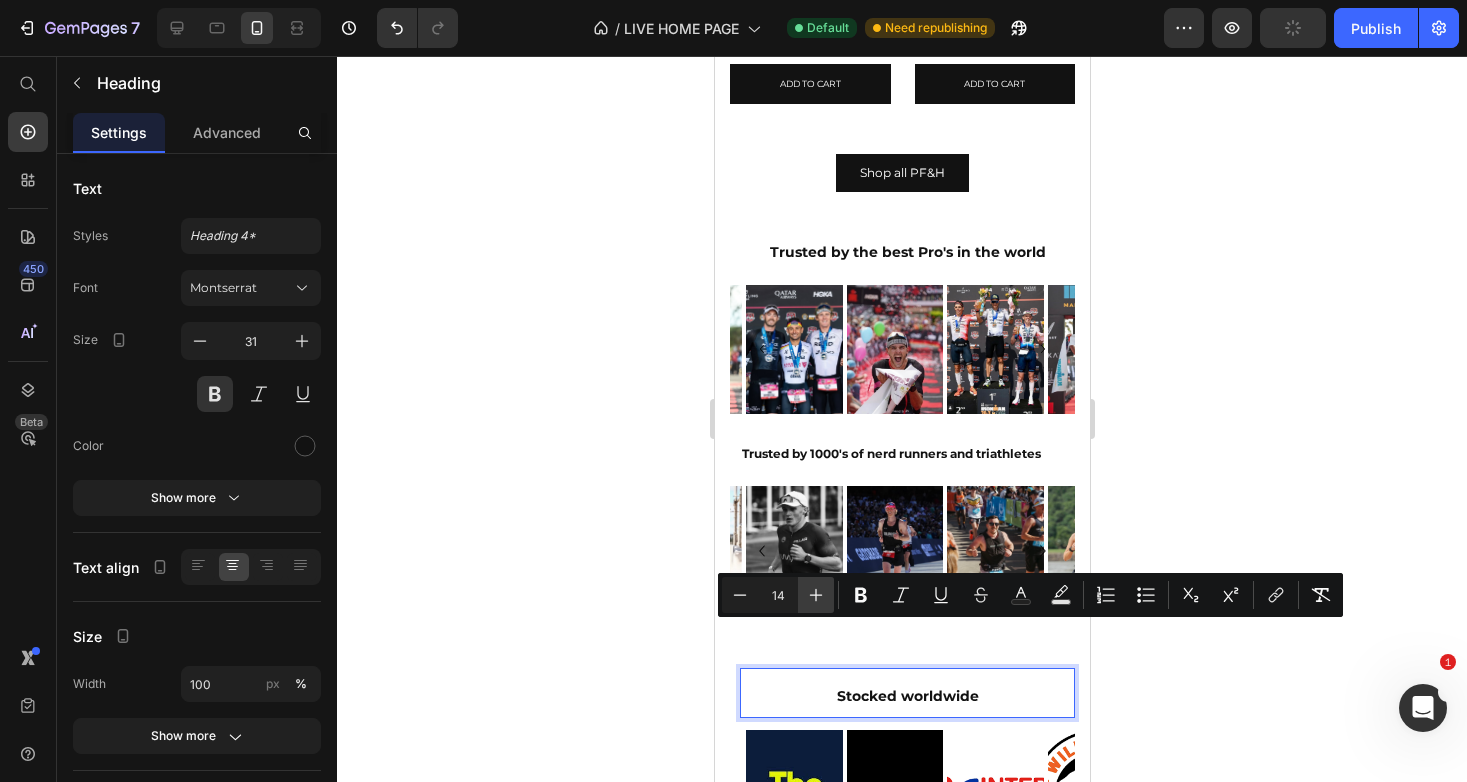 click 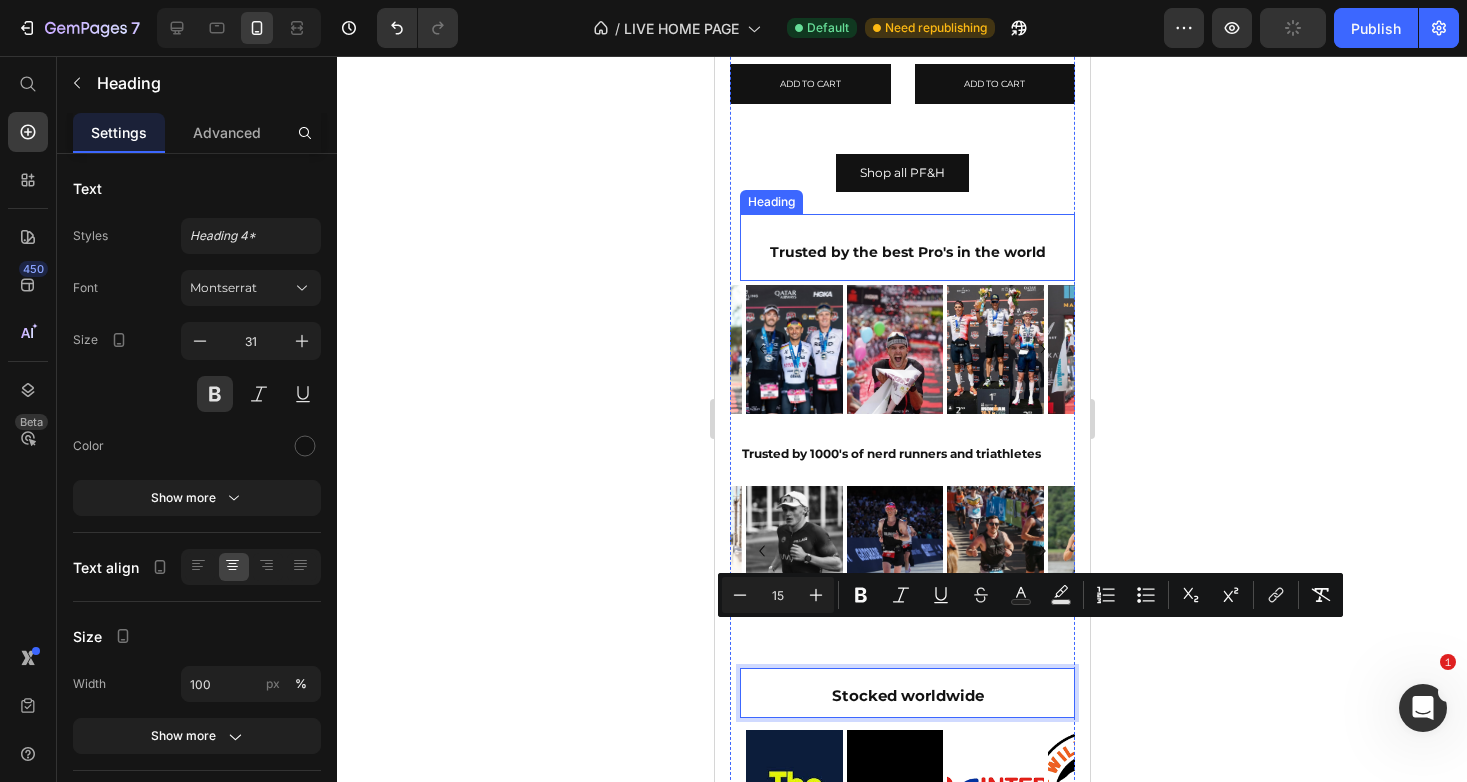 click on "Trusted by the best Pro's in the world" at bounding box center (907, 252) 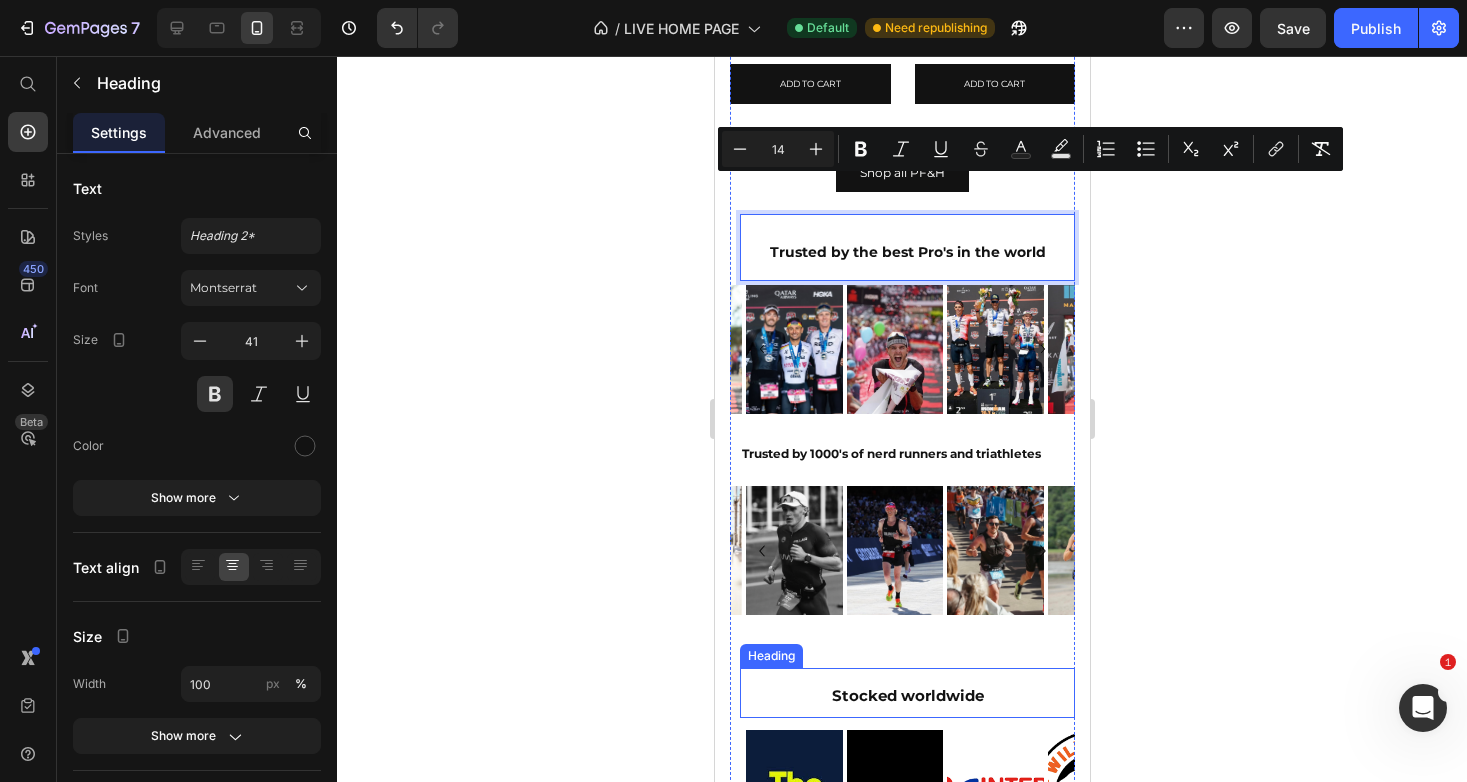 click on "Stocked worldwide" at bounding box center (907, 695) 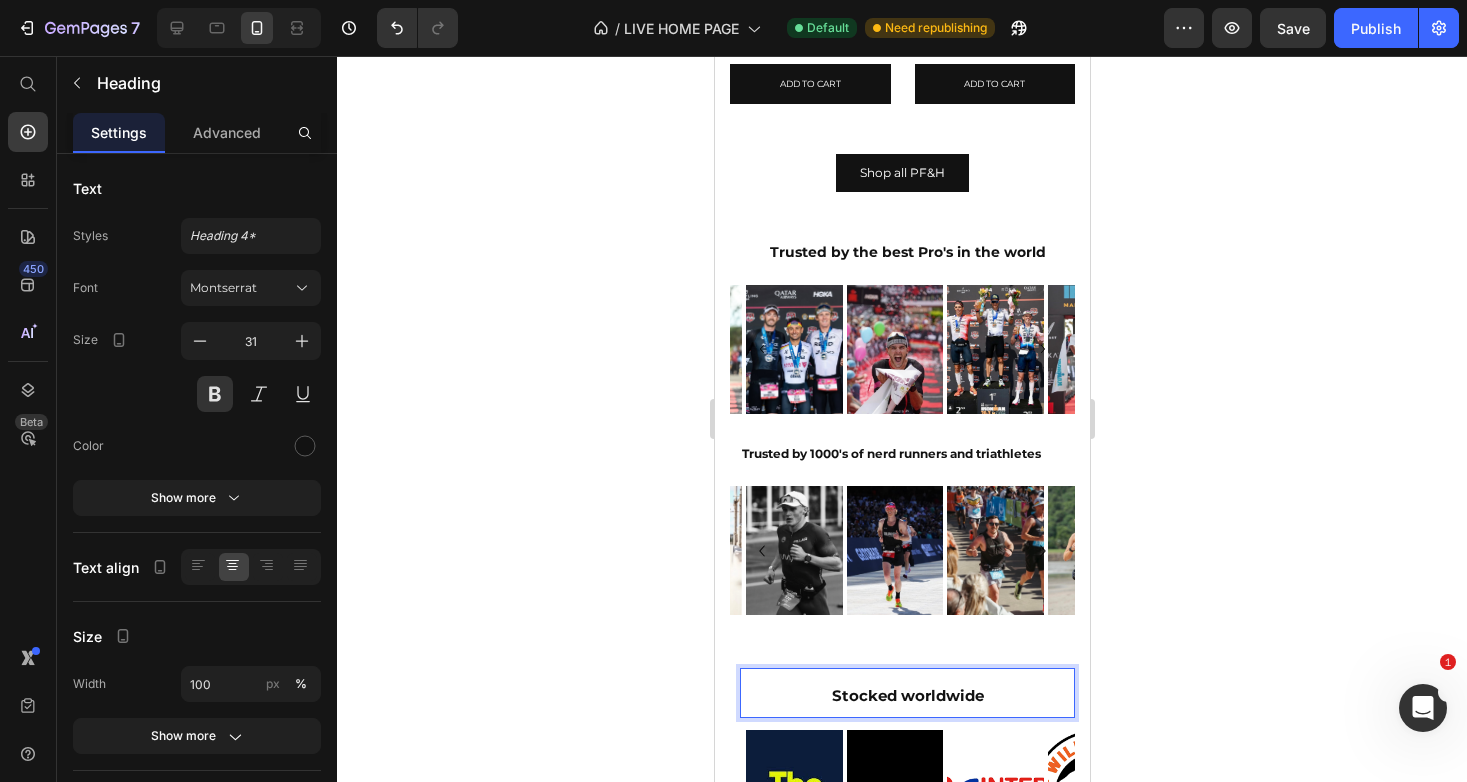 click on "Stocked worldwide" at bounding box center [907, 695] 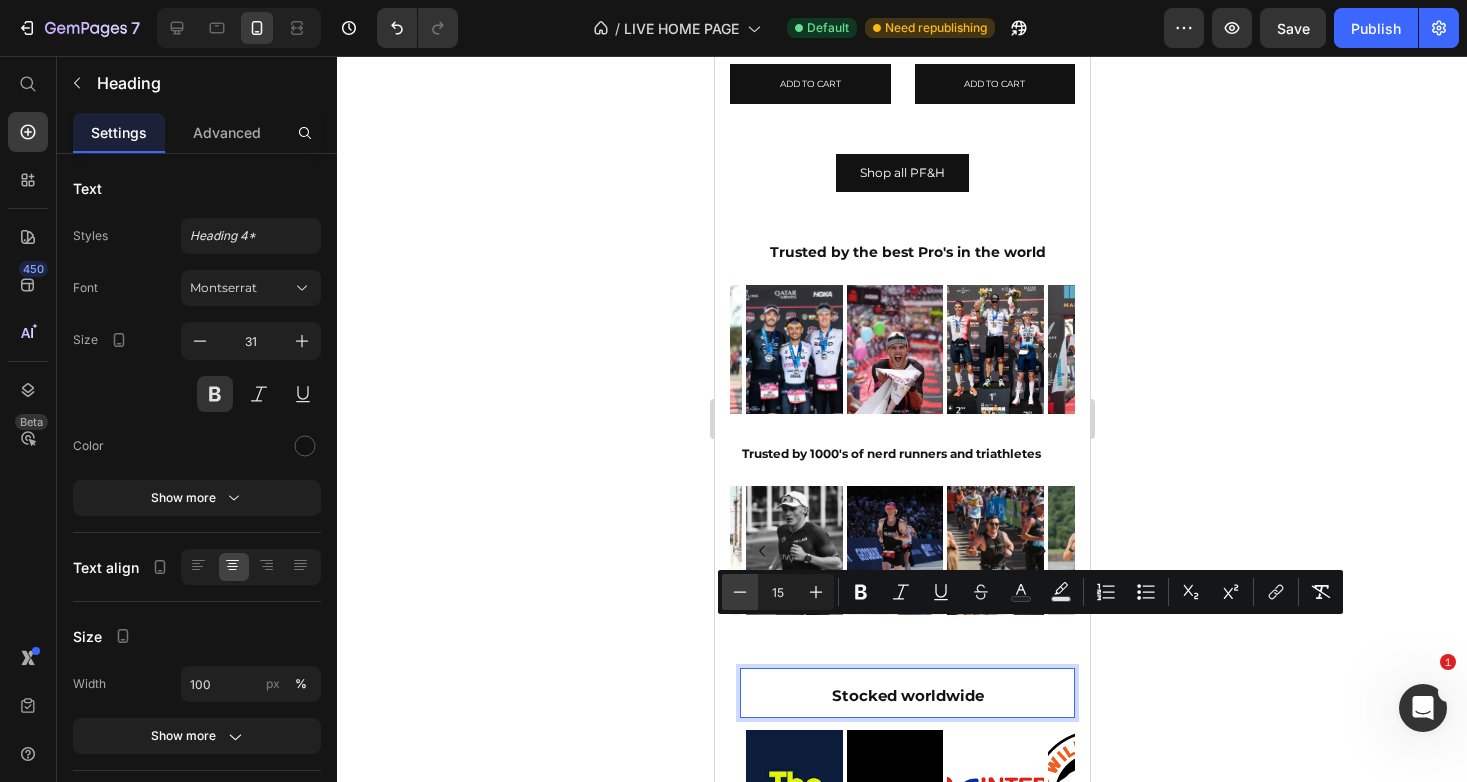 click on "Minus" at bounding box center (740, 592) 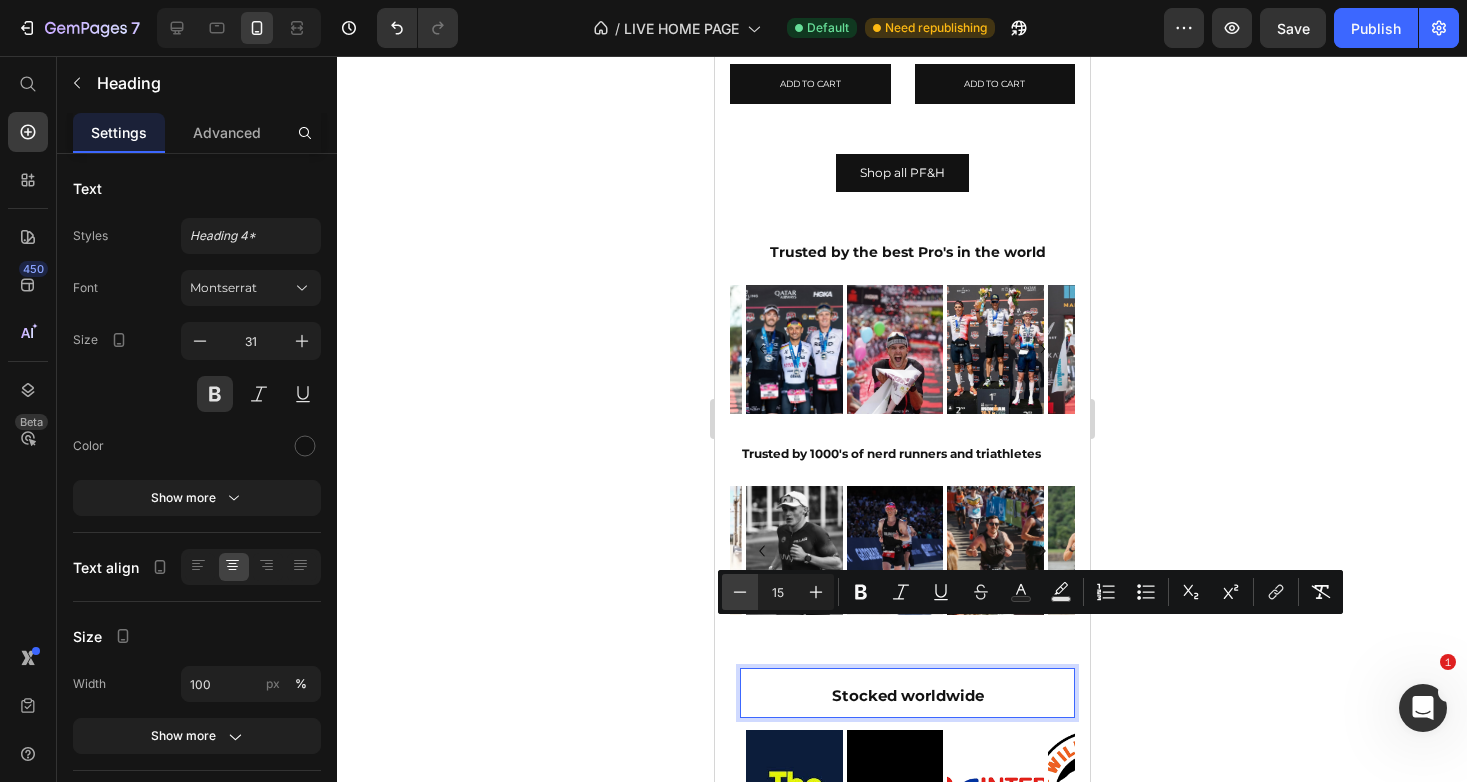 type on "14" 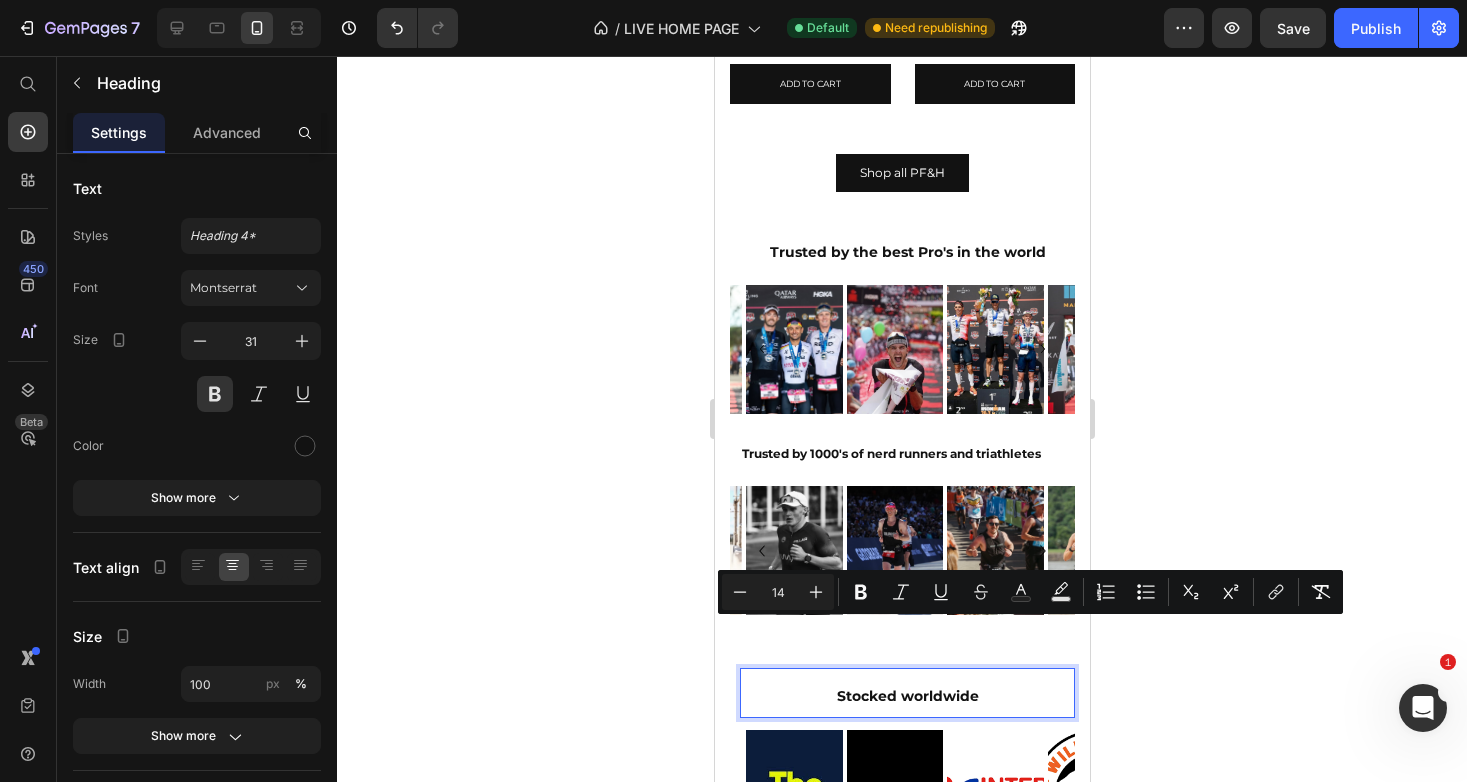 click 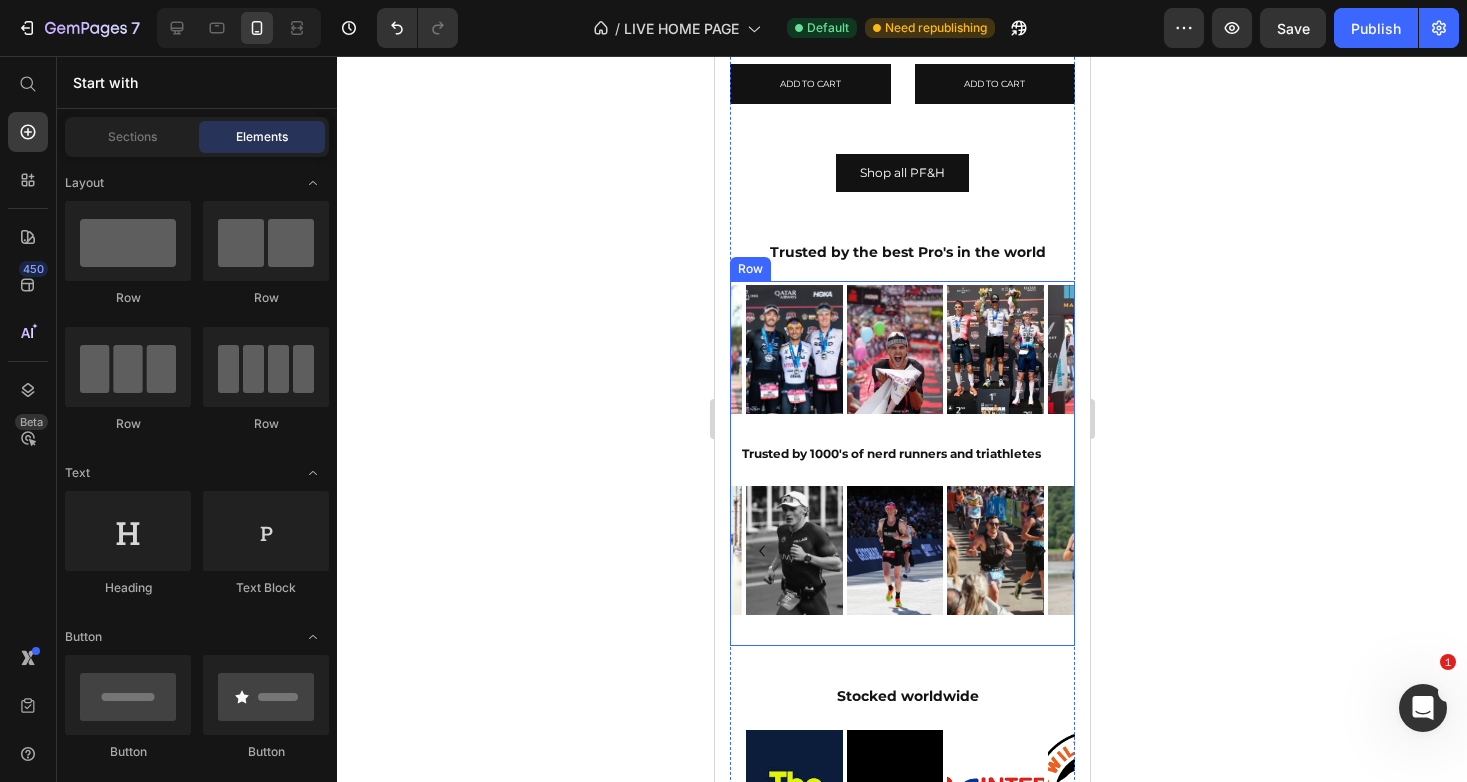 click on "Image Image Image Image Image Image Image Image Image Image Image Image Image Image
[GEOGRAPHIC_DATA]" at bounding box center [901, 564] 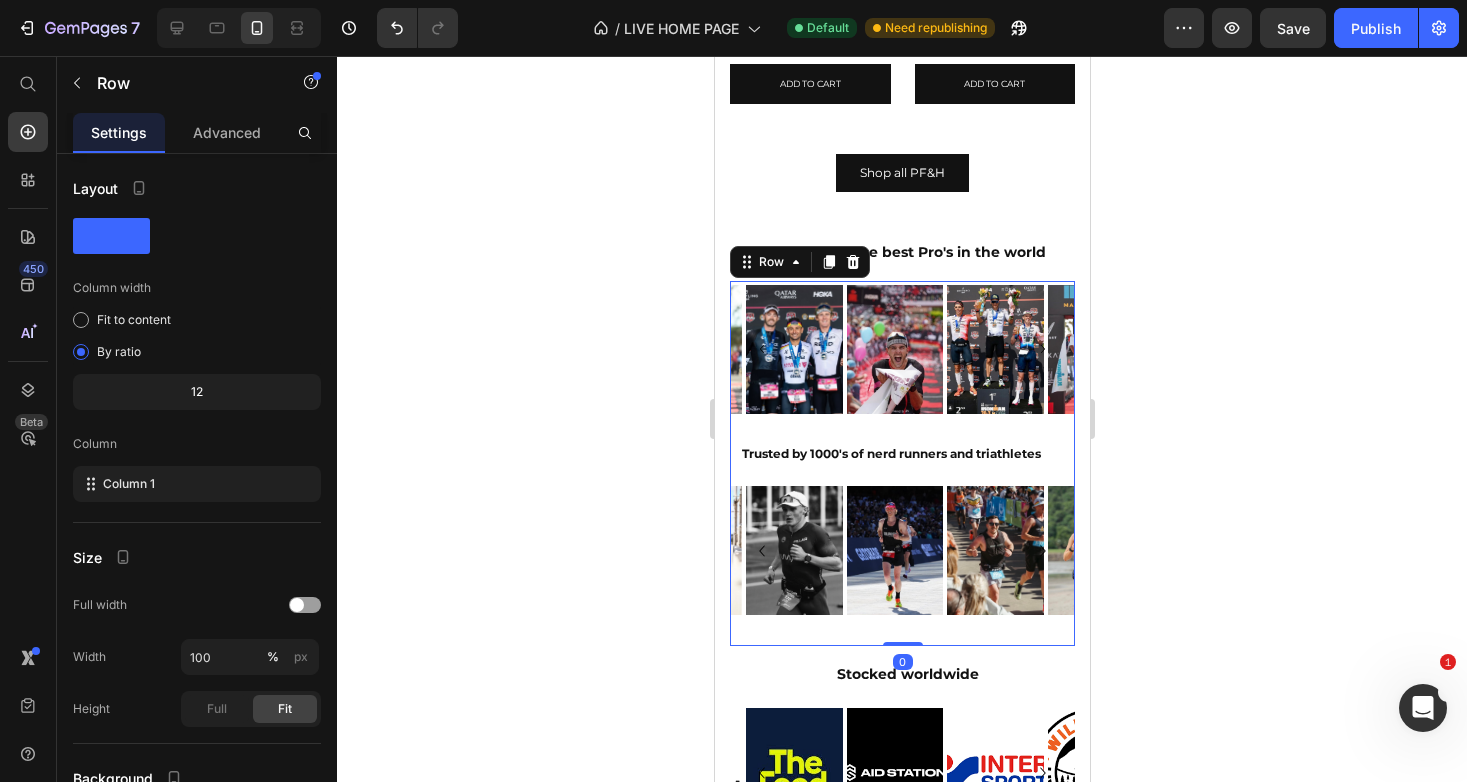 drag, startPoint x: 897, startPoint y: 600, endPoint x: 897, endPoint y: 572, distance: 28 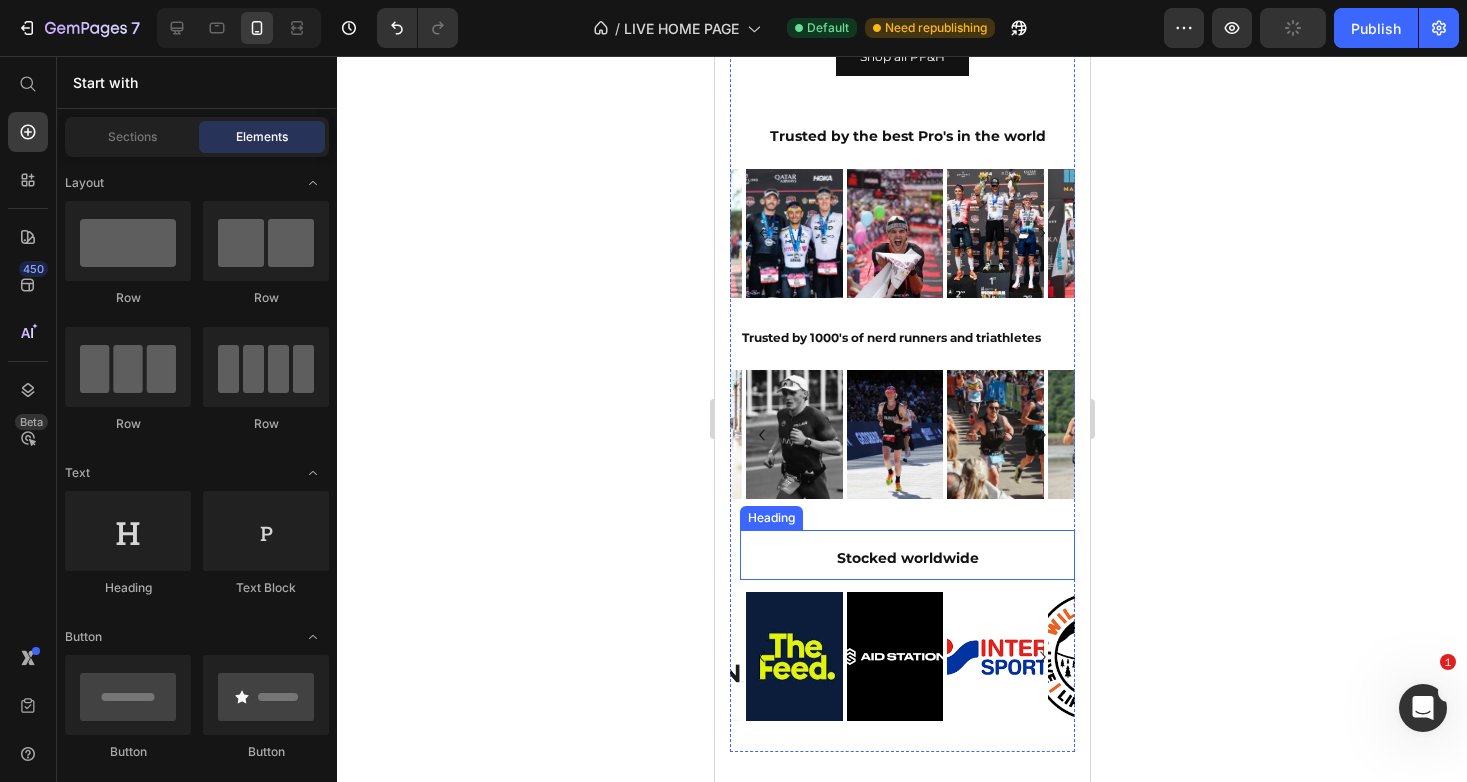 scroll, scrollTop: 4036, scrollLeft: 0, axis: vertical 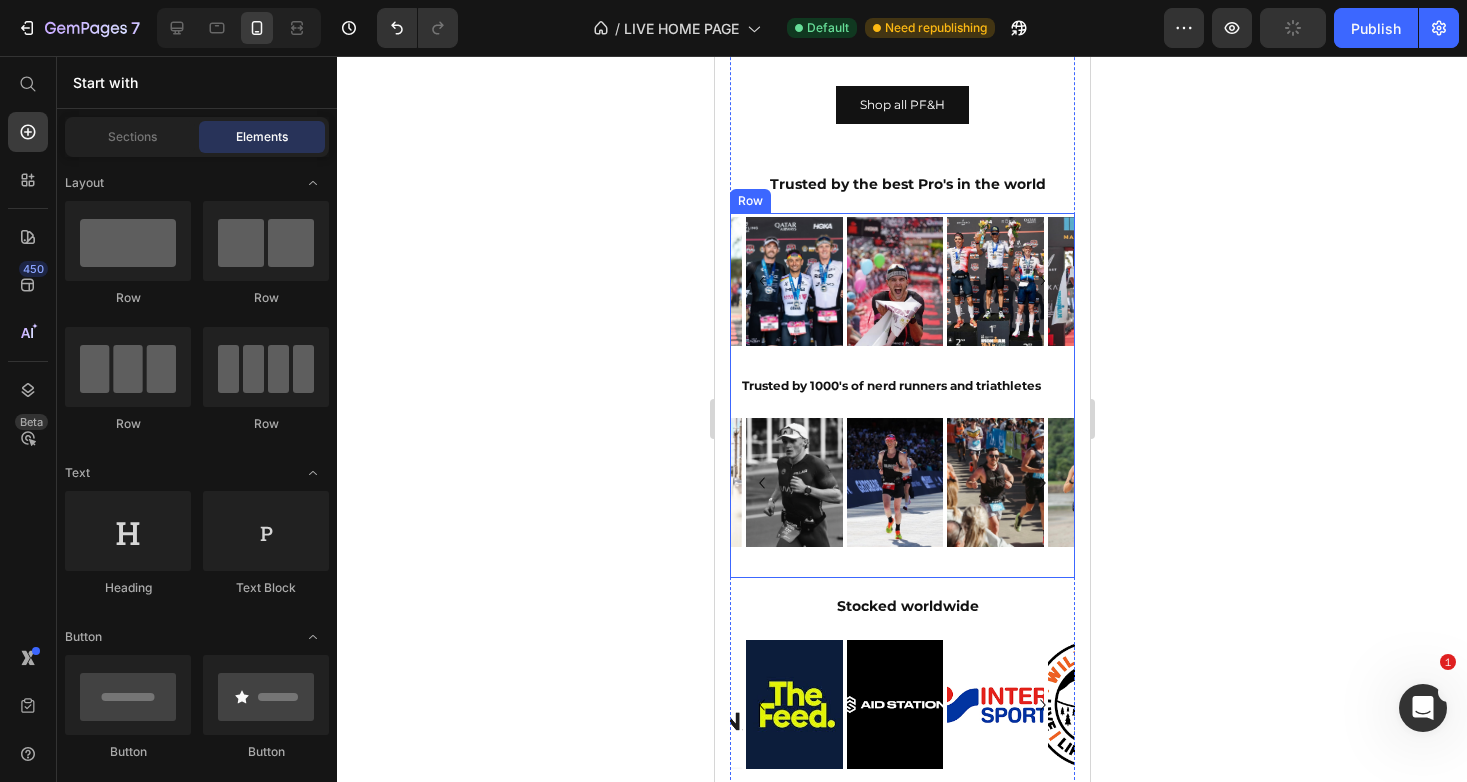 click on "Image Image Image Image Image Image Image Image Image Image Image Image Image Image
[GEOGRAPHIC_DATA]" at bounding box center (901, 496) 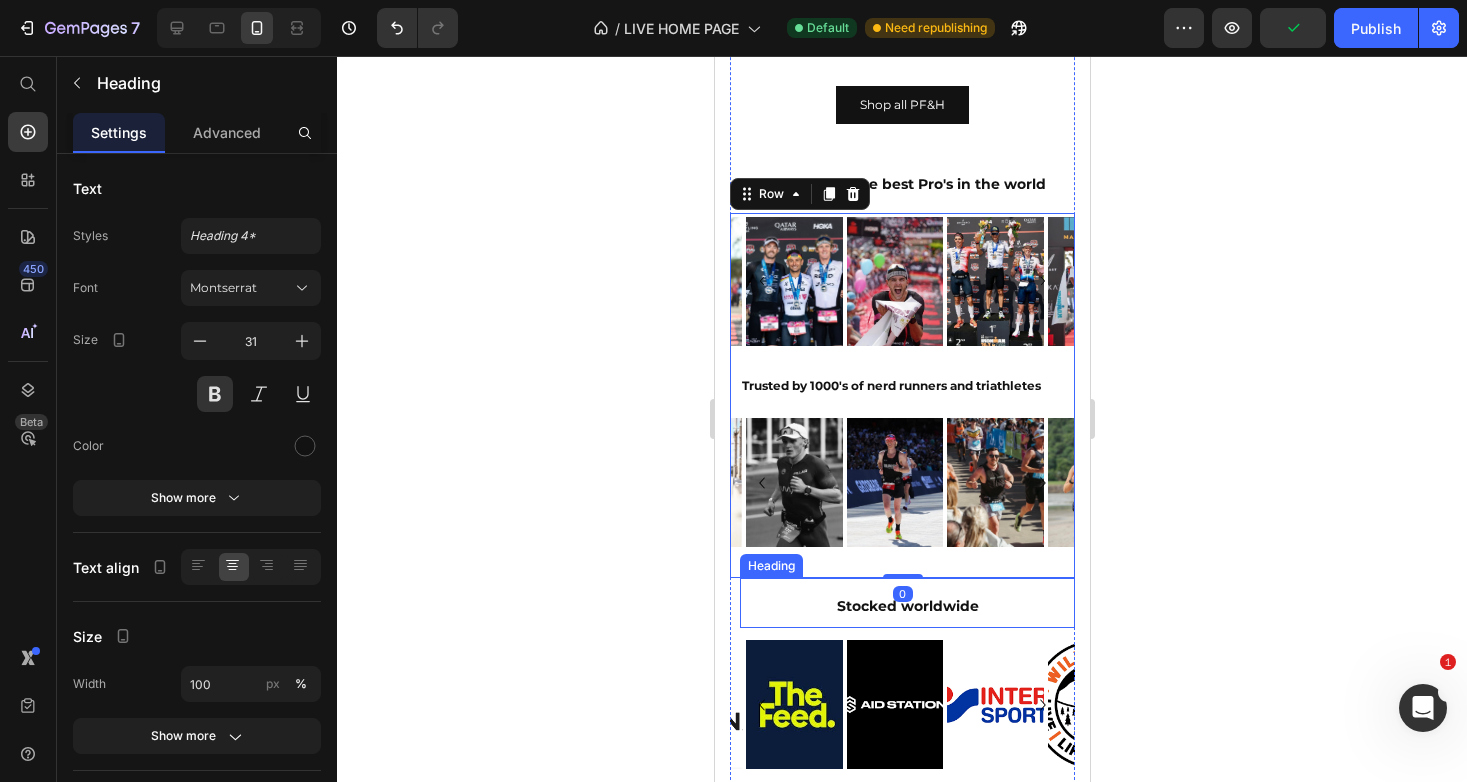 click on "Image Image Image Image Image Image Image Image Image Image Image Image Image Image
[GEOGRAPHIC_DATA]" at bounding box center [901, 496] 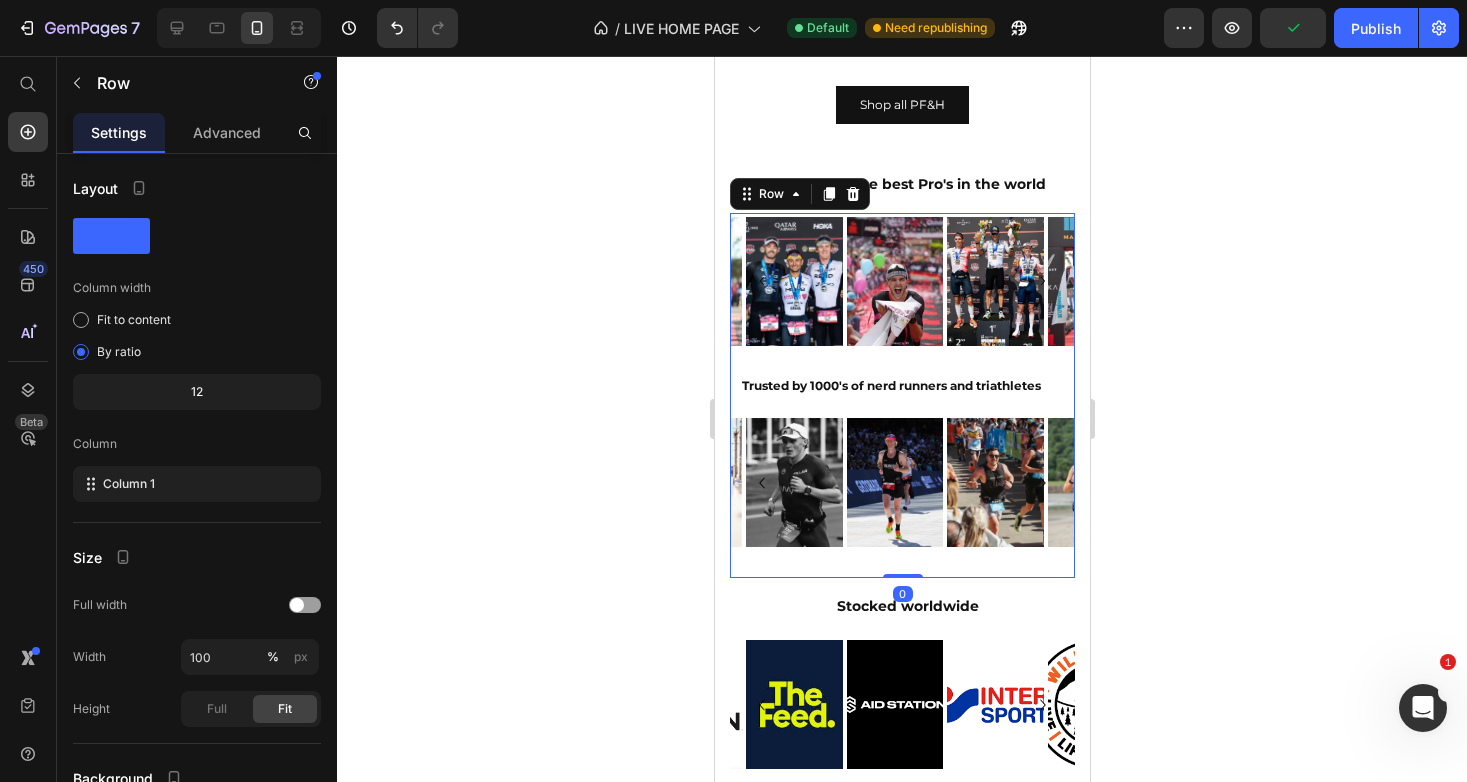 click on "Image Image Image Image Image Image Image Image Image Image Image Image Image Image
[GEOGRAPHIC_DATA]" at bounding box center (901, 496) 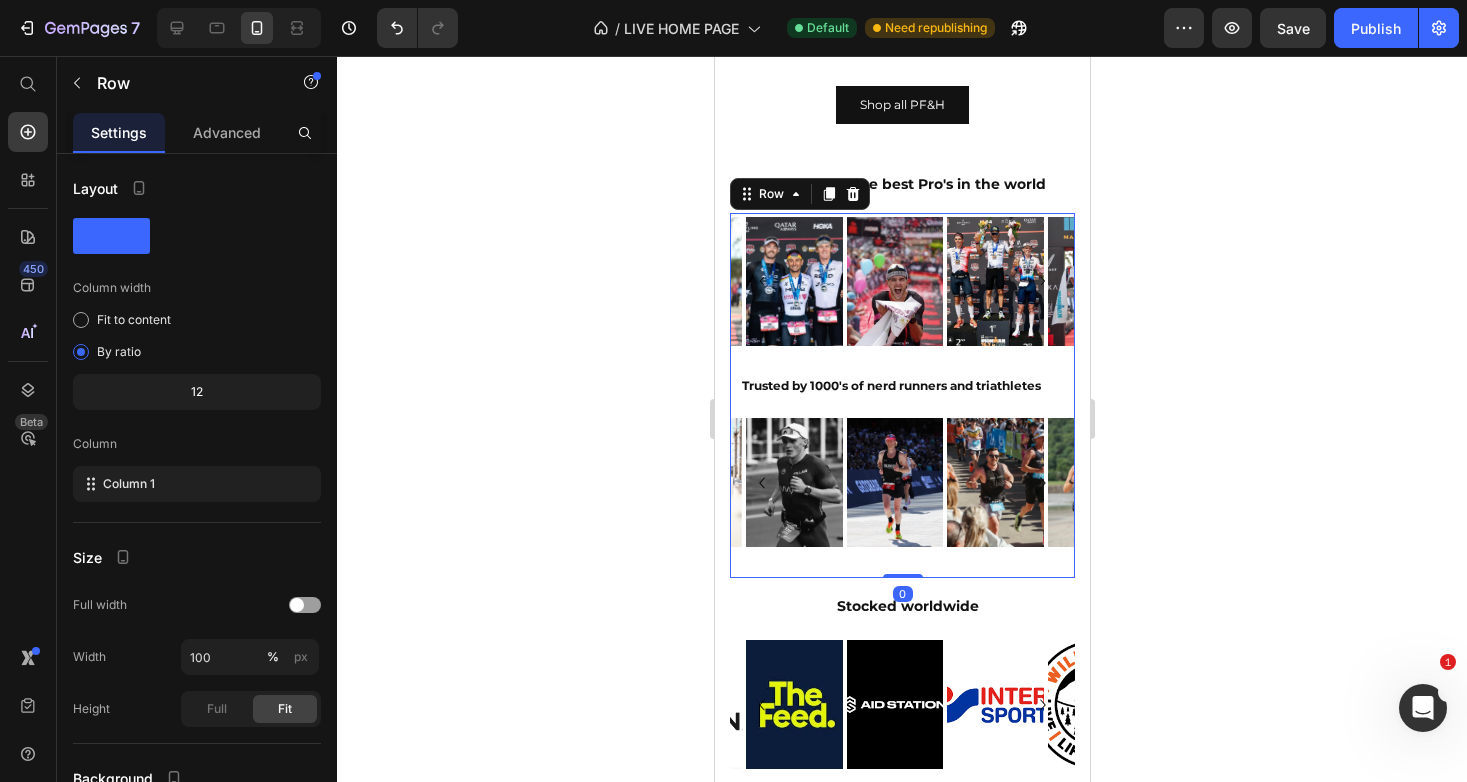 drag, startPoint x: 894, startPoint y: 510, endPoint x: 894, endPoint y: 494, distance: 16 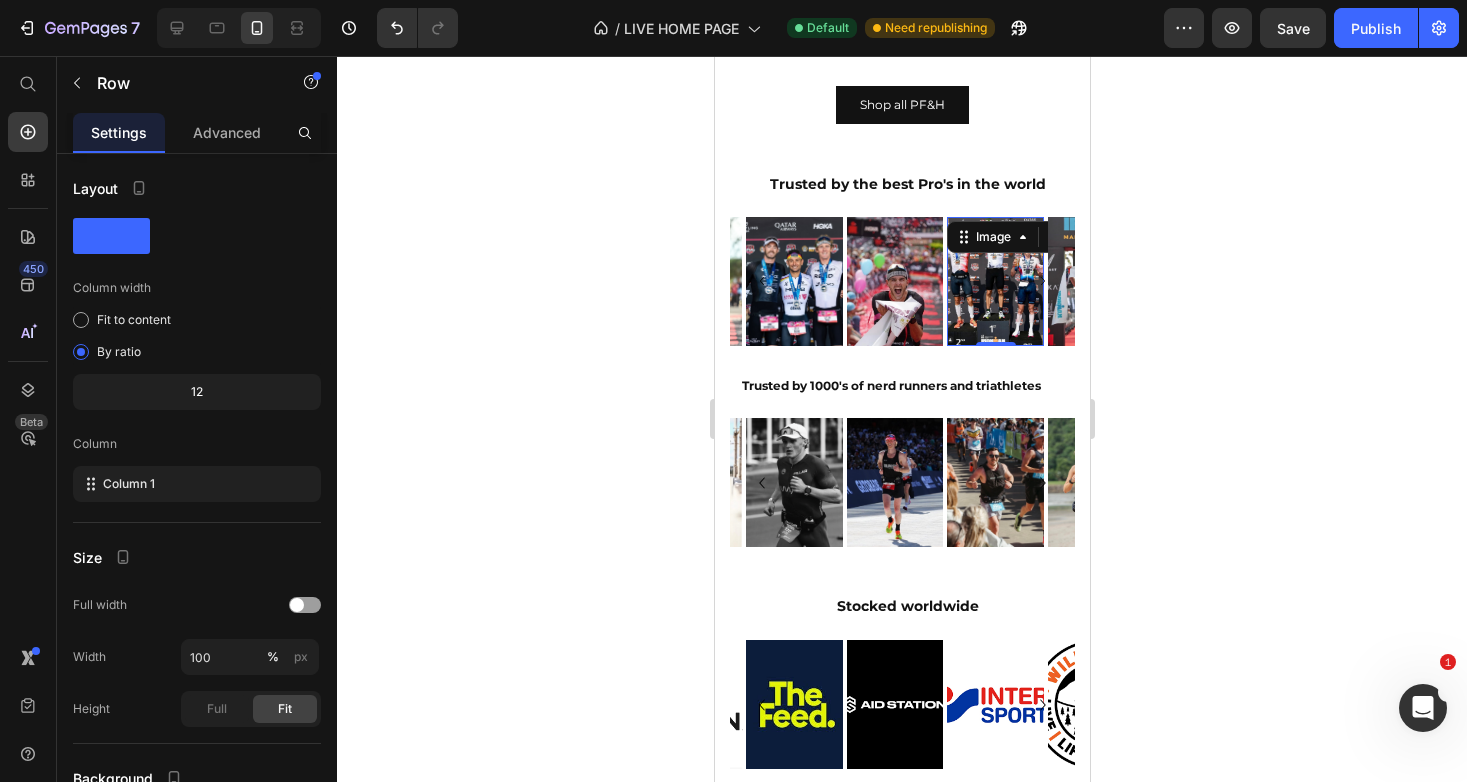 click at bounding box center [994, 281] 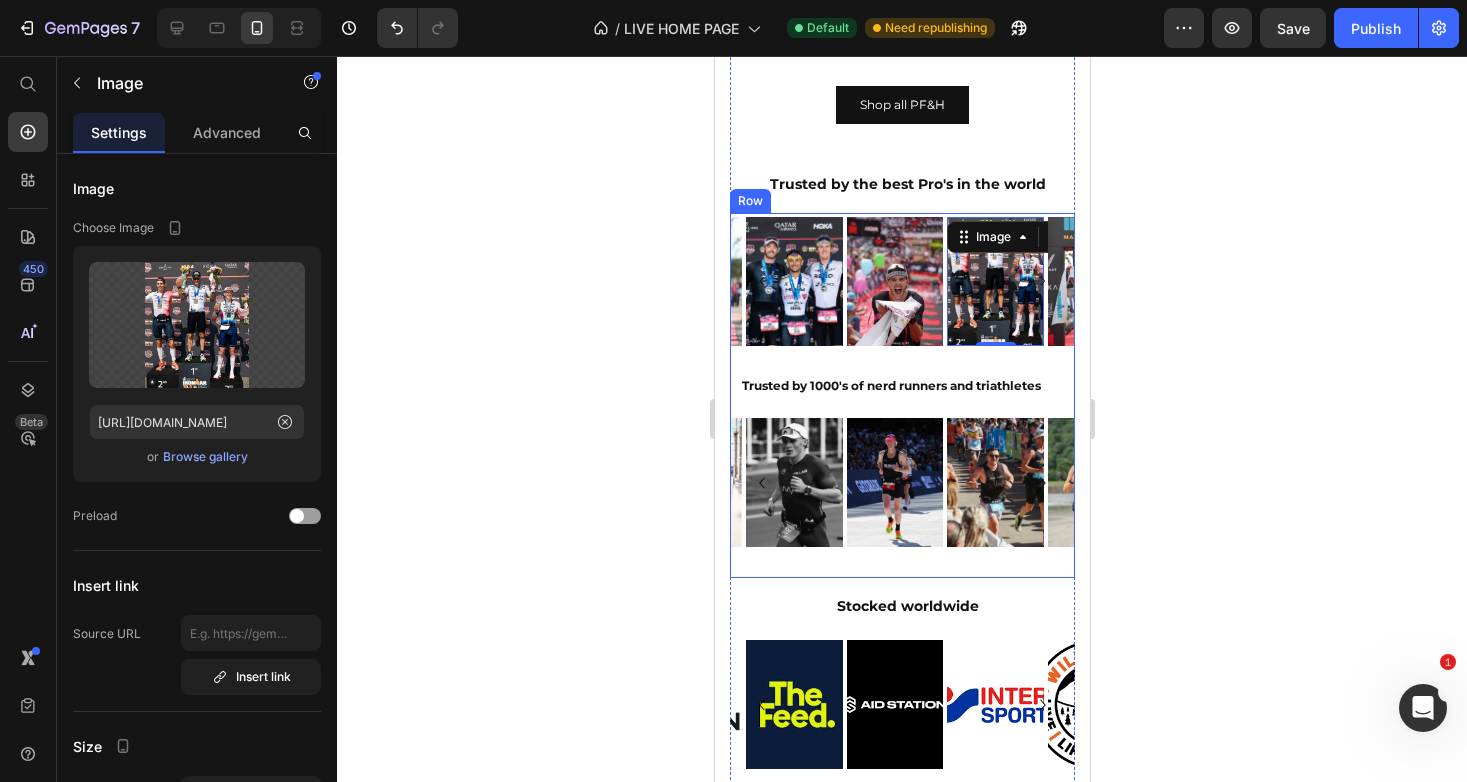 click at bounding box center (894, 482) 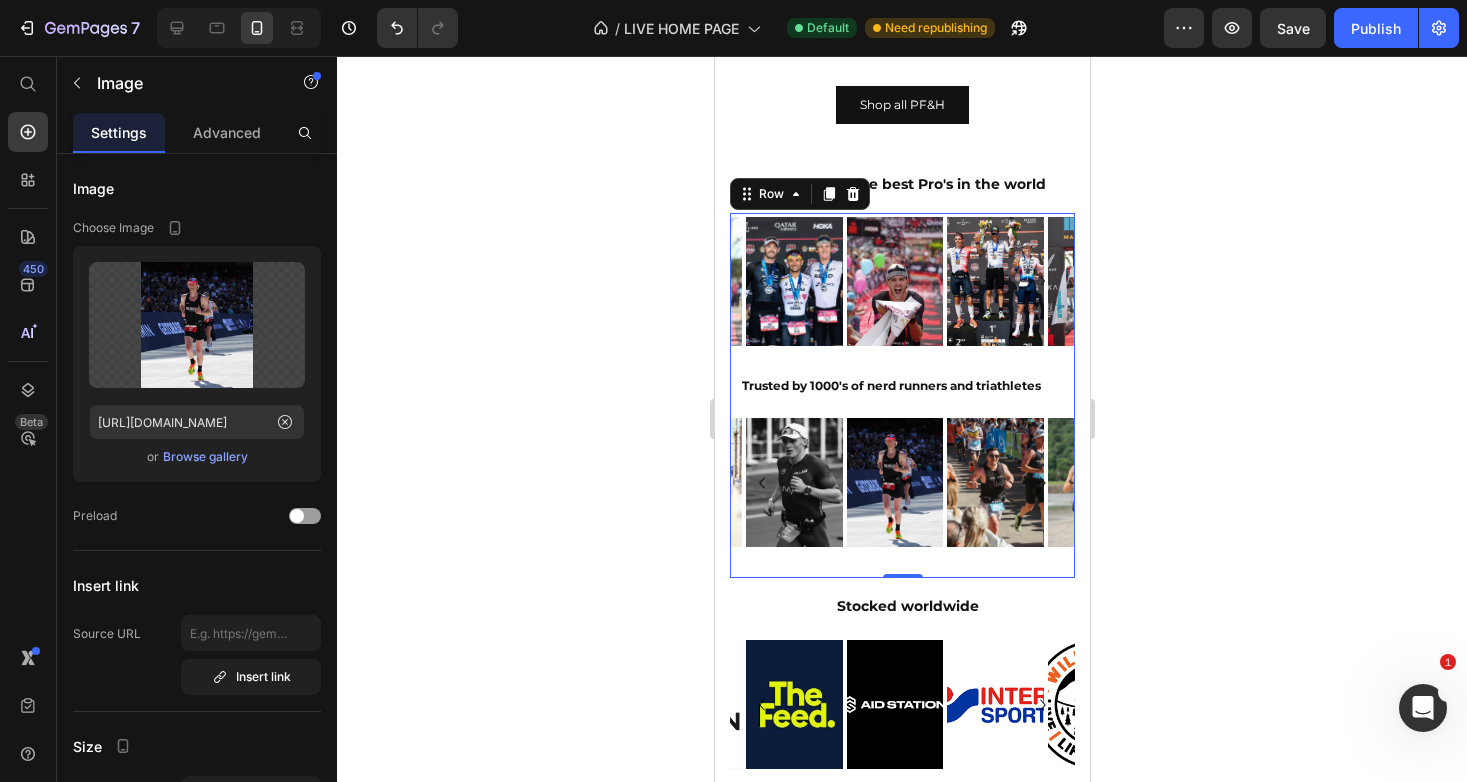 click on "Image Image Image Image Image Image Image Image Image Image Image Image Image Image
[GEOGRAPHIC_DATA]" at bounding box center [901, 496] 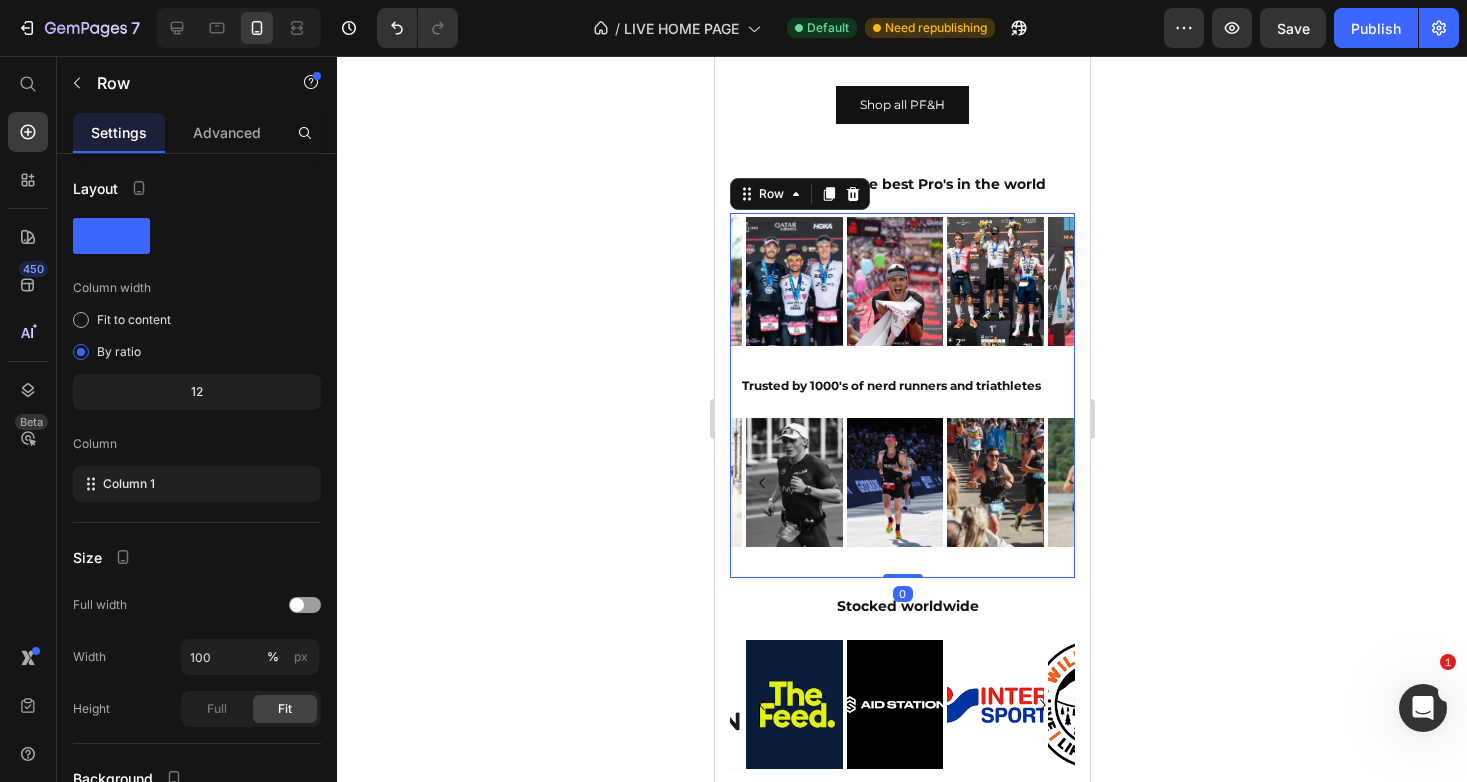 drag, startPoint x: 893, startPoint y: 509, endPoint x: 893, endPoint y: 464, distance: 45 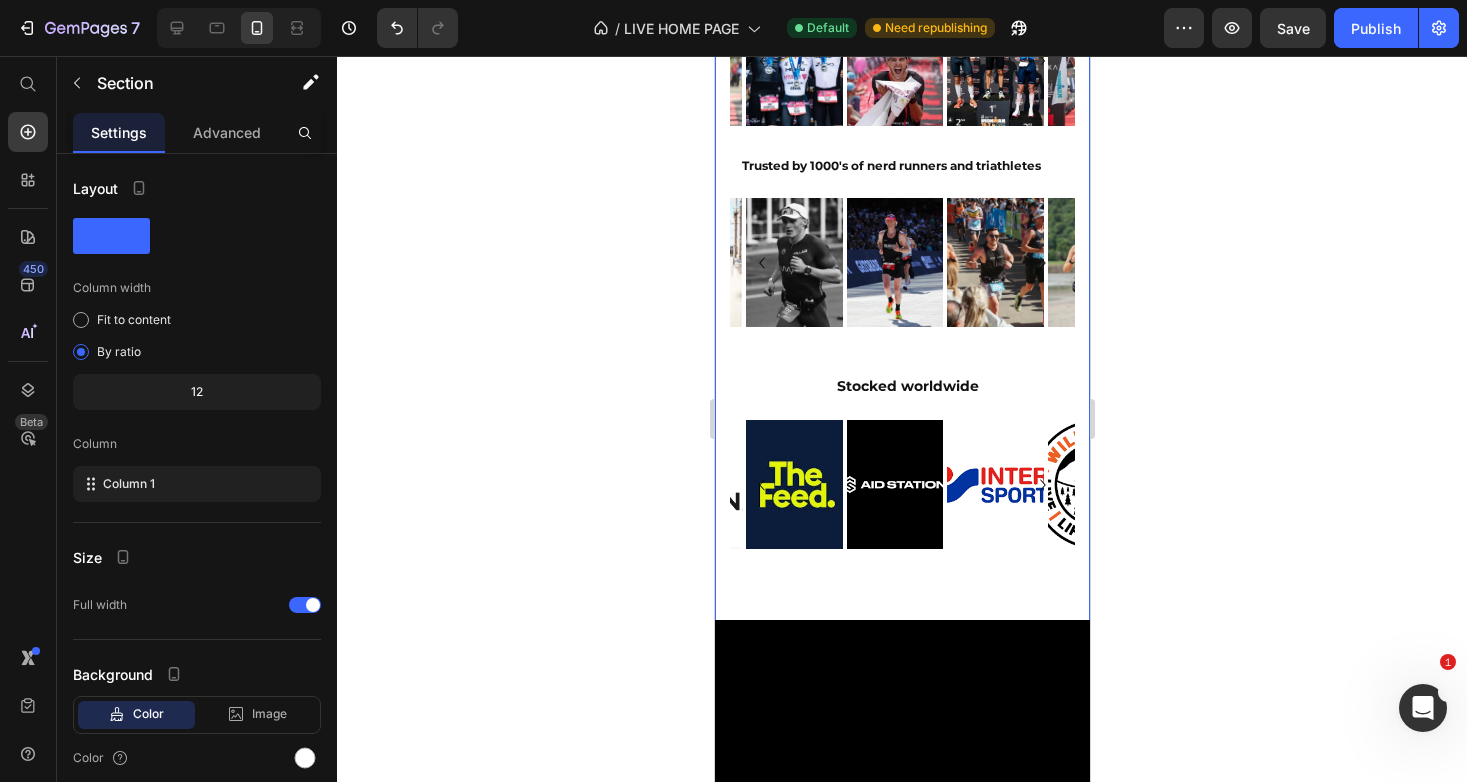 click on "nerd best sellers Heading nerd best sellers Heading (P) Images Trustoo Trustoo $60.00 (P) Price Row NB200 (P) Title ADD TO CART (P) Cart Button Row (P) Images Trustoo Trustoo $65.00 (P) Price Row NBracer & 200ml flask (P) Title ADD TO CART (P) Cart Button Row (P) Images Trustoo Trustoo $49.00 (P) Price Row Run belt (zip) (P) Title ADD TO CART (P) Cart Button Row (P) Images Trustoo Trustoo $49.00 (P) Price Row Run belt (zipless) (P) Title ADD TO CART (P) Cart Button Row (P) Images Trustoo Trustoo $45.00 (P) Price Row HH300 (P) Title ADD TO CART (P) Cart Button Row (P) Images Trustoo Trustoo $85.00 (P) Price Row NB400 (4 x 200ml bottles) (P) Title ADD TO CART (P) Cart Button Row (P) Images Trustoo Trustoo $90.00 (P) Price Row NB600 (4 x 300ml bottles) (P) Title ADD TO CART (P) Cart Button Row (P) Images Trustoo Trustoo $95.00 (P) Price Row NB600 Groove (4 x 300ml bottles) (P) Title ADD TO CART (P) Cart Button Row Product List (P) Images $60.00 (P) Price Row NB200 (P) Title ADD TO CART (P) Cart Button Row $65.00" at bounding box center (901, -1441) 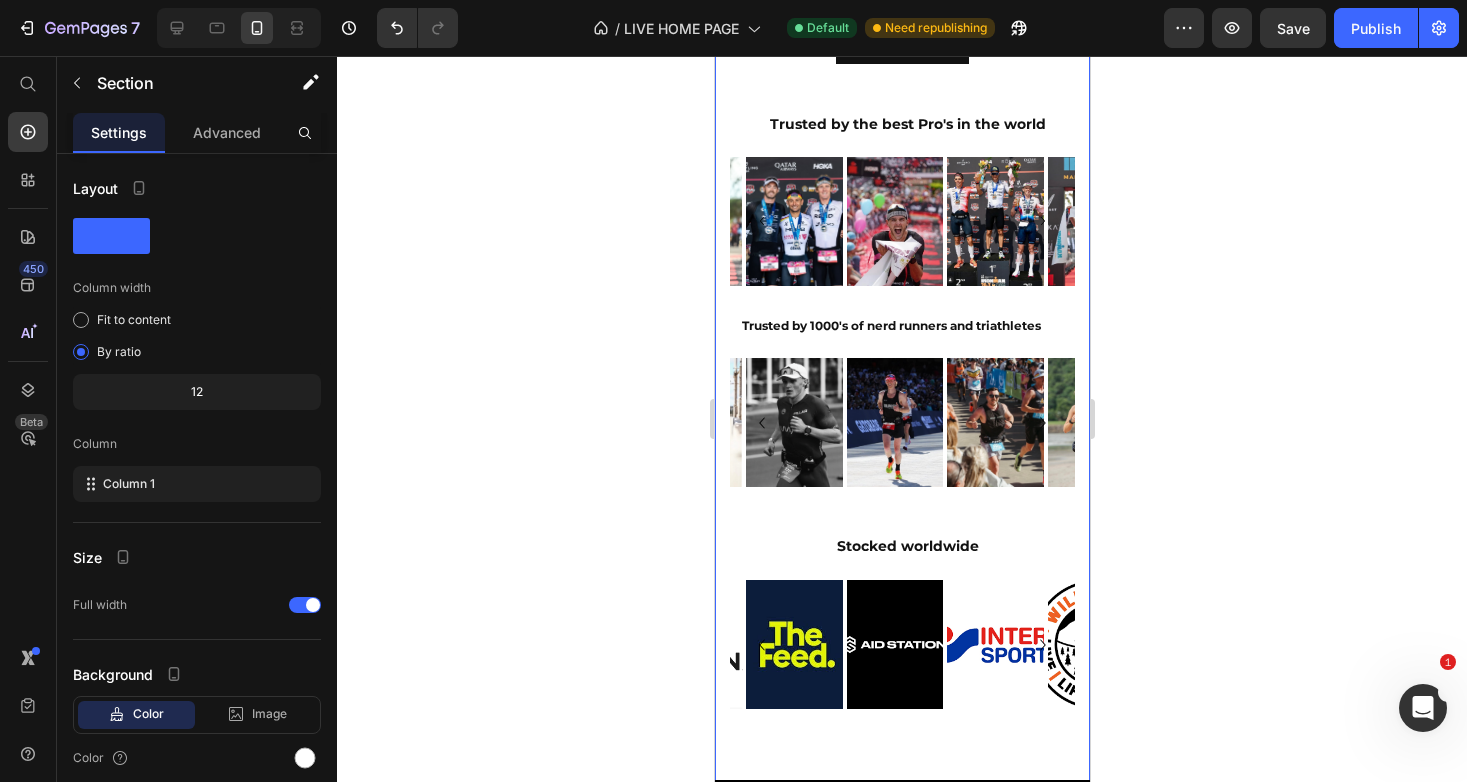 scroll, scrollTop: 4074, scrollLeft: 0, axis: vertical 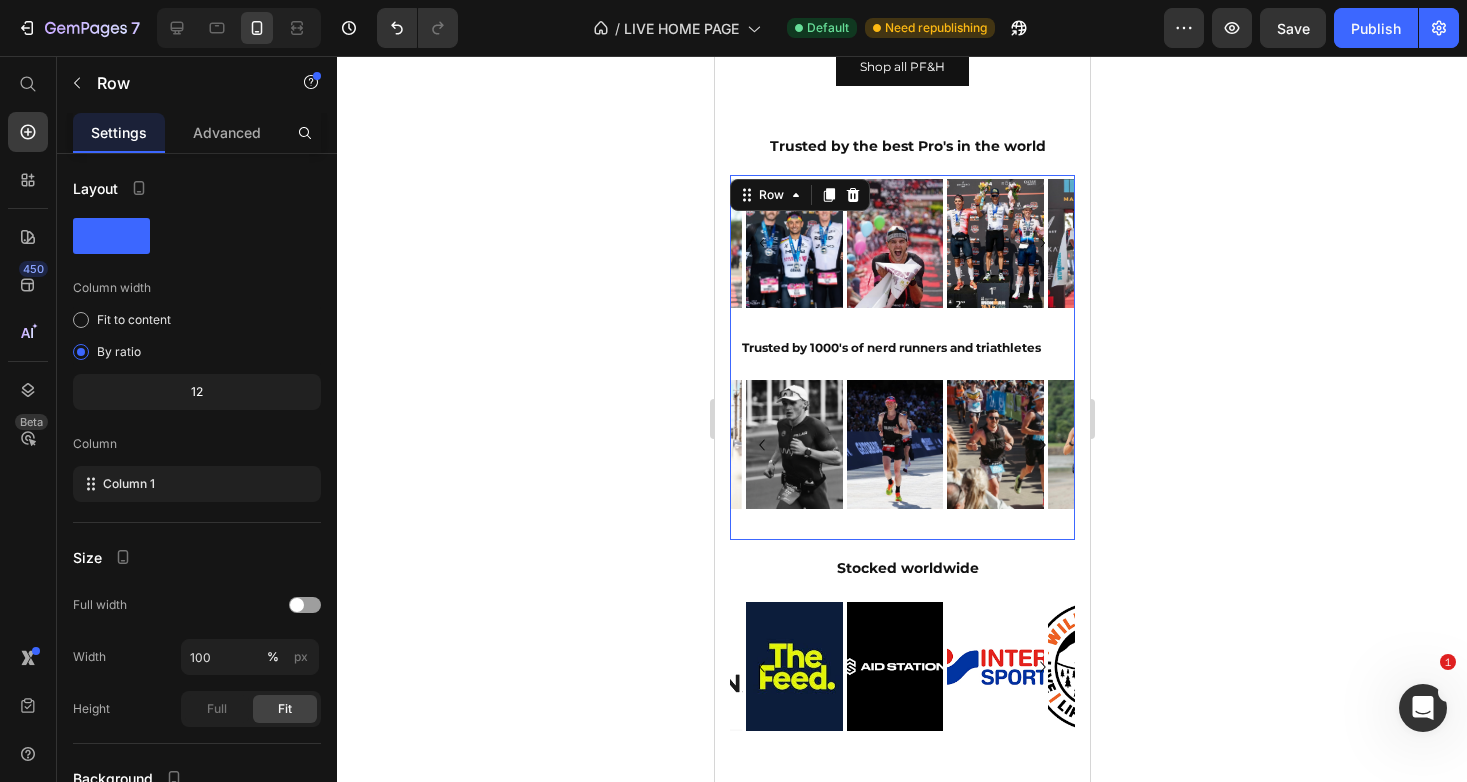 click on "Image Image Image Image Image Image Image Image Image Image Image Image Image Image
[GEOGRAPHIC_DATA]" at bounding box center (901, 458) 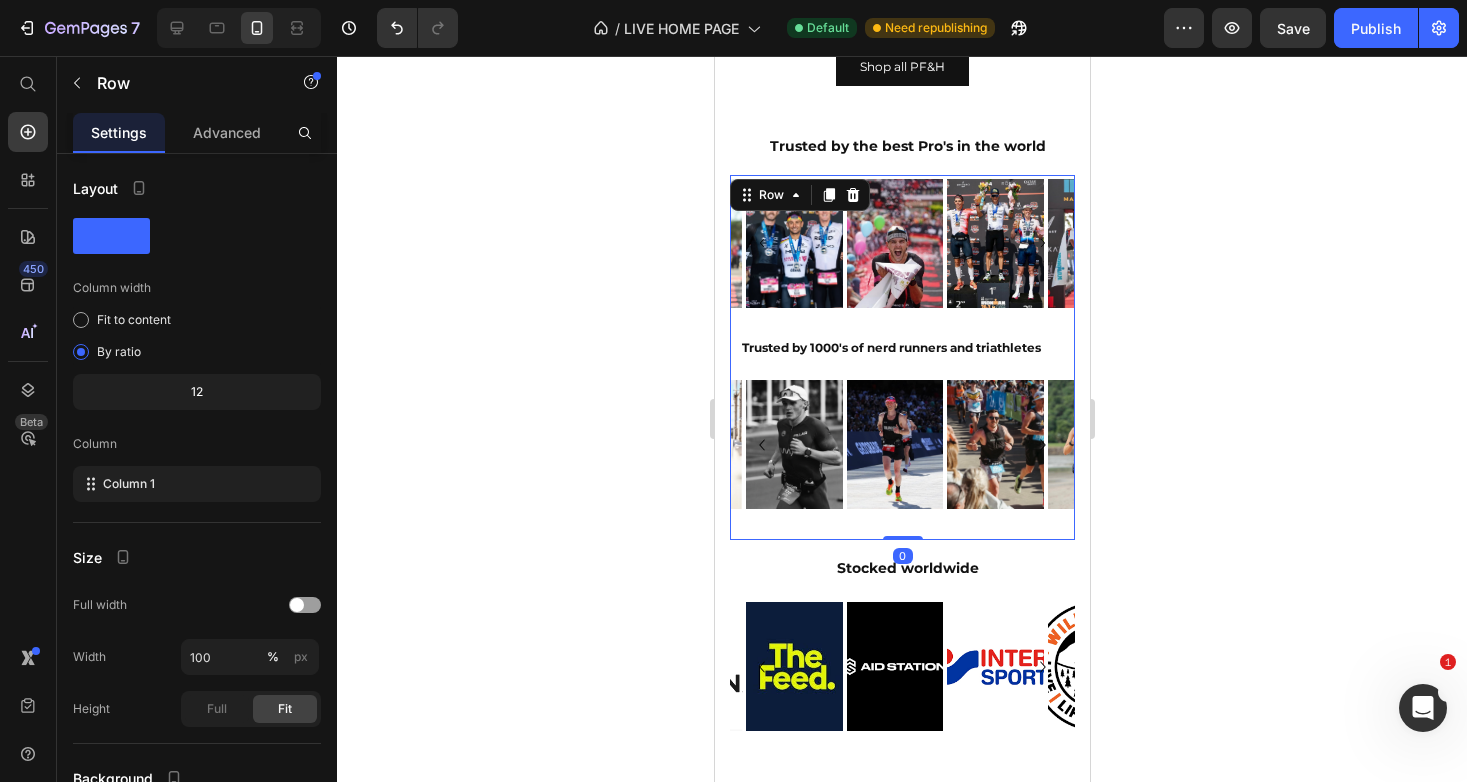 drag, startPoint x: 903, startPoint y: 474, endPoint x: 903, endPoint y: 415, distance: 59 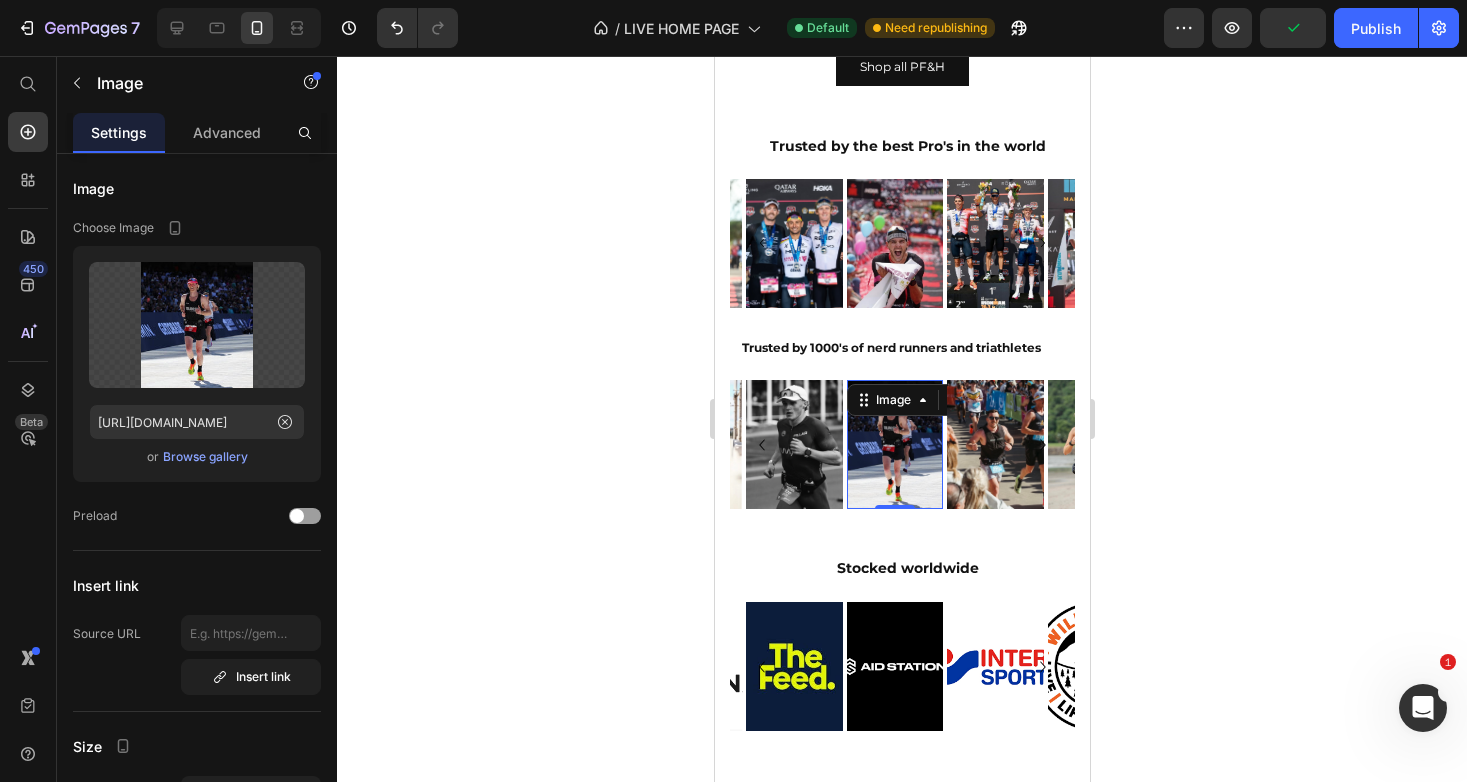 click 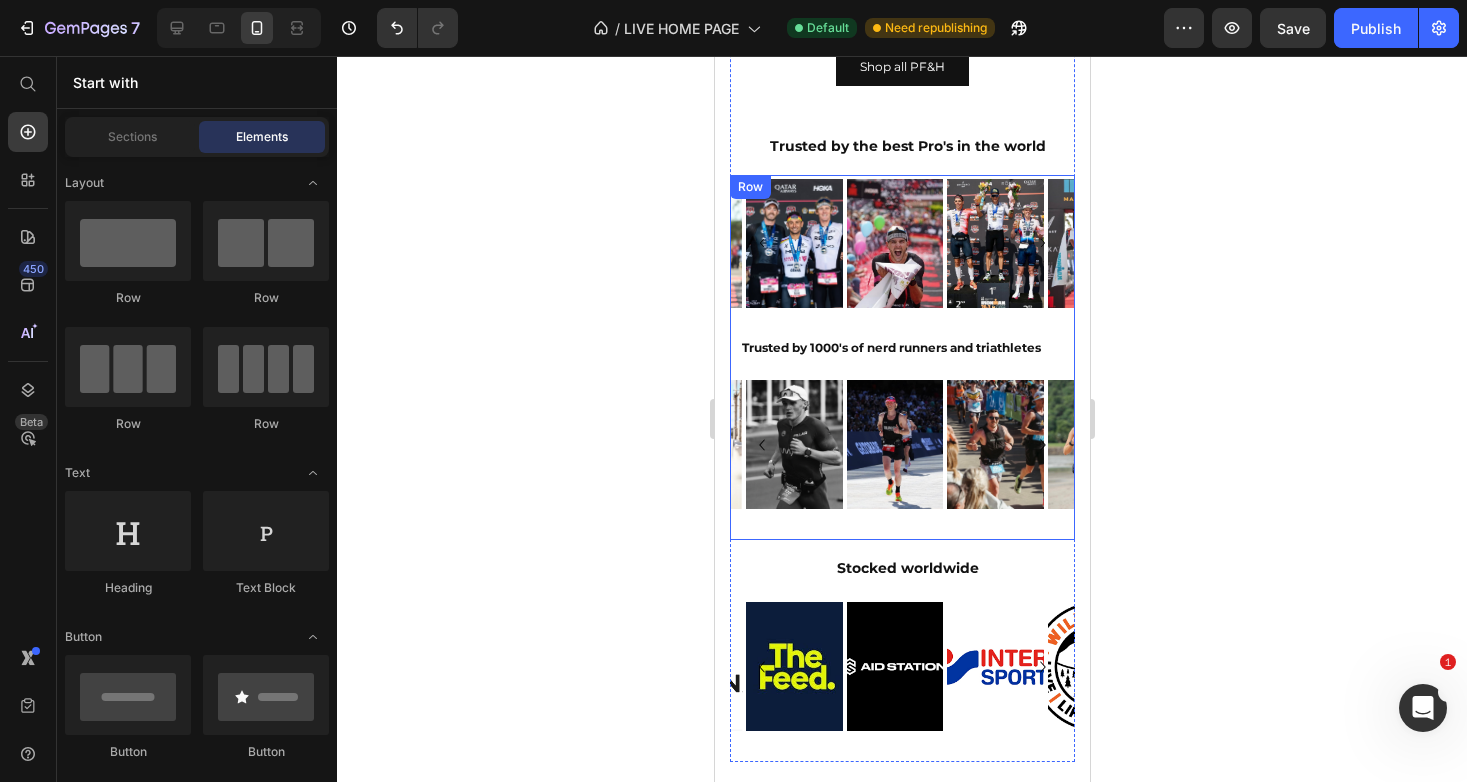 click on "⁠⁠⁠⁠⁠⁠⁠ Stocked worldwide" at bounding box center (906, 565) 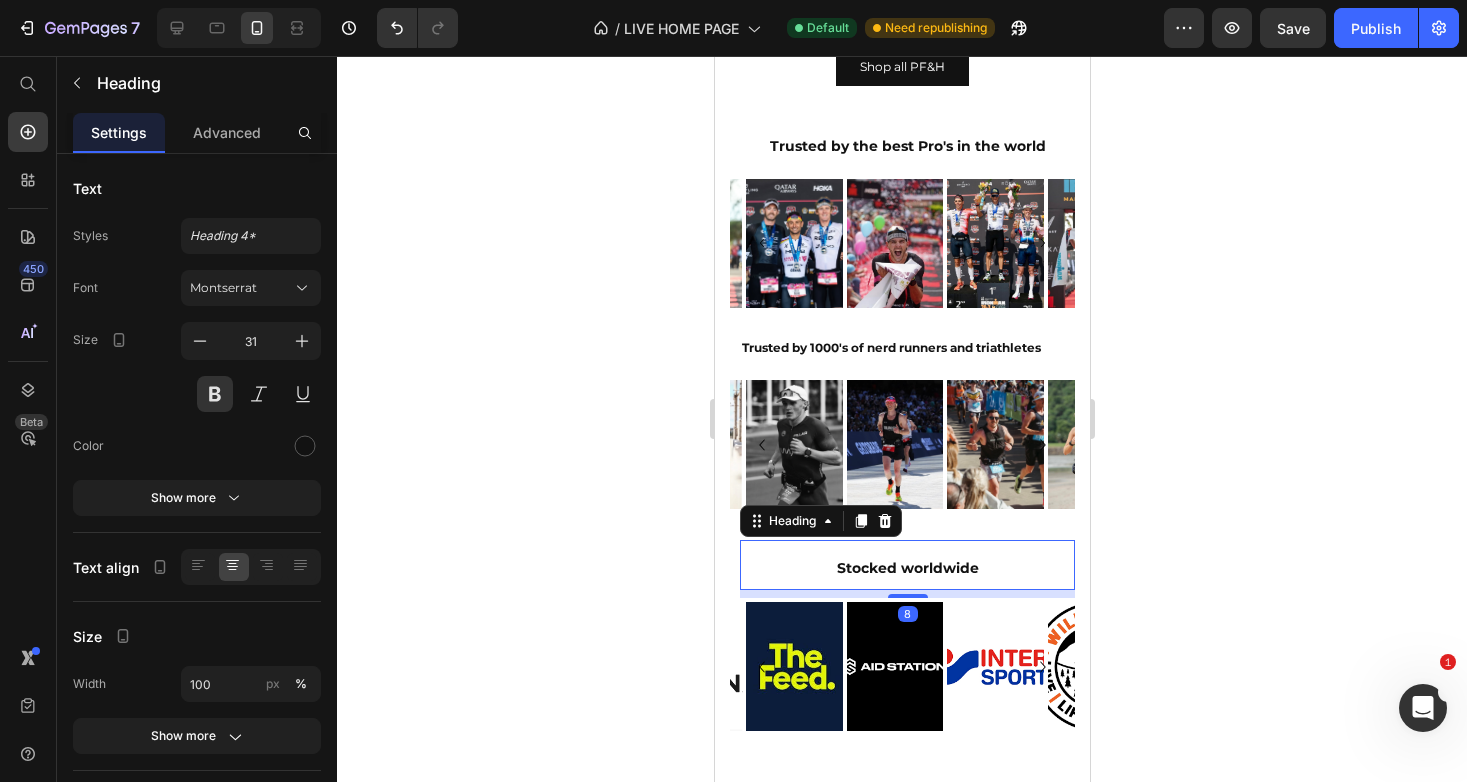 click on "Image Image Image Image Image Image Image Image Image Image Image Image Image Image
[GEOGRAPHIC_DATA]" at bounding box center (901, 458) 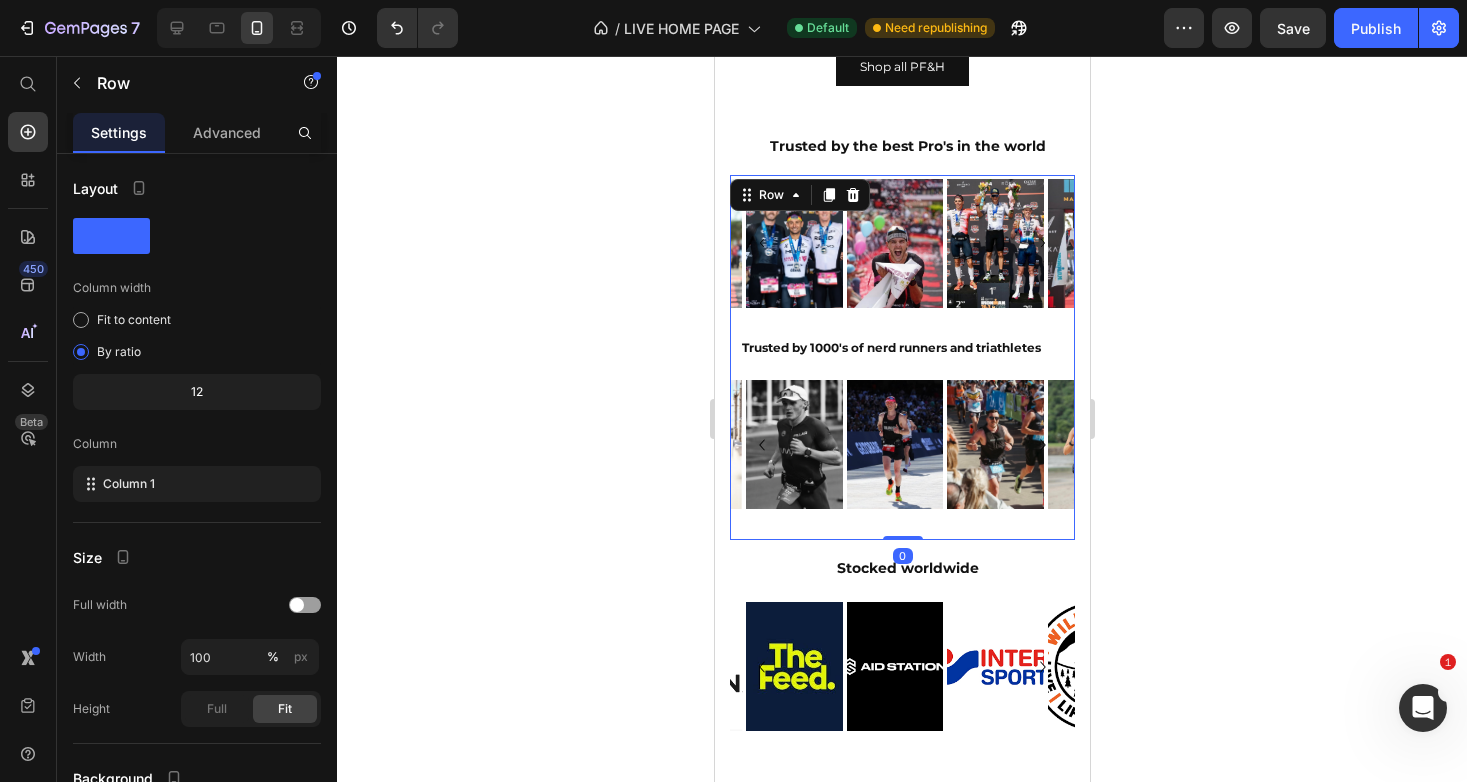 drag, startPoint x: 907, startPoint y: 471, endPoint x: 907, endPoint y: 458, distance: 13 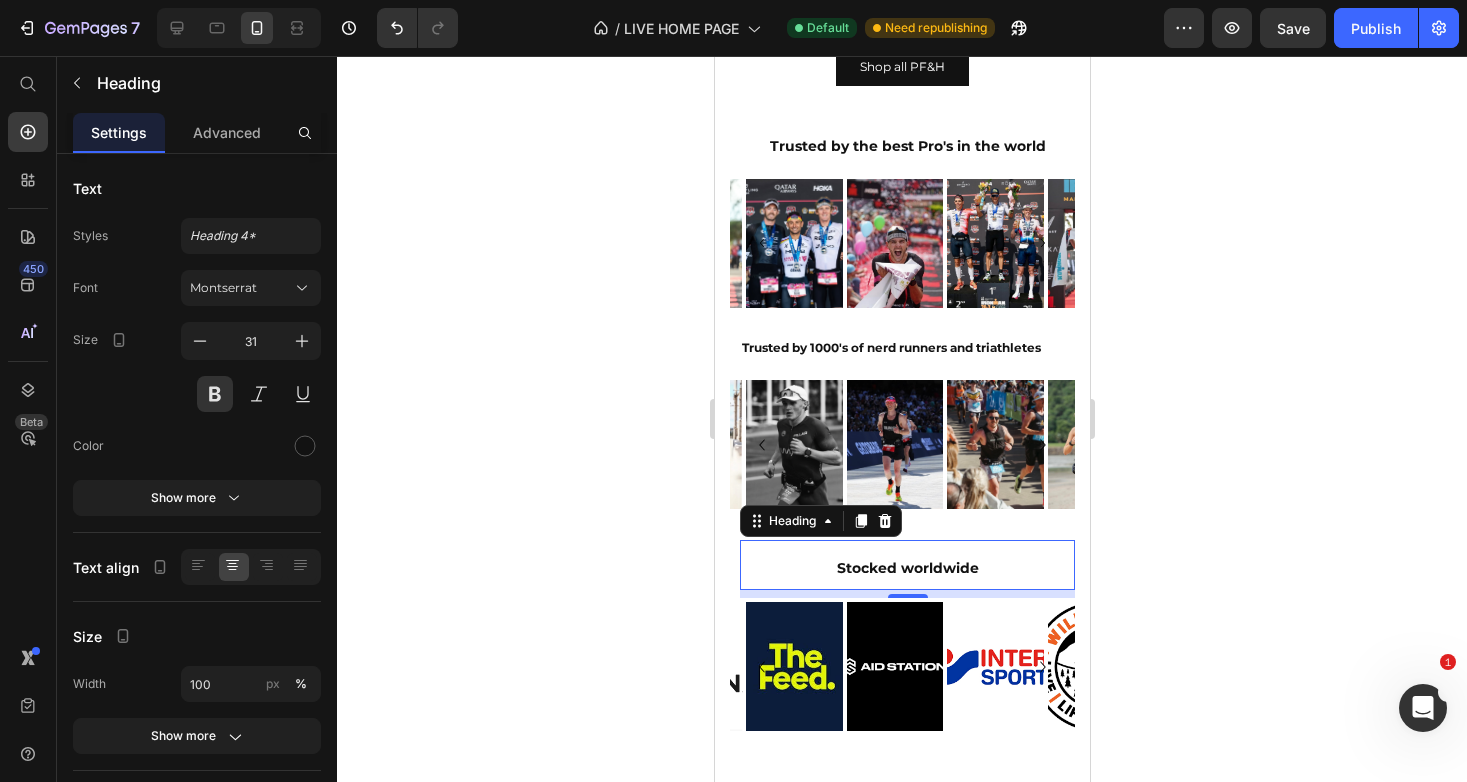 click on "⁠⁠⁠⁠⁠⁠⁠ Stocked worldwide" at bounding box center [906, 565] 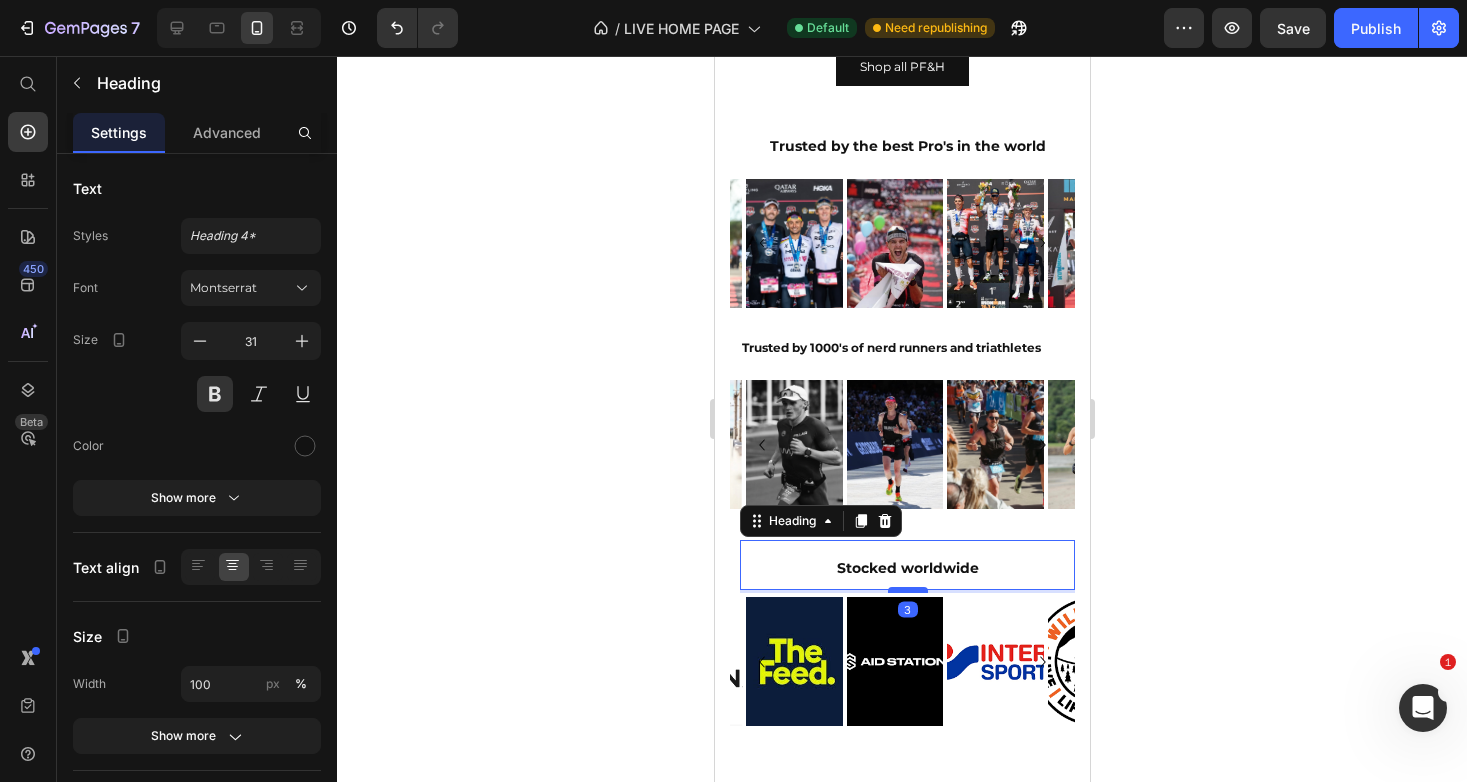 click at bounding box center [907, 590] 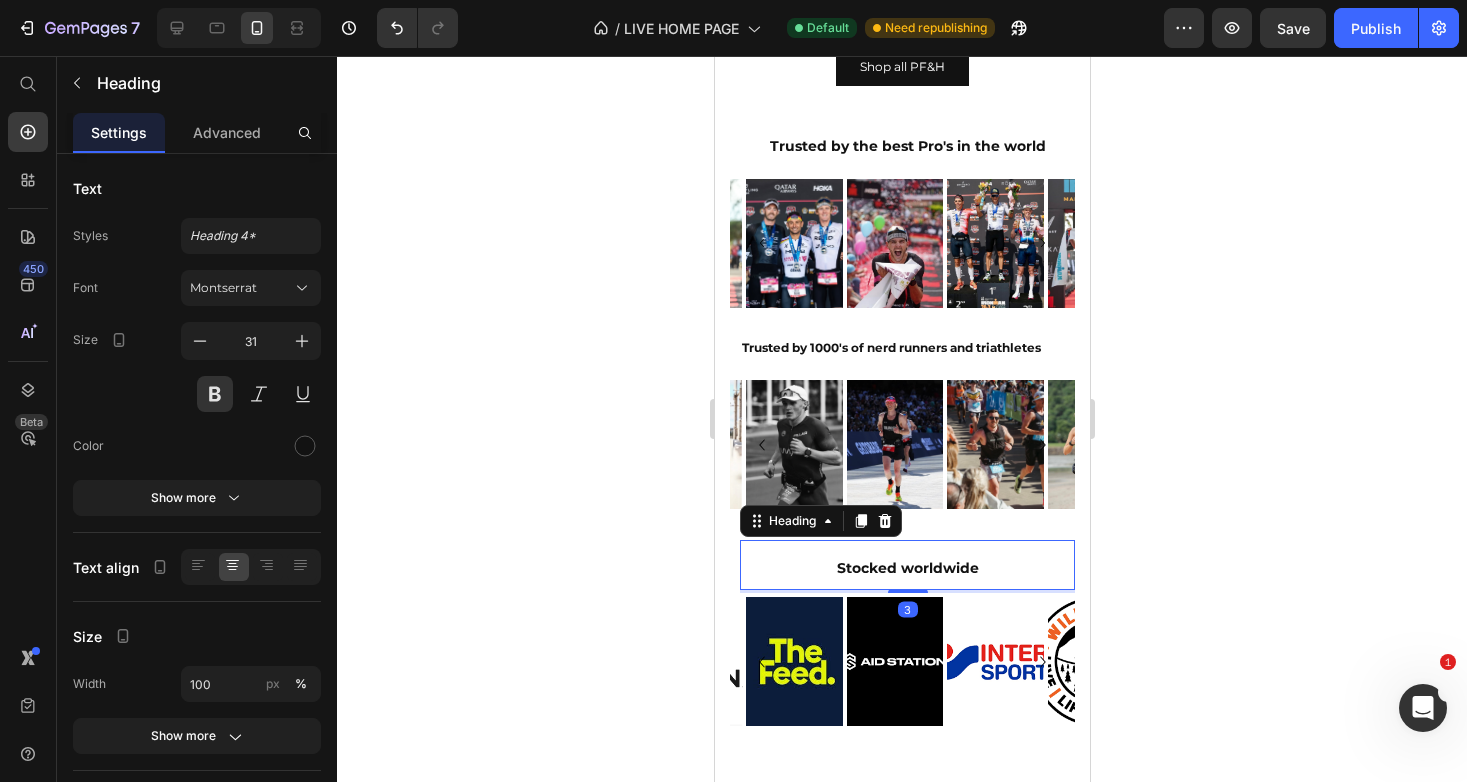 click 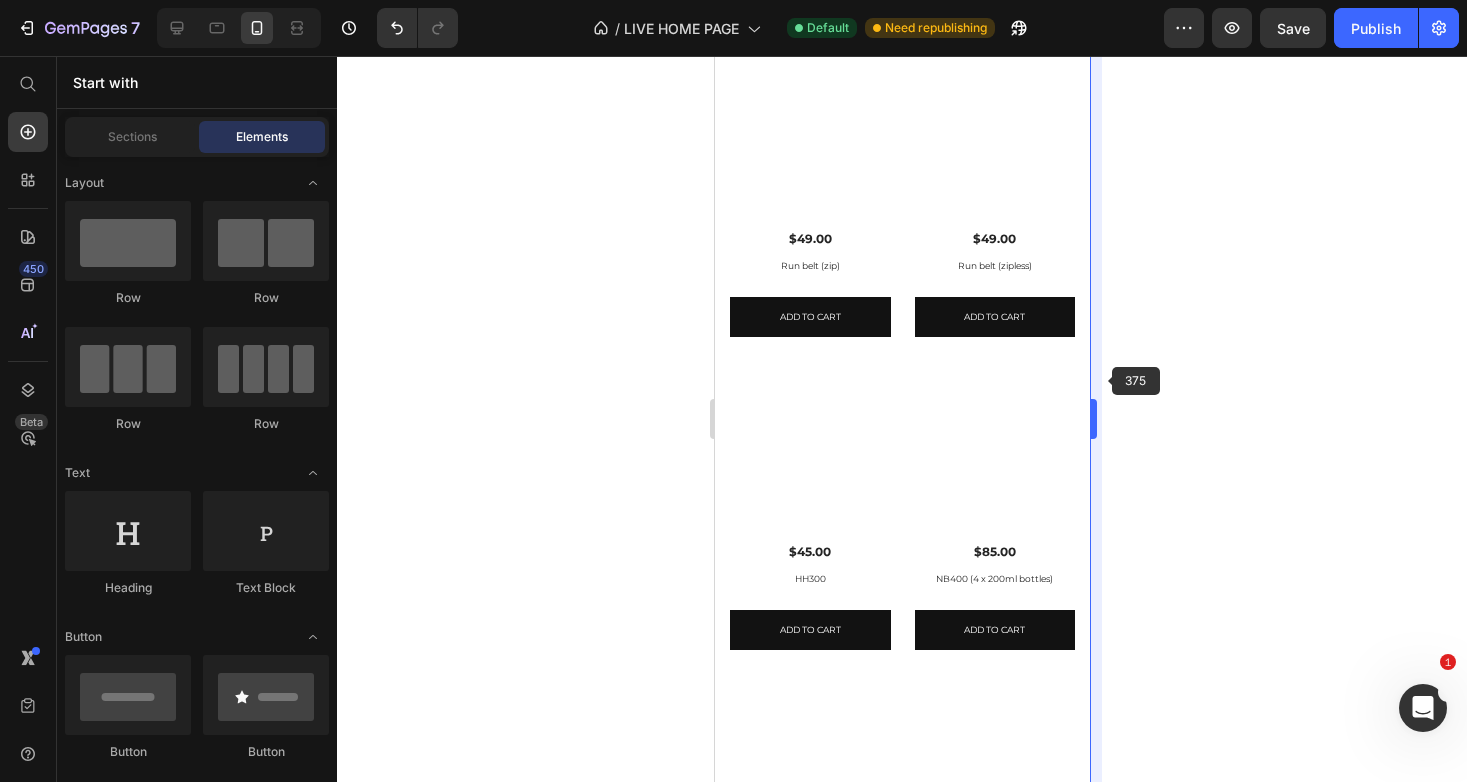 scroll, scrollTop: 0, scrollLeft: 0, axis: both 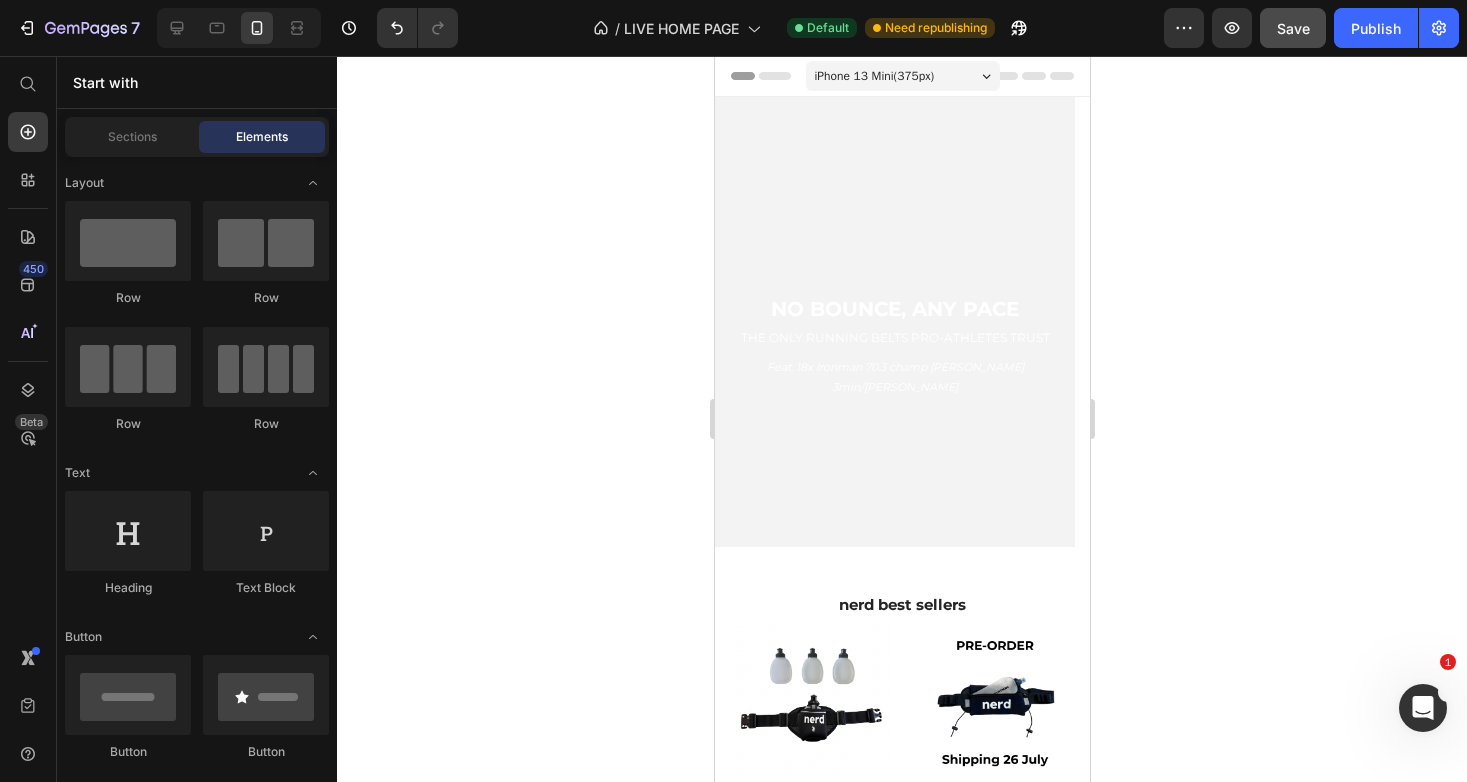 click on "Save" 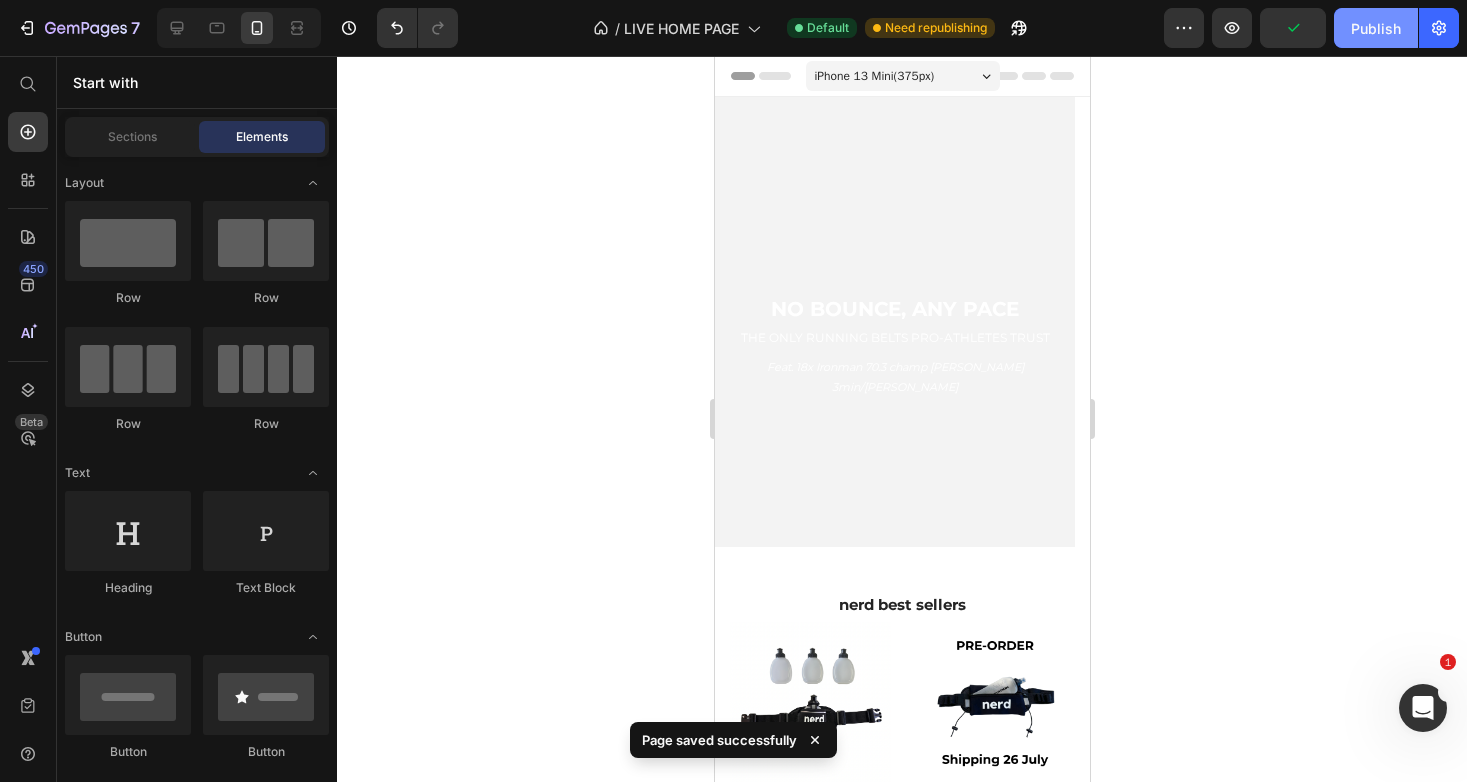 click on "Publish" at bounding box center [1376, 28] 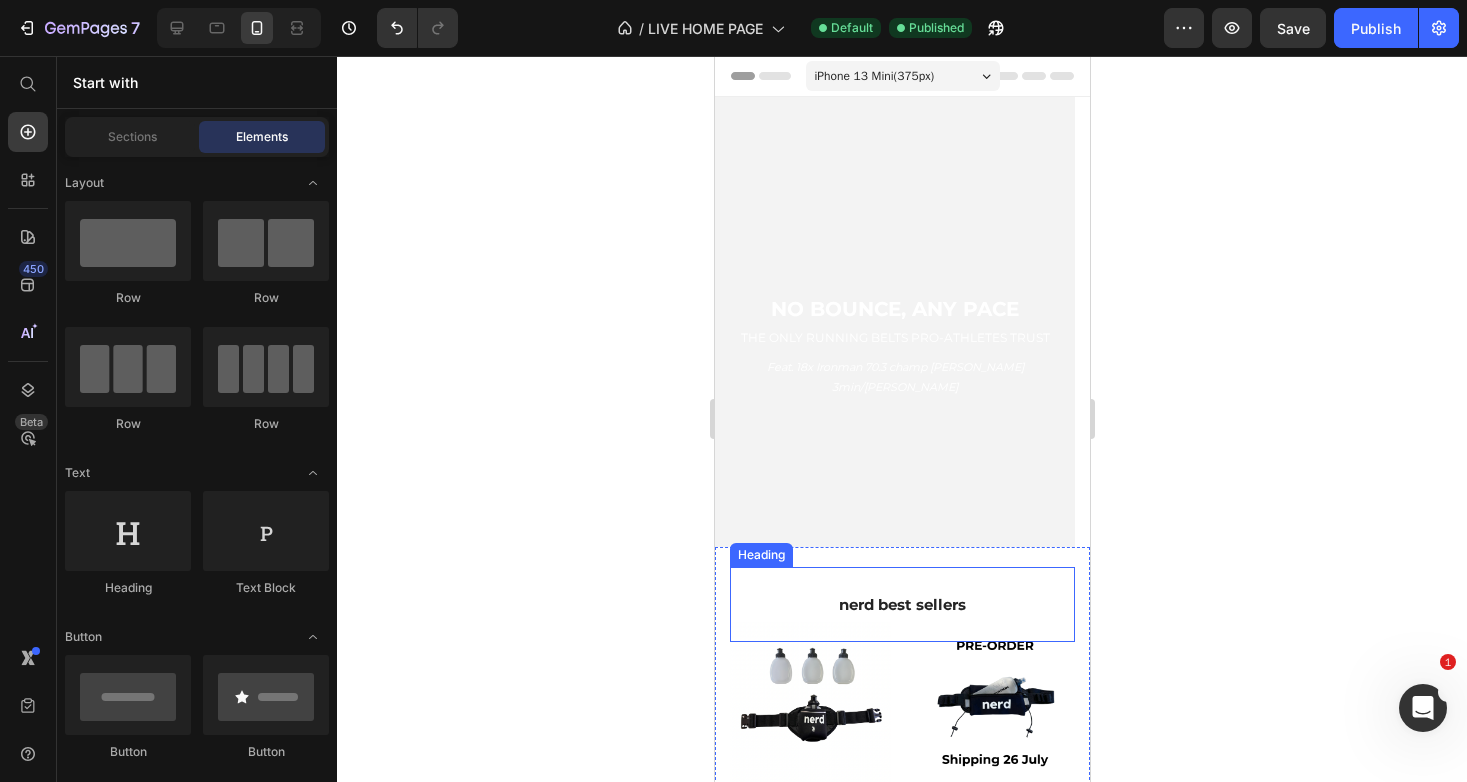 click 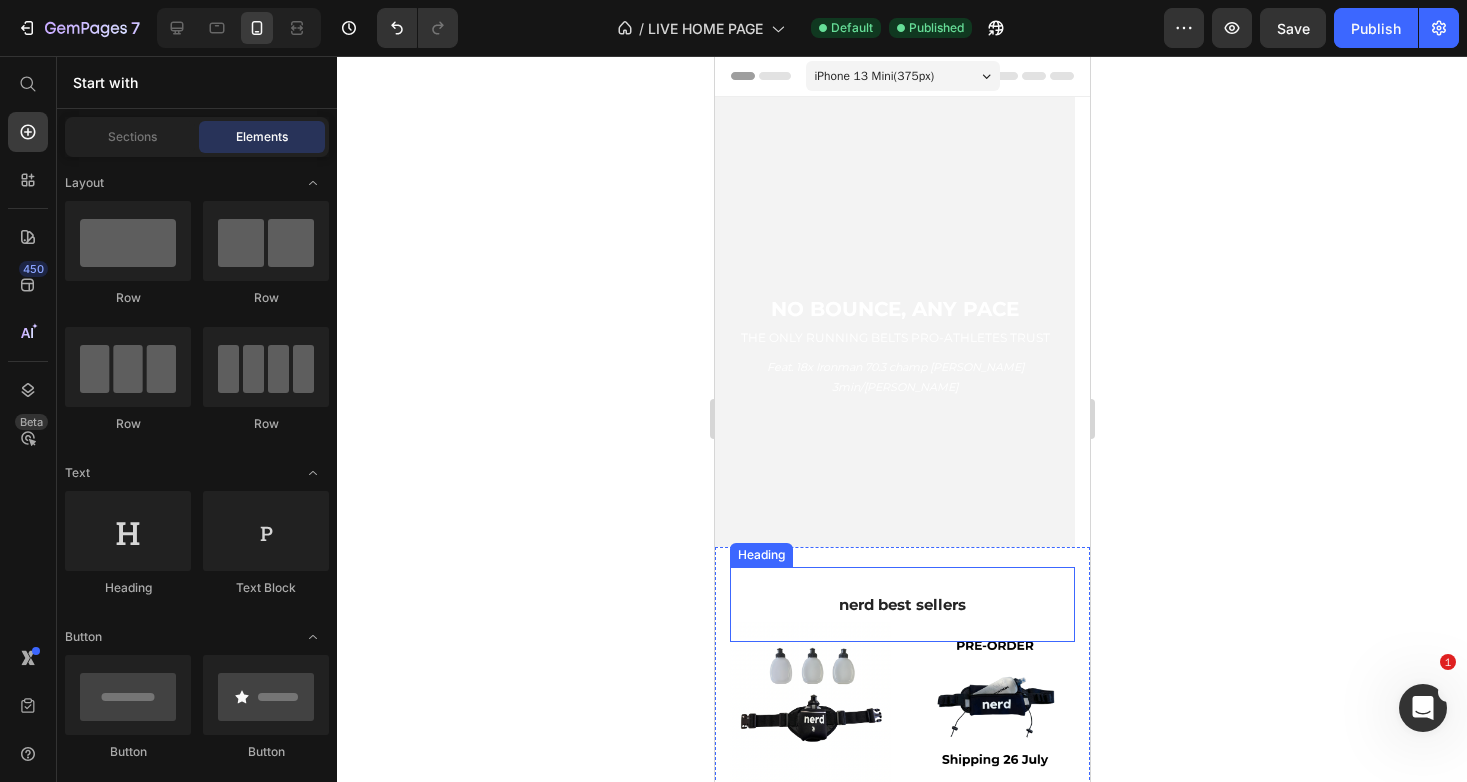 click 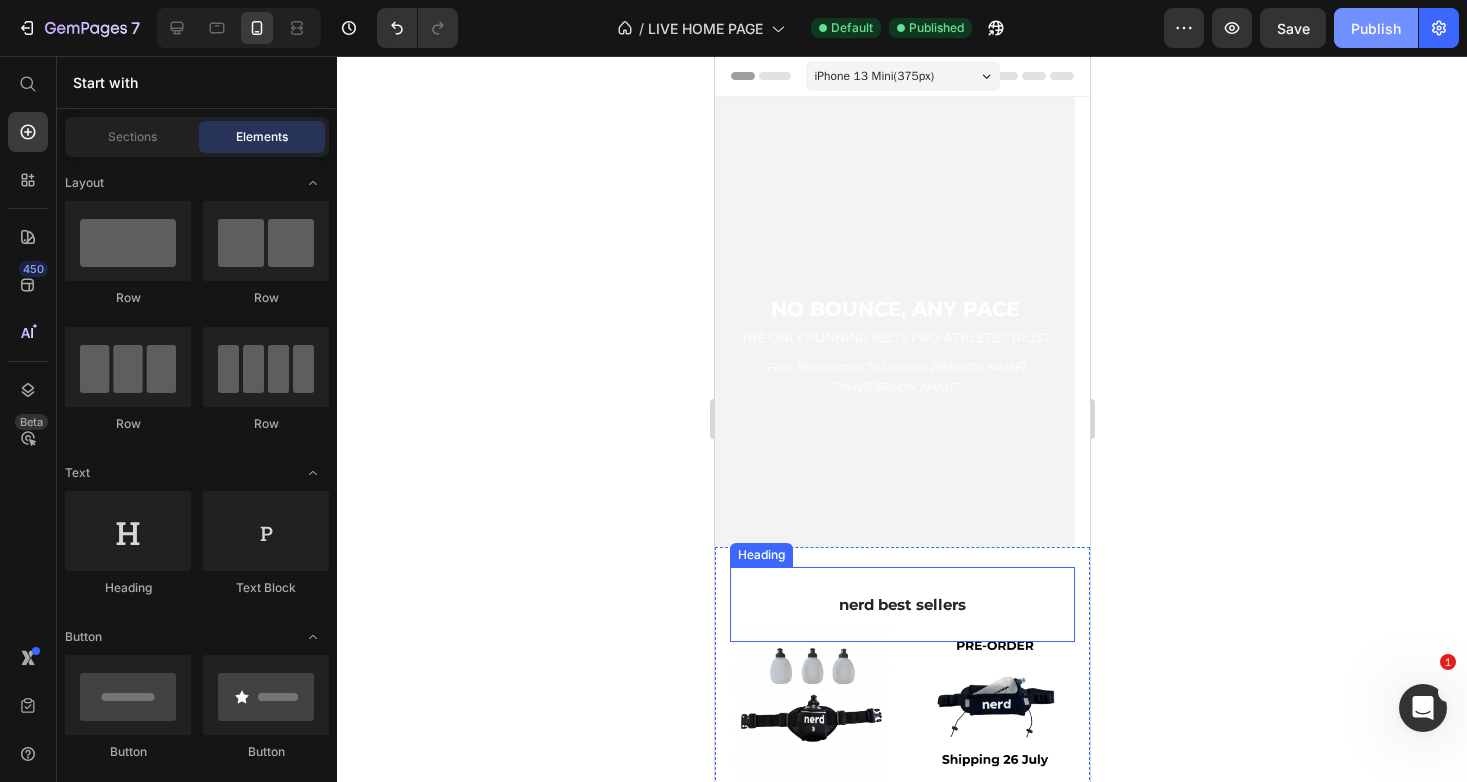 click on "Publish" at bounding box center [1376, 28] 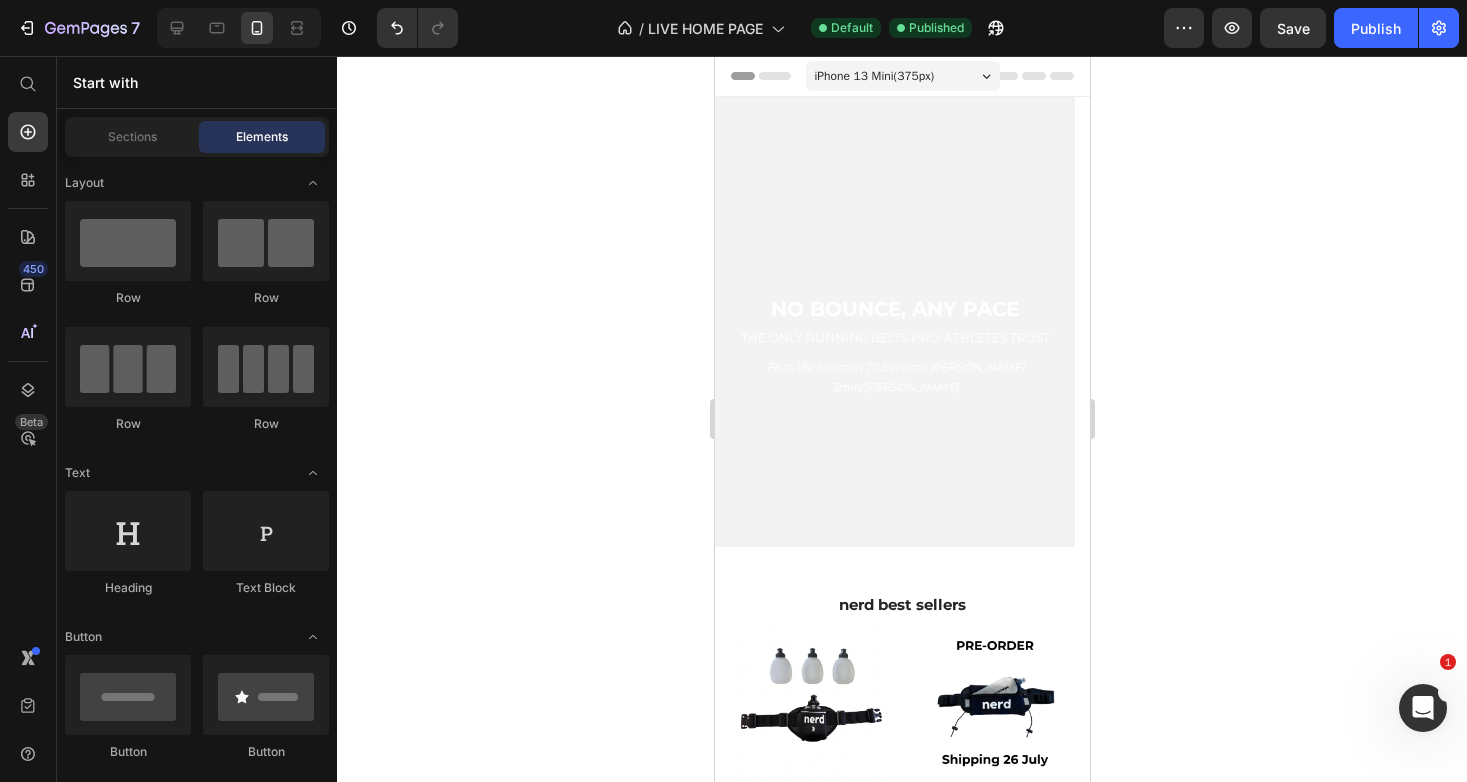 click 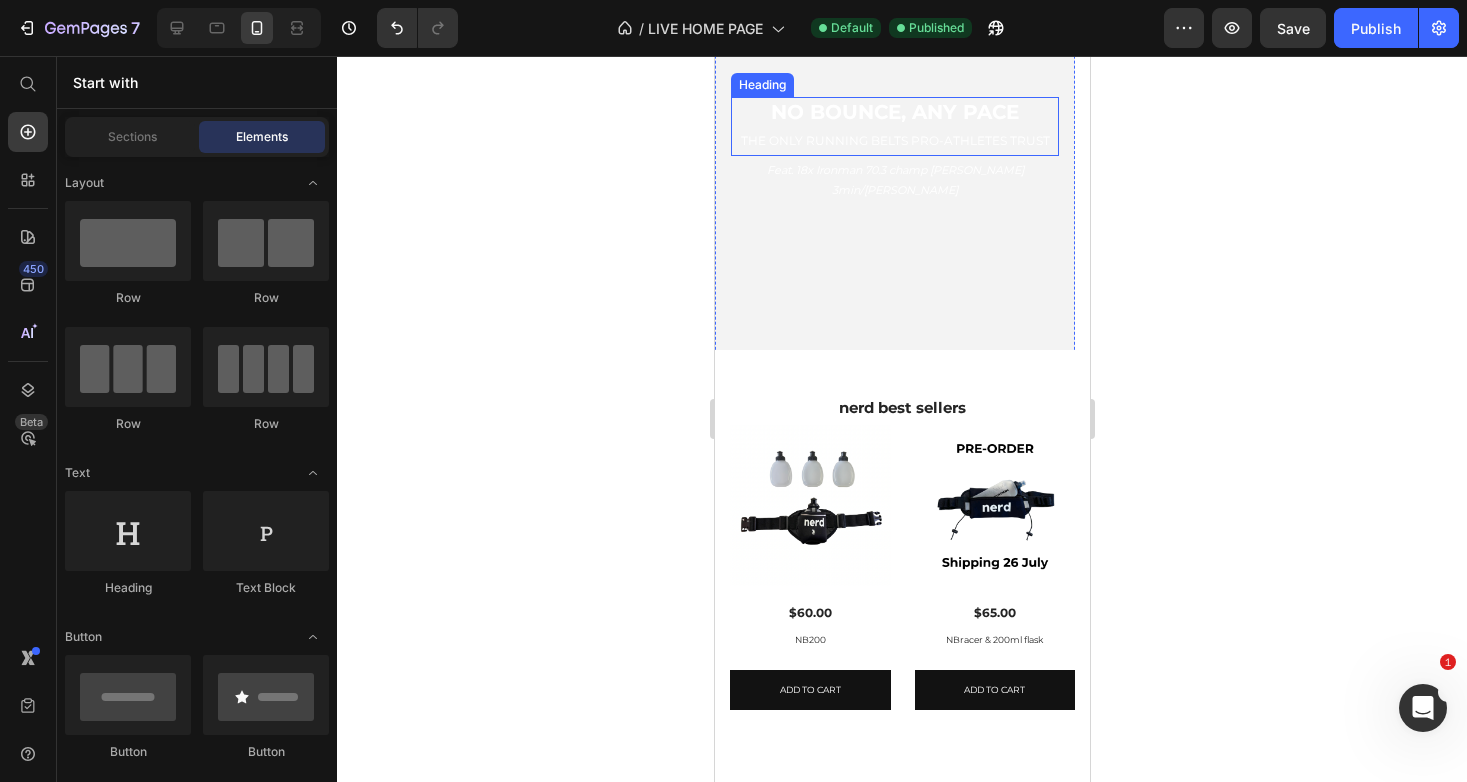 scroll, scrollTop: 0, scrollLeft: 0, axis: both 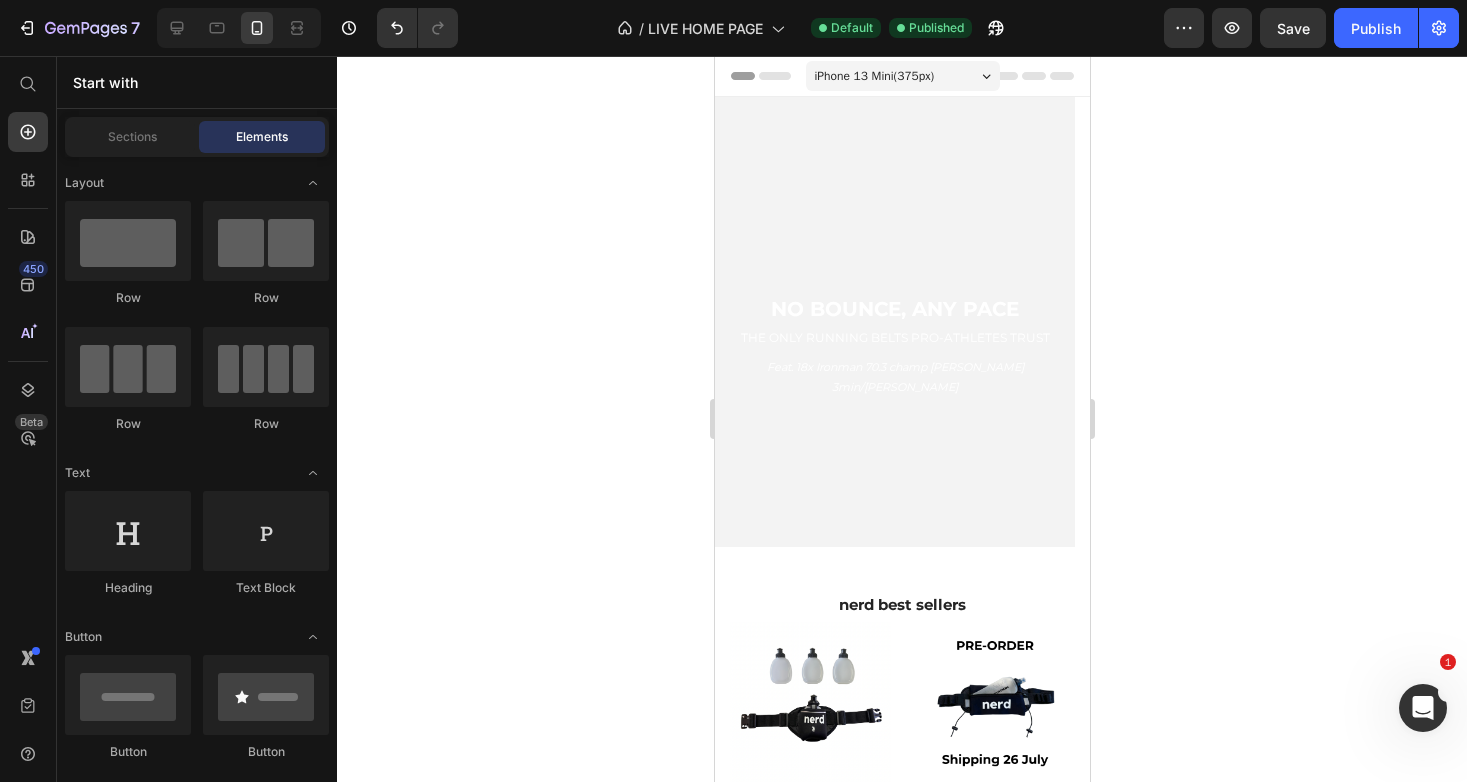 click 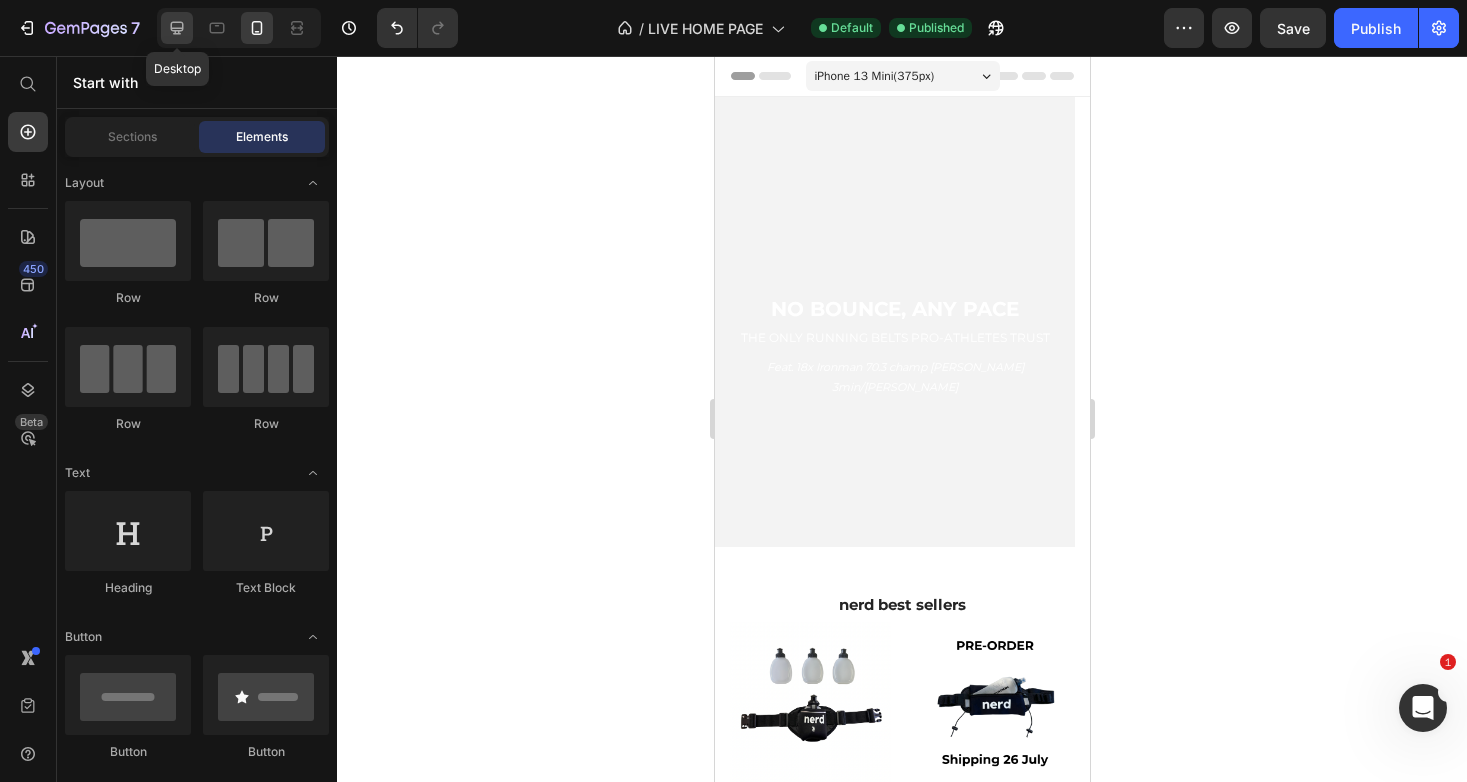 click 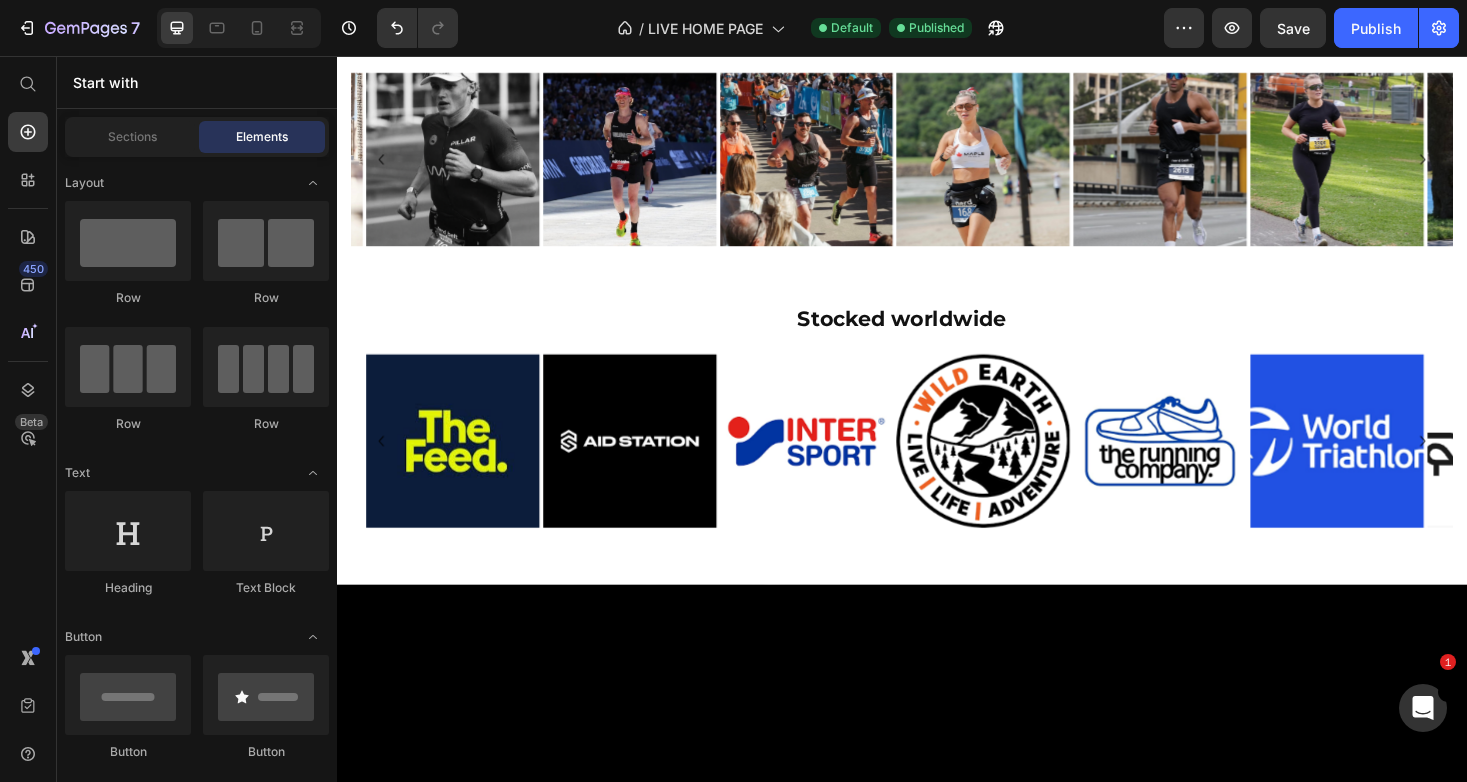 scroll, scrollTop: 3514, scrollLeft: 0, axis: vertical 